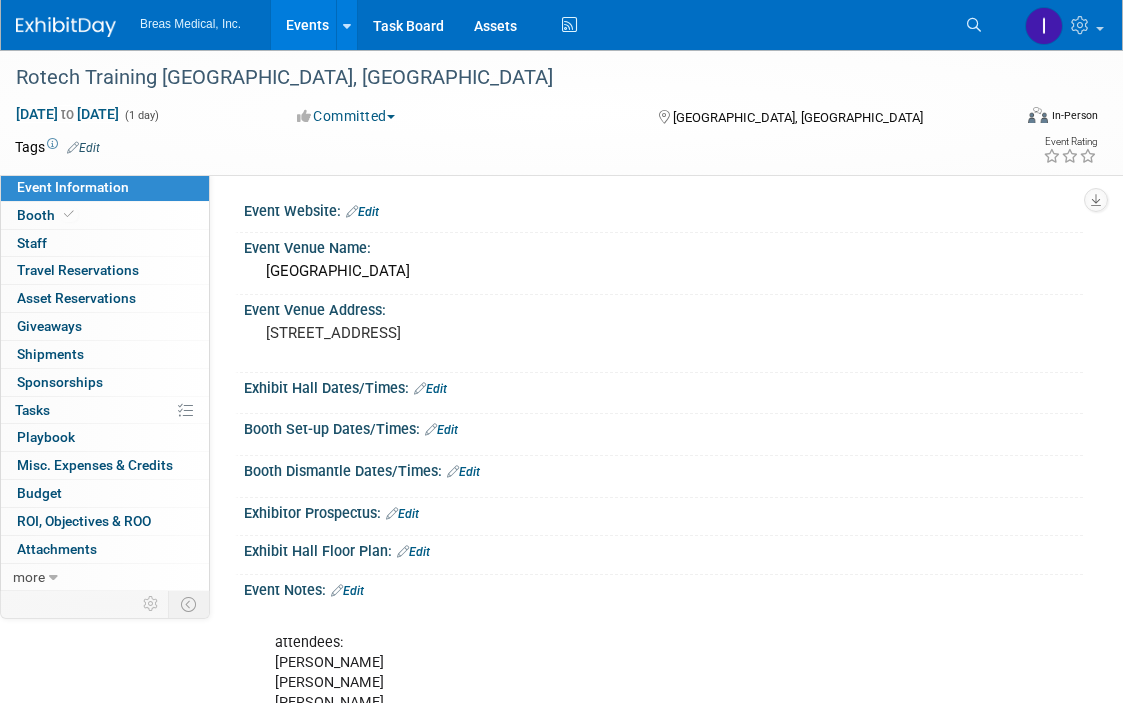 scroll, scrollTop: 170, scrollLeft: 0, axis: vertical 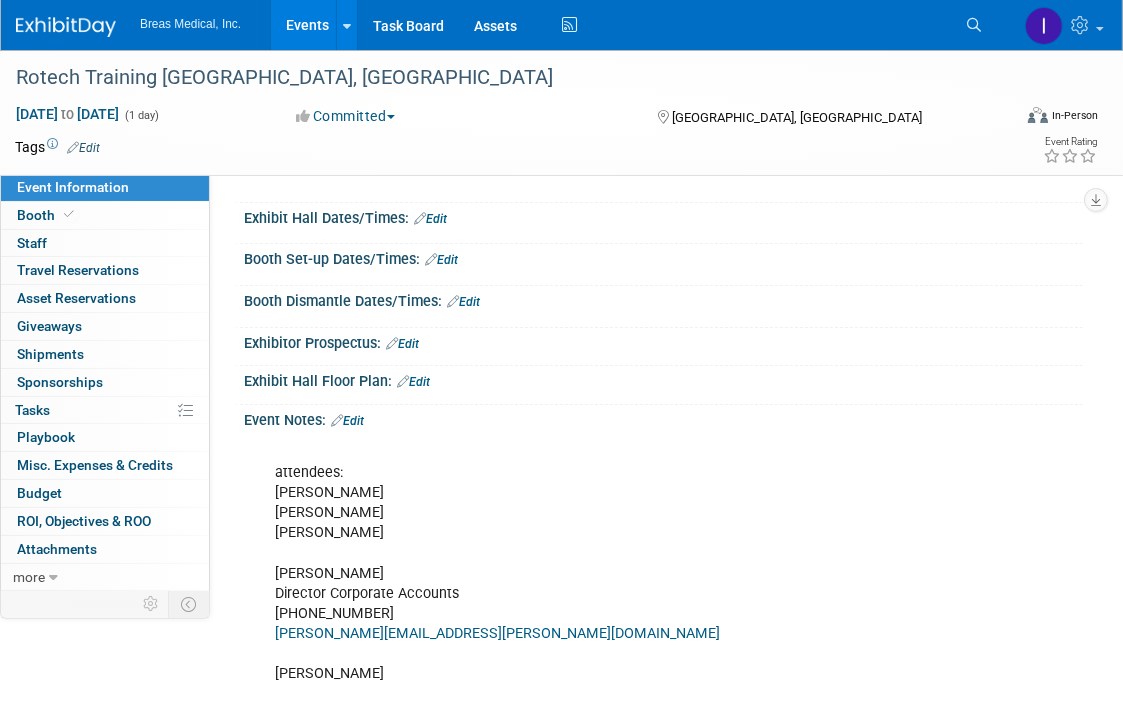 click on "Events" at bounding box center (307, 25) 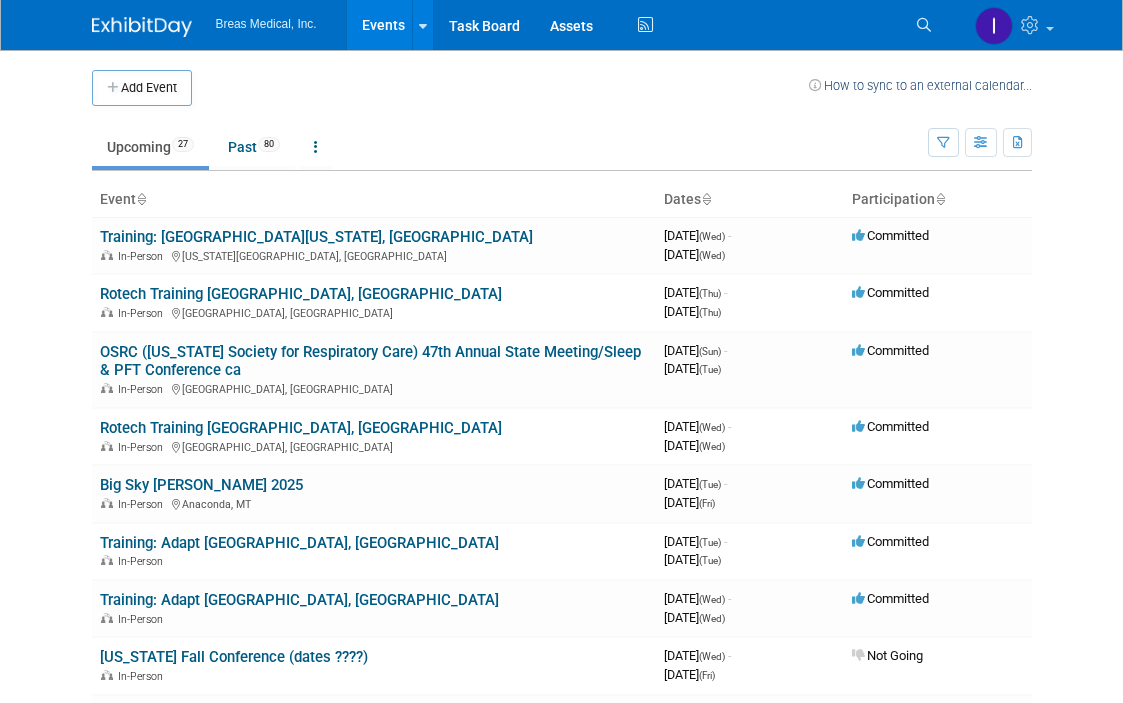 scroll, scrollTop: 0, scrollLeft: 0, axis: both 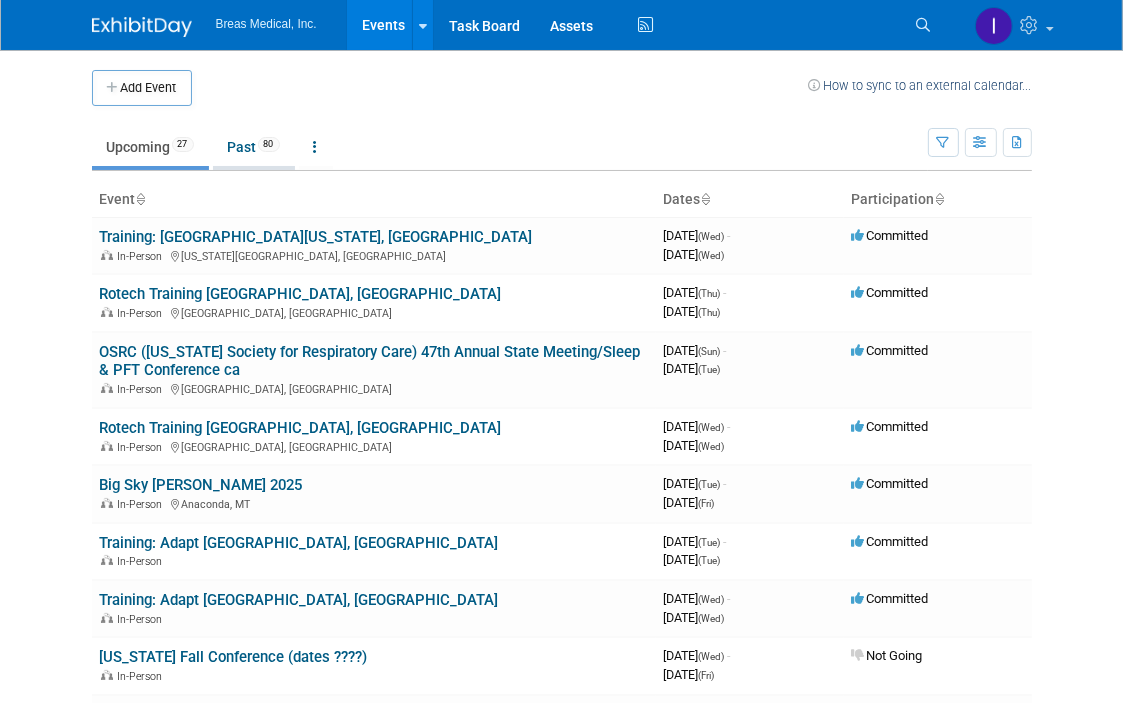 click on "Past
80" at bounding box center [254, 147] 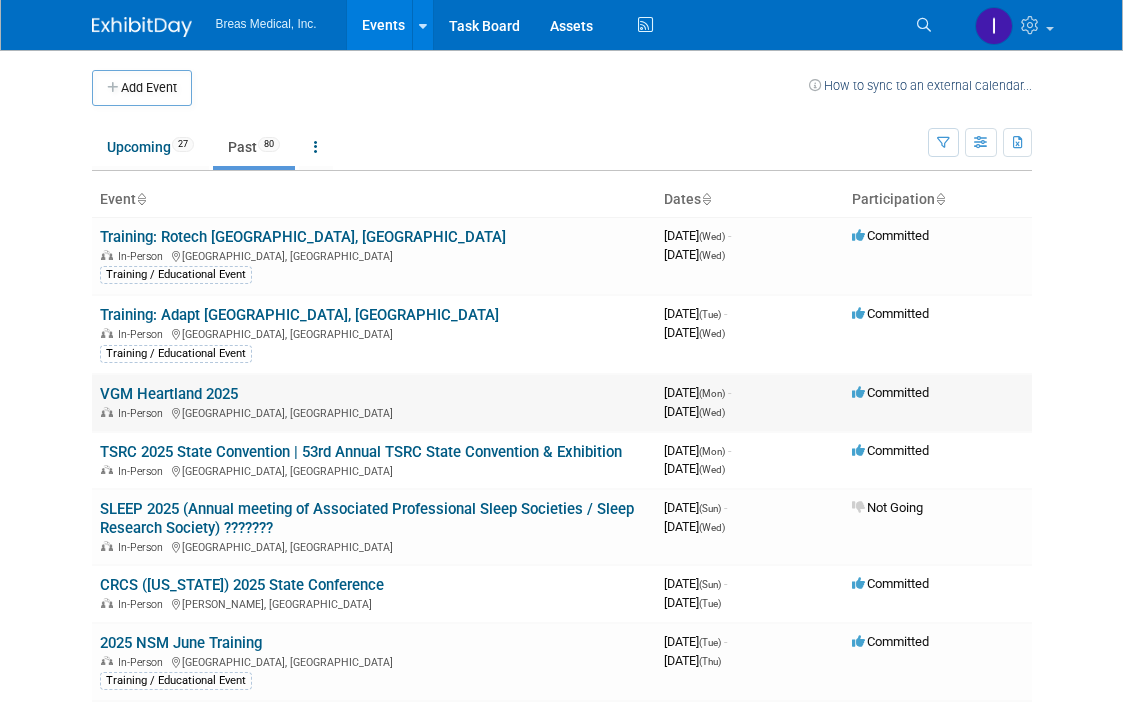 scroll, scrollTop: 0, scrollLeft: 0, axis: both 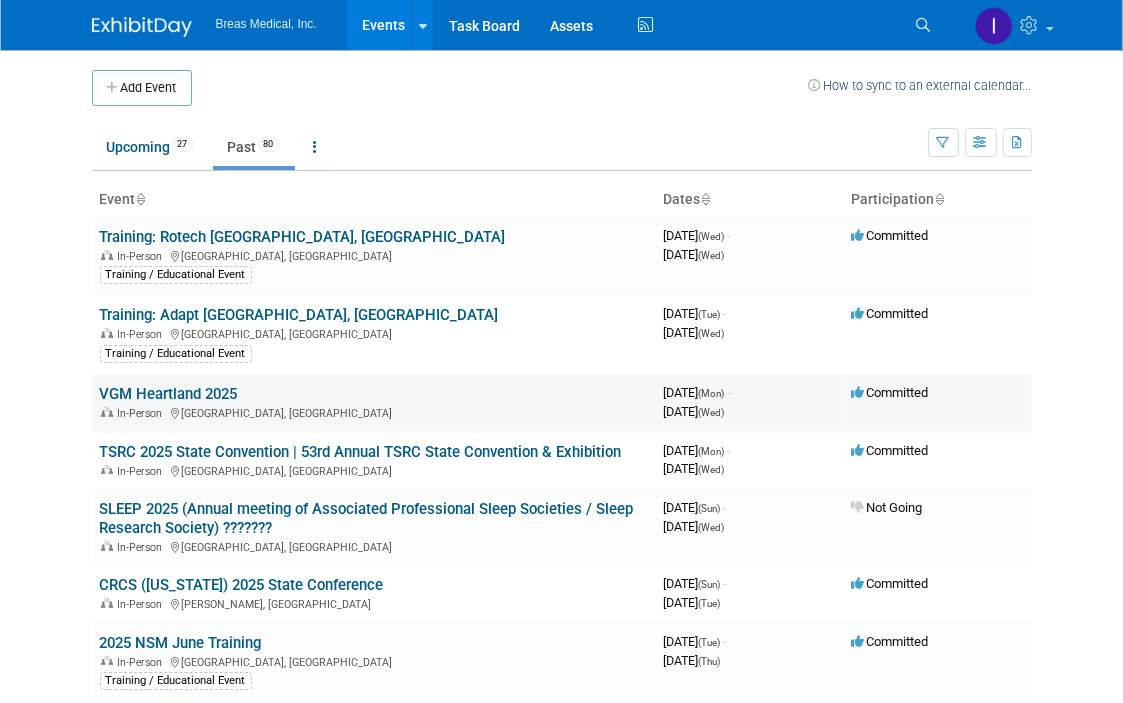 click on "VGM Heartland 2025" at bounding box center [169, 394] 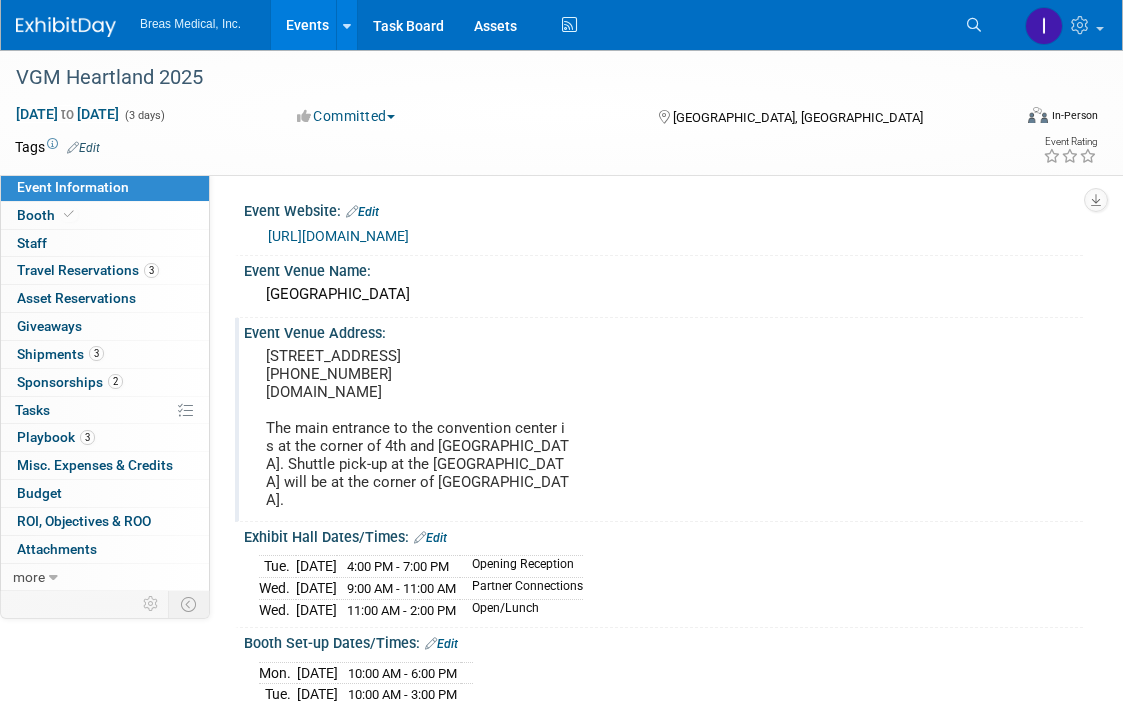 scroll, scrollTop: 0, scrollLeft: 0, axis: both 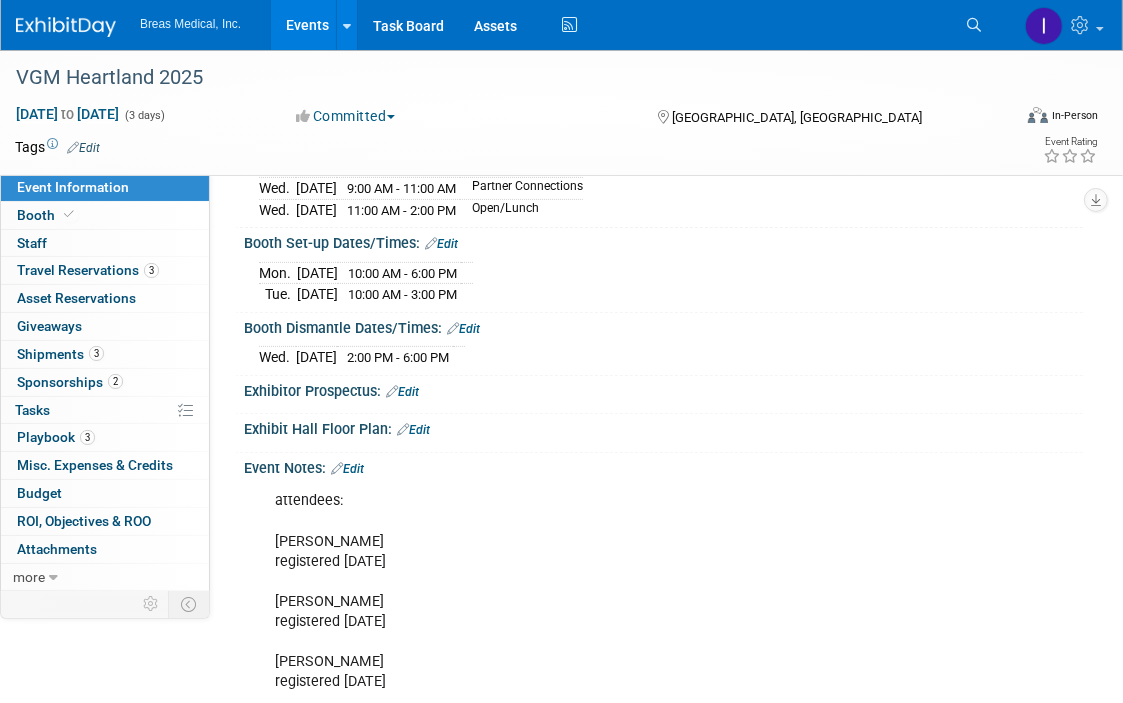 click on "Edit" at bounding box center (347, 469) 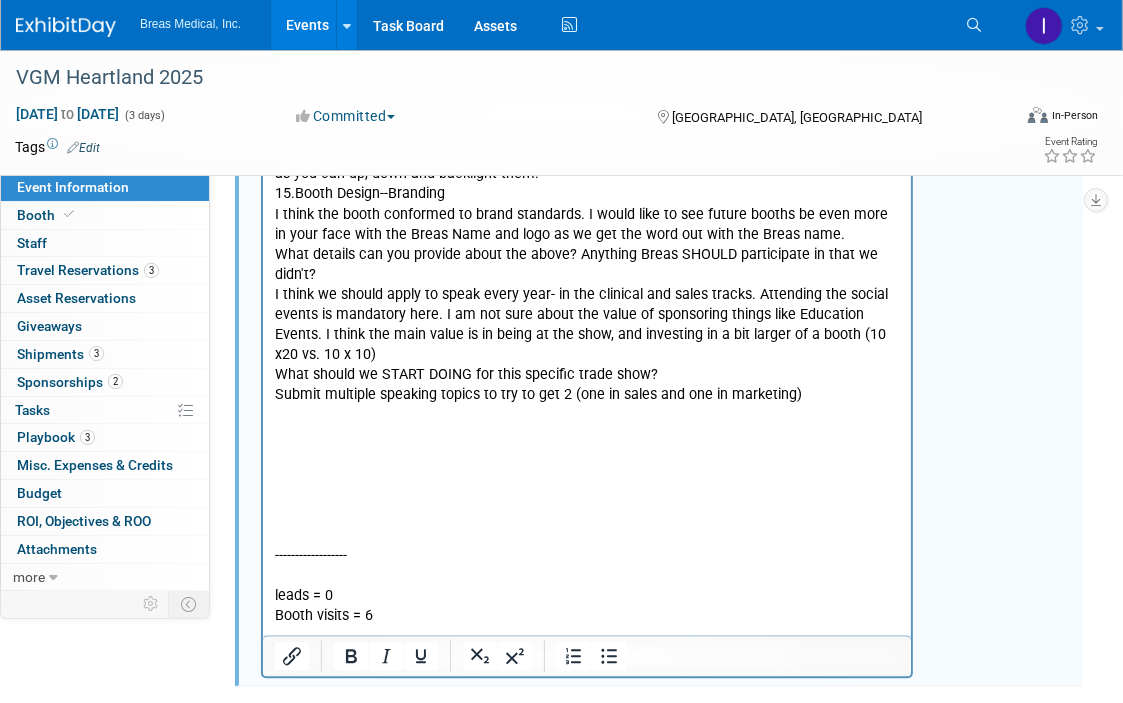 scroll, scrollTop: 3095, scrollLeft: 0, axis: vertical 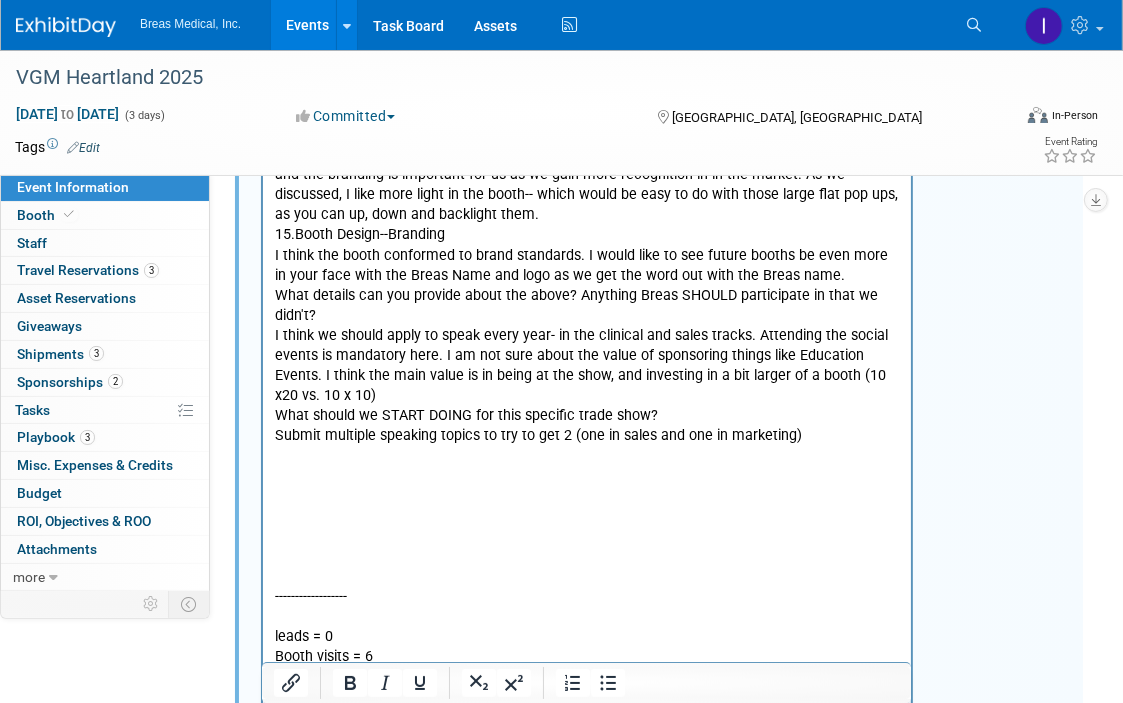click on "------------------------------------------------ print for VGM: Clearo, Vivo 2, BreatheSmart/EtCO2 -------------------------- sent debrief form email 7-7-2025 responses: KR: 11.Location in Hall I thought the location was okay. Being near a bar at this show is definitely a plus. Heartland is hard because you really don't have much of a say in where your booth is. Next year we can request a location closer to the bar. 12.Flow in/around booth Traffic was decent. See comments about the booth design below which I think we have talked about at length but worth documenting formally. 13.Booth Design--Layout 14.Booth Design--Graphics and Signage I like the graphics and the lifestyle images. I like the Breas logo- and I think focusing on the logo and the branding is important for us as we gain more recognition in in the market. As we discussed, I like more light in the booth-- which would be easy to do with those large flat pop ups, as you can up, down and backlight them. 15.Booth Design--Branding ------------------" at bounding box center (586, 106) 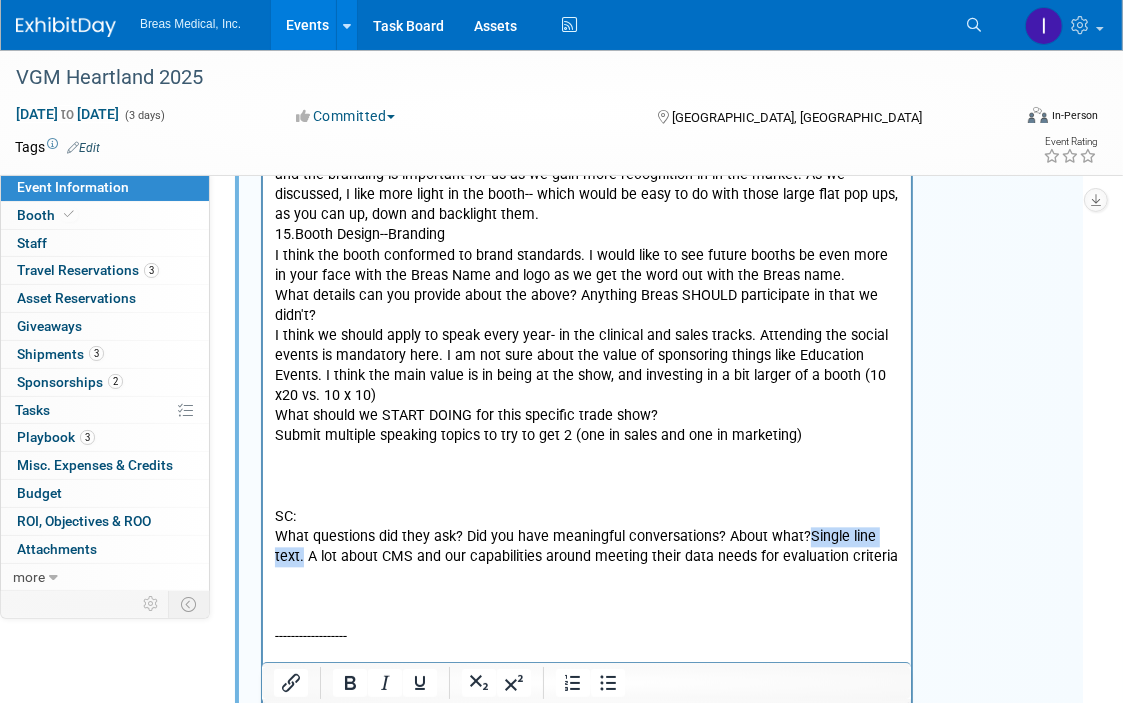 drag, startPoint x: 804, startPoint y: 490, endPoint x: 902, endPoint y: 491, distance: 98.005104 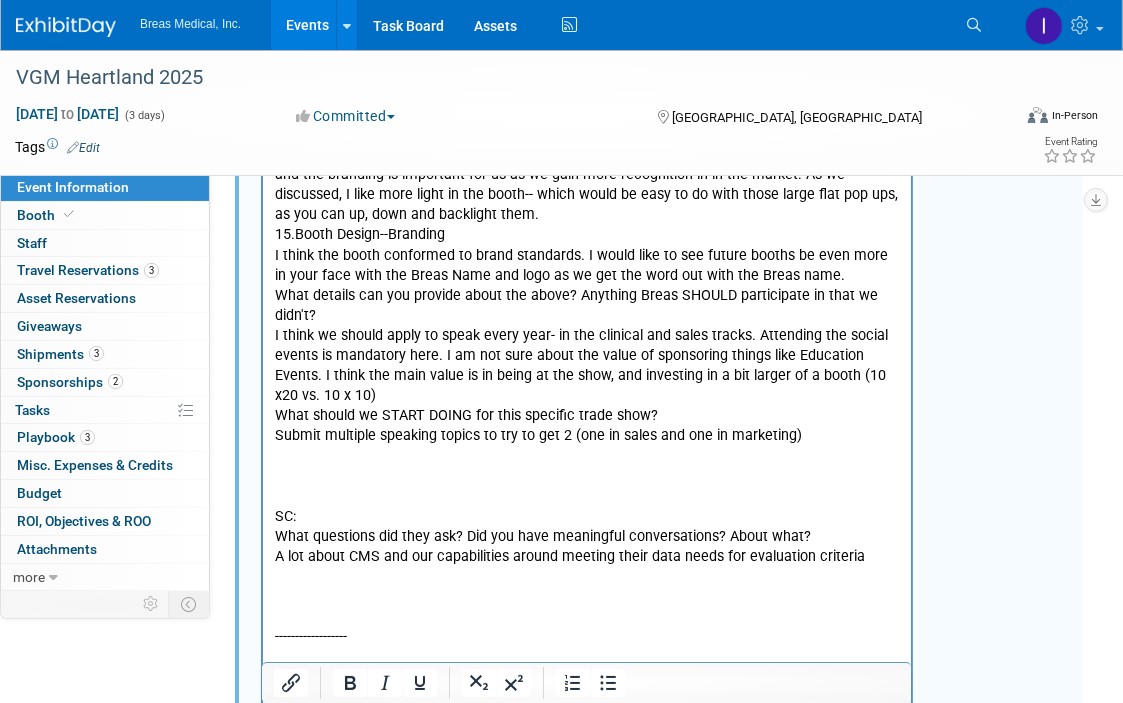 click on "A lot about CMS and our capabilities around meeting their data needs for evaluation criteria ------------------ leads = 0 Booth visits = 6" at bounding box center (586, 628) 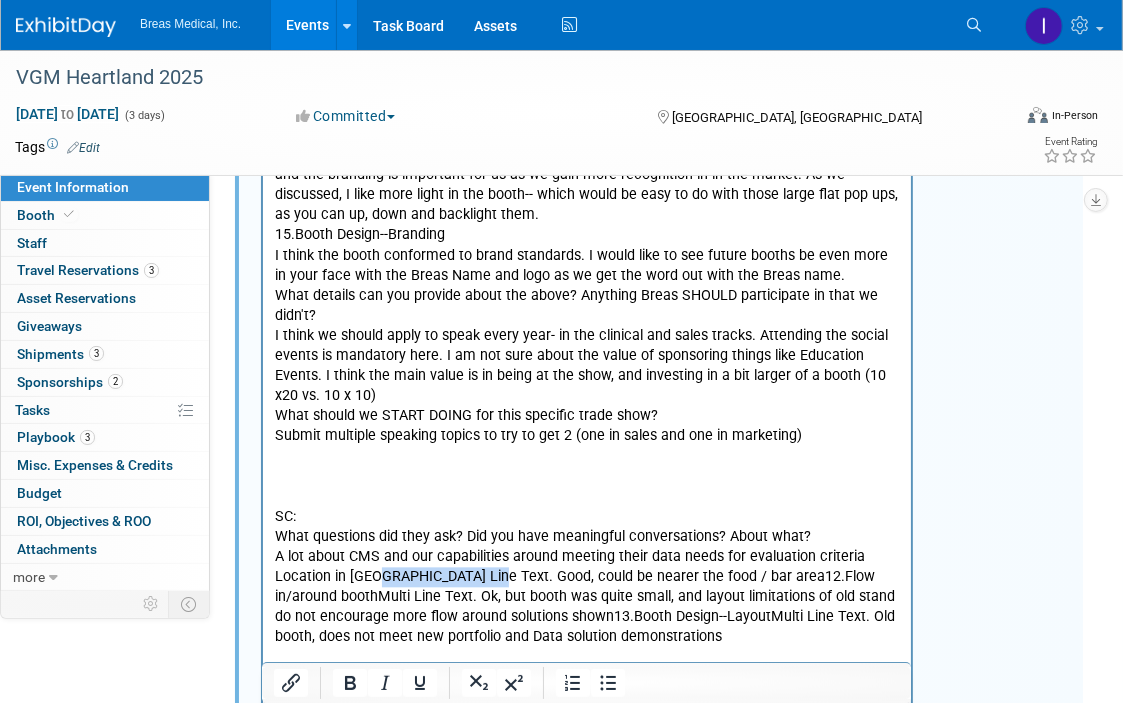 drag, startPoint x: 476, startPoint y: 536, endPoint x: 373, endPoint y: 542, distance: 103.17461 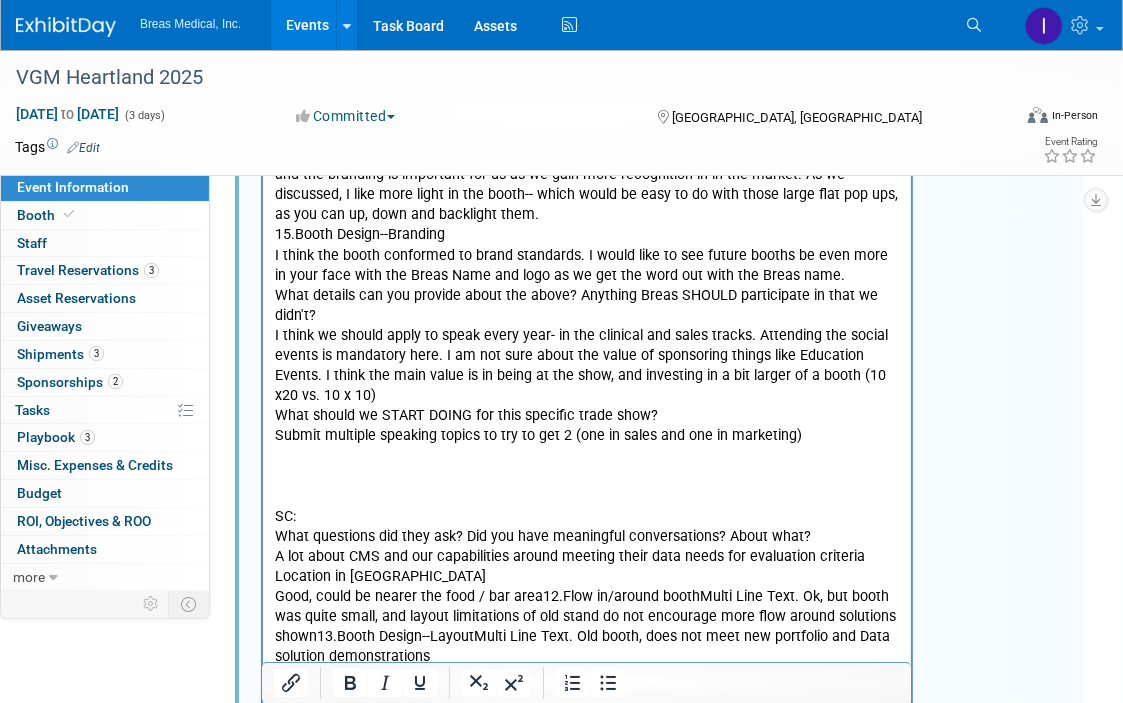 click on "Good, could be nearer the food / bar area12.Flow in/around boothMulti Line Text. Ok, but booth was quite small, and layout limitations of old stand do not encourage more flow around solutions shown13.Booth Design--LayoutMulti Line Text. Old booth, does not meet new portfolio and Data solution demonstrations ------------------ leads = 0 Booth visits = 6" at bounding box center (586, 688) 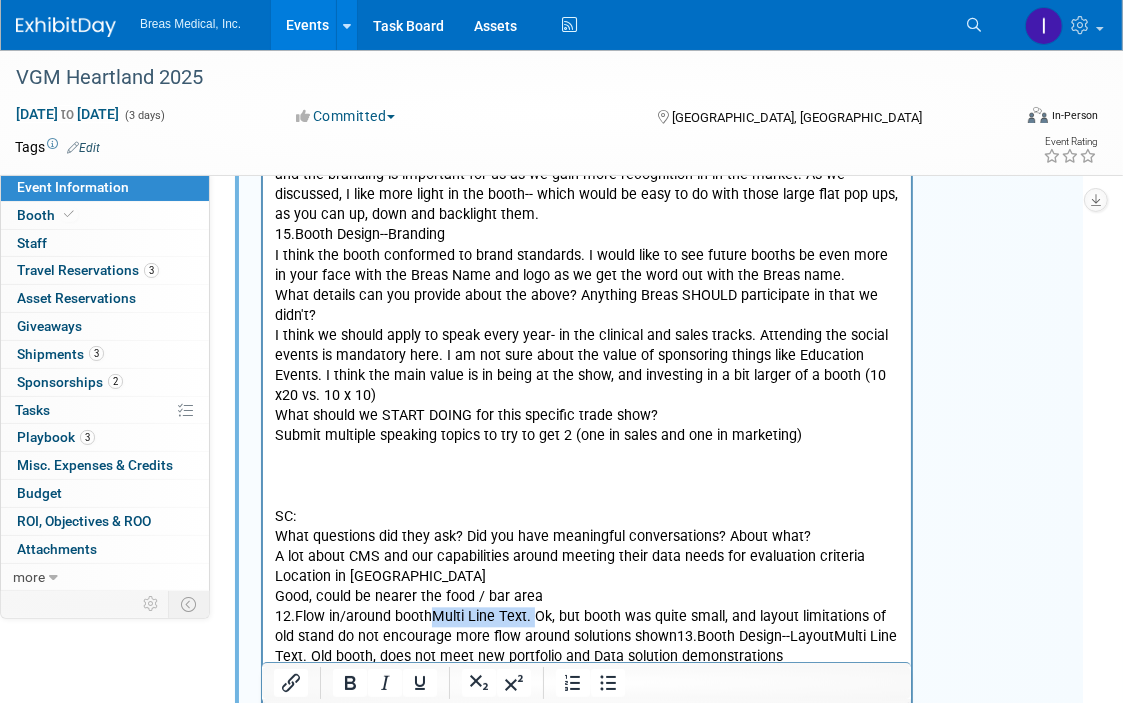 drag, startPoint x: 529, startPoint y: 580, endPoint x: 431, endPoint y: 578, distance: 98.02041 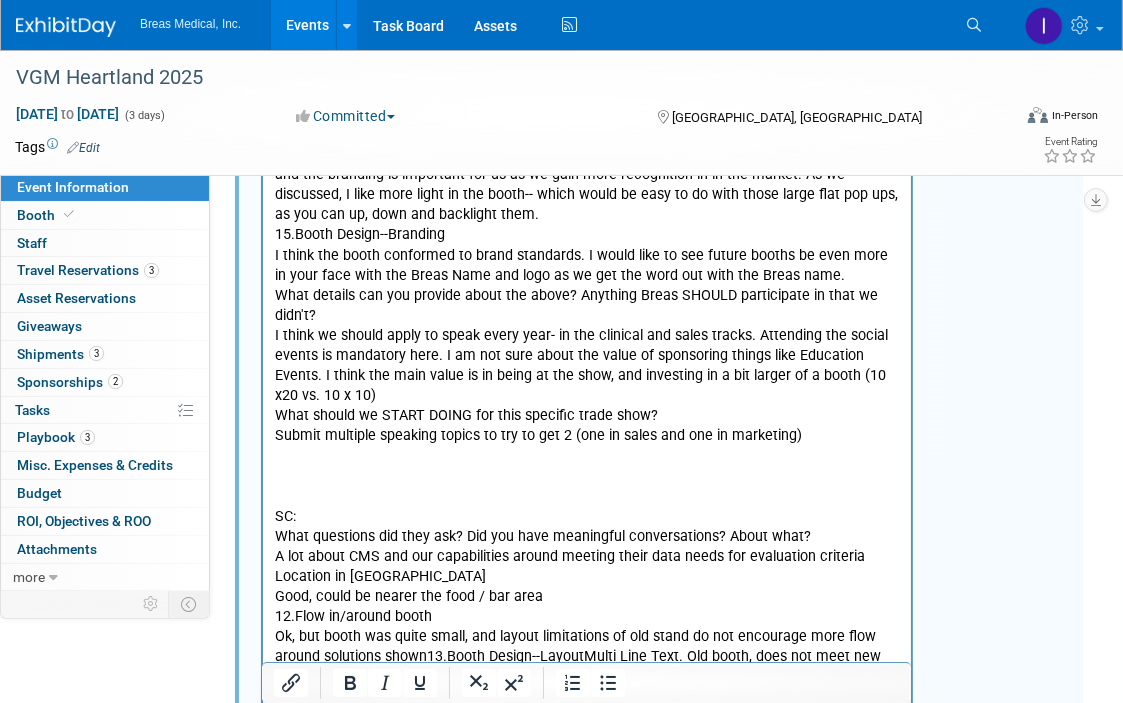 click on "Ok, but booth was quite small, and layout limitations of old stand do not encourage more flow around solutions shown13.Booth Design--LayoutMulti Line Text. Old booth, does not meet new portfolio and Data solution demonstrations ------------------ leads = 0 Booth visits = 6" at bounding box center (586, 718) 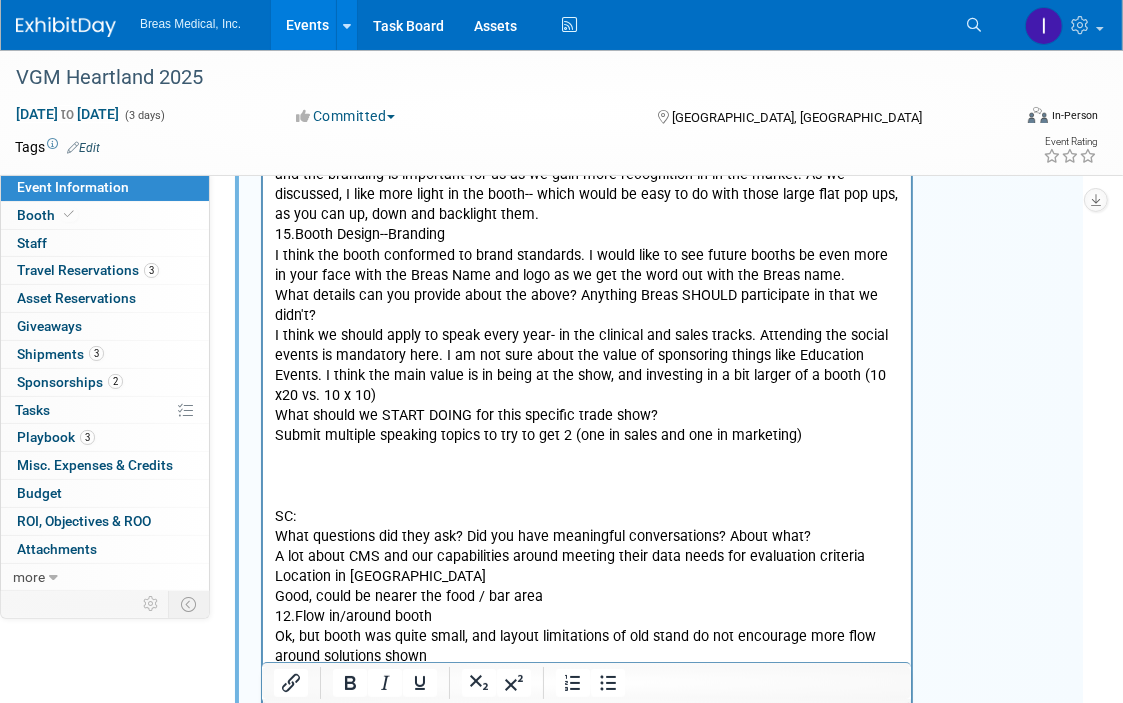 drag, startPoint x: 533, startPoint y: 632, endPoint x: 434, endPoint y: 632, distance: 99 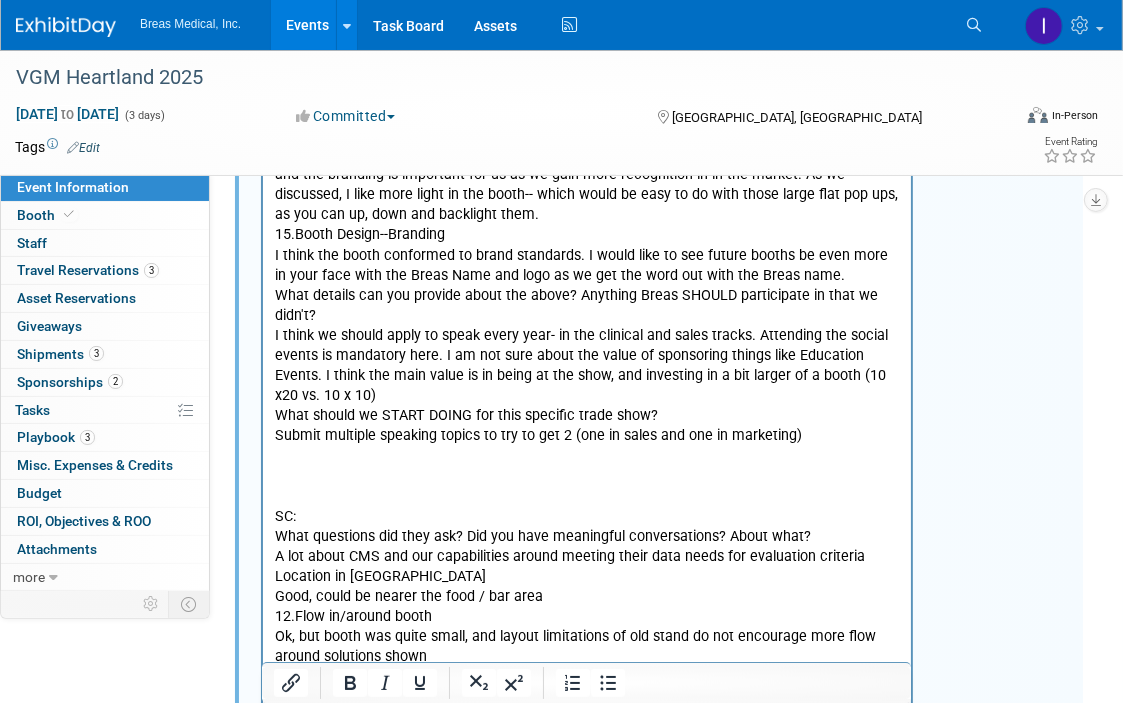 scroll, scrollTop: 3487, scrollLeft: 0, axis: vertical 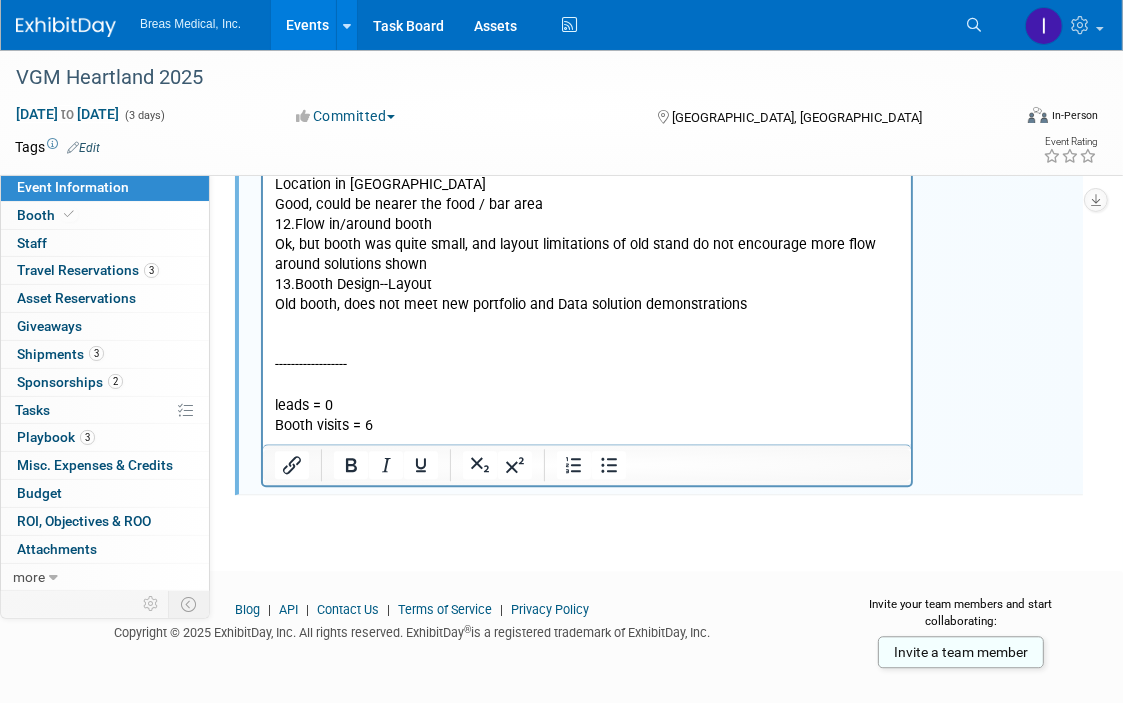 click on "Old booth, does not meet new portfolio and Data solution demonstrations ------------------ leads = 0 Booth visits = 6" at bounding box center [586, 366] 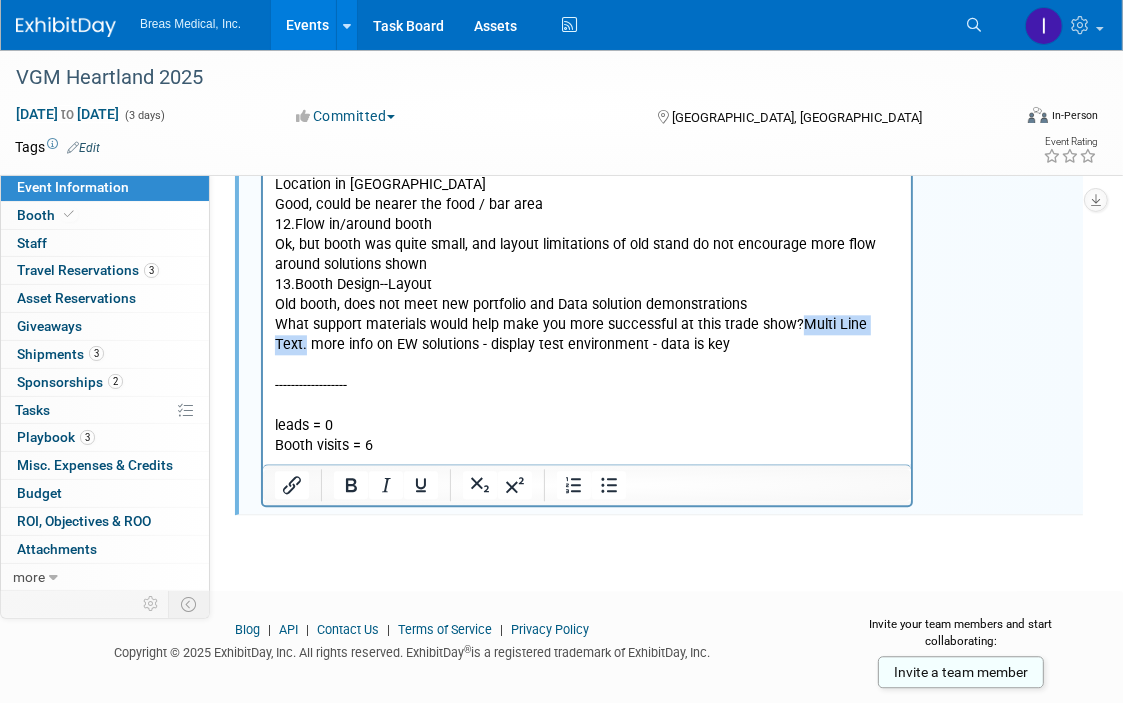 drag, startPoint x: 892, startPoint y: 287, endPoint x: 796, endPoint y: 286, distance: 96.00521 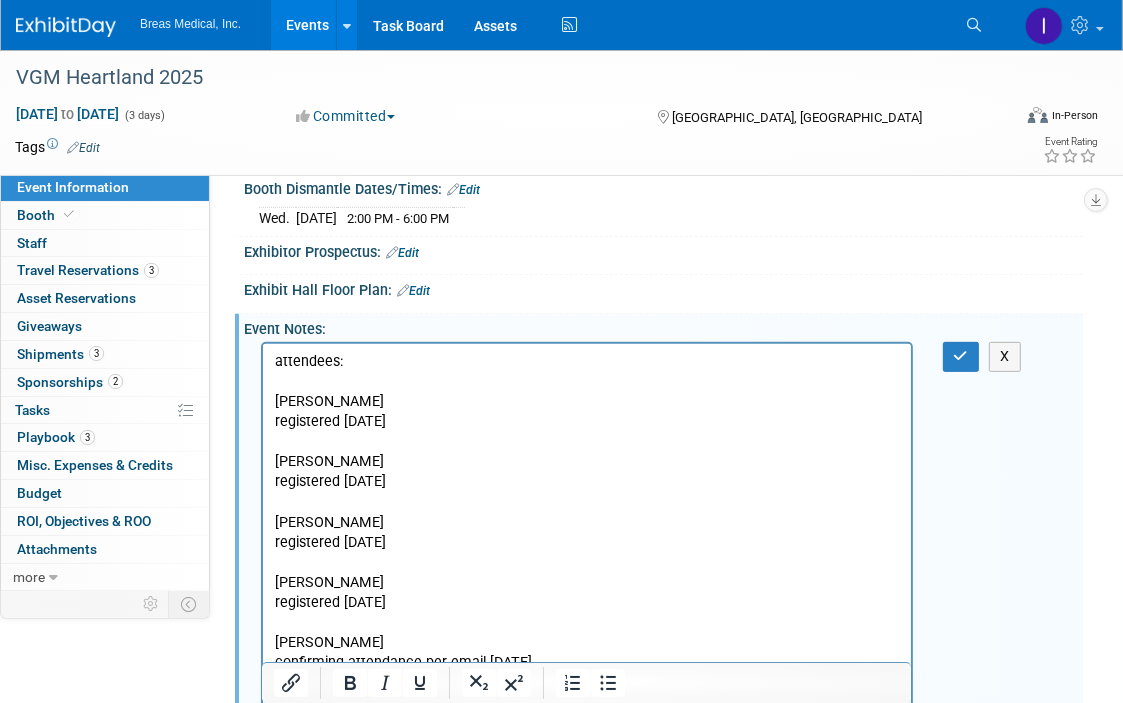 scroll, scrollTop: 487, scrollLeft: 0, axis: vertical 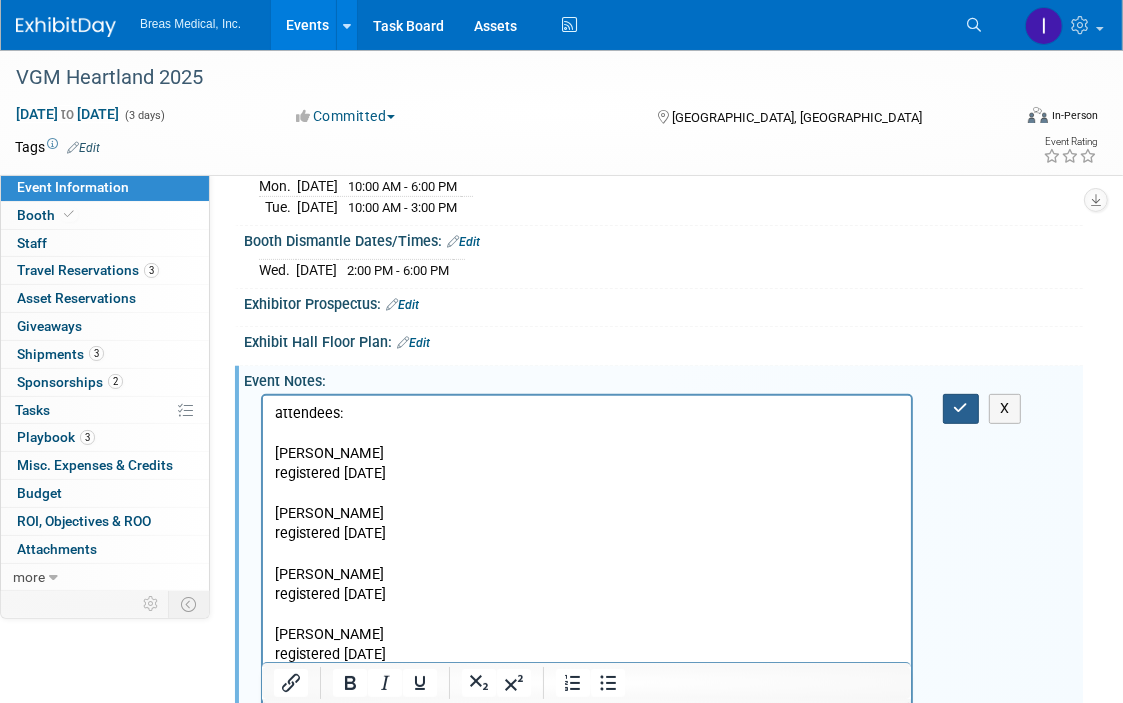 click at bounding box center (961, 408) 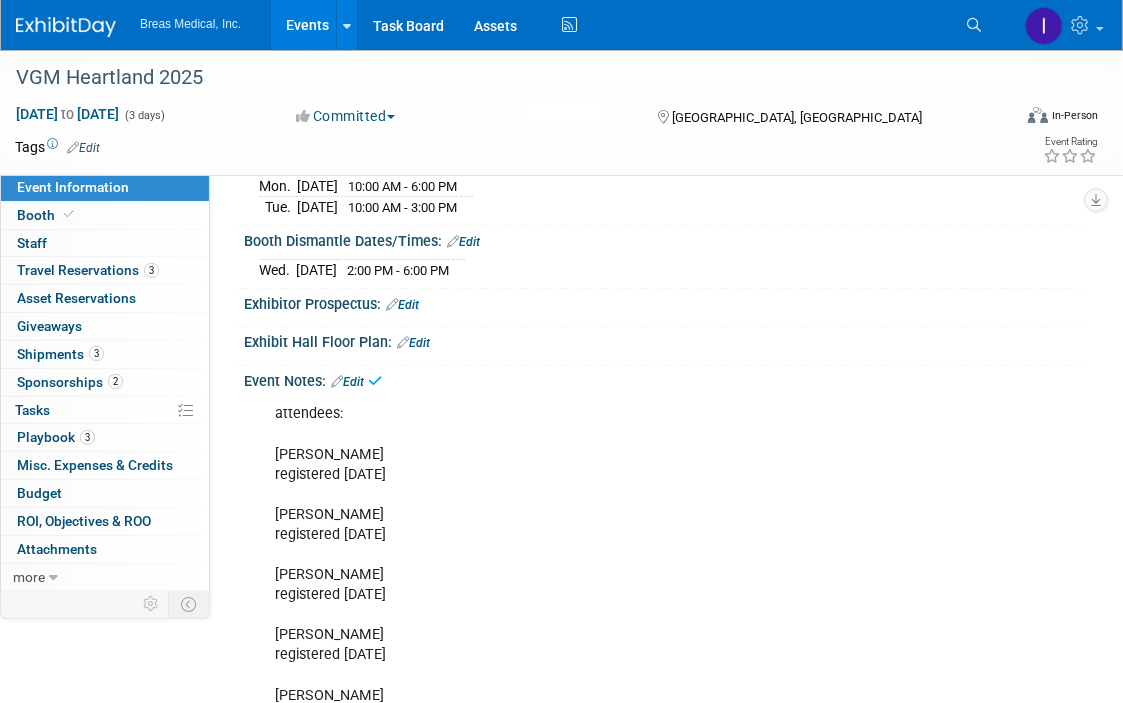 click on "Events" at bounding box center [307, 25] 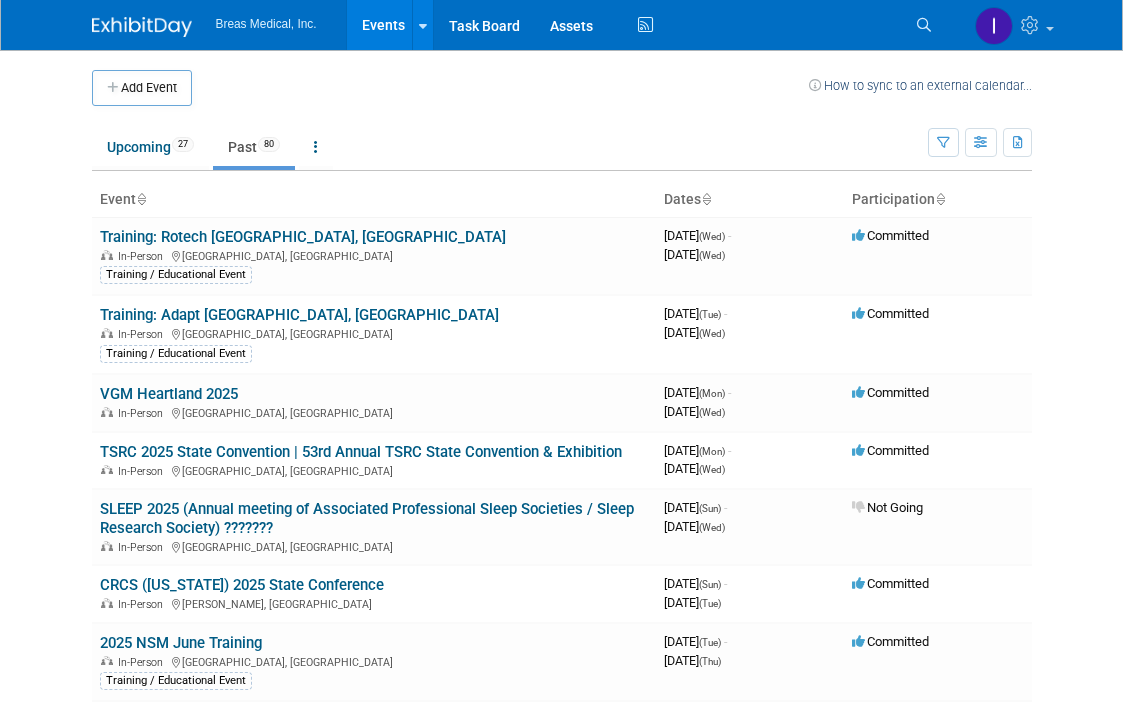 scroll, scrollTop: 0, scrollLeft: 0, axis: both 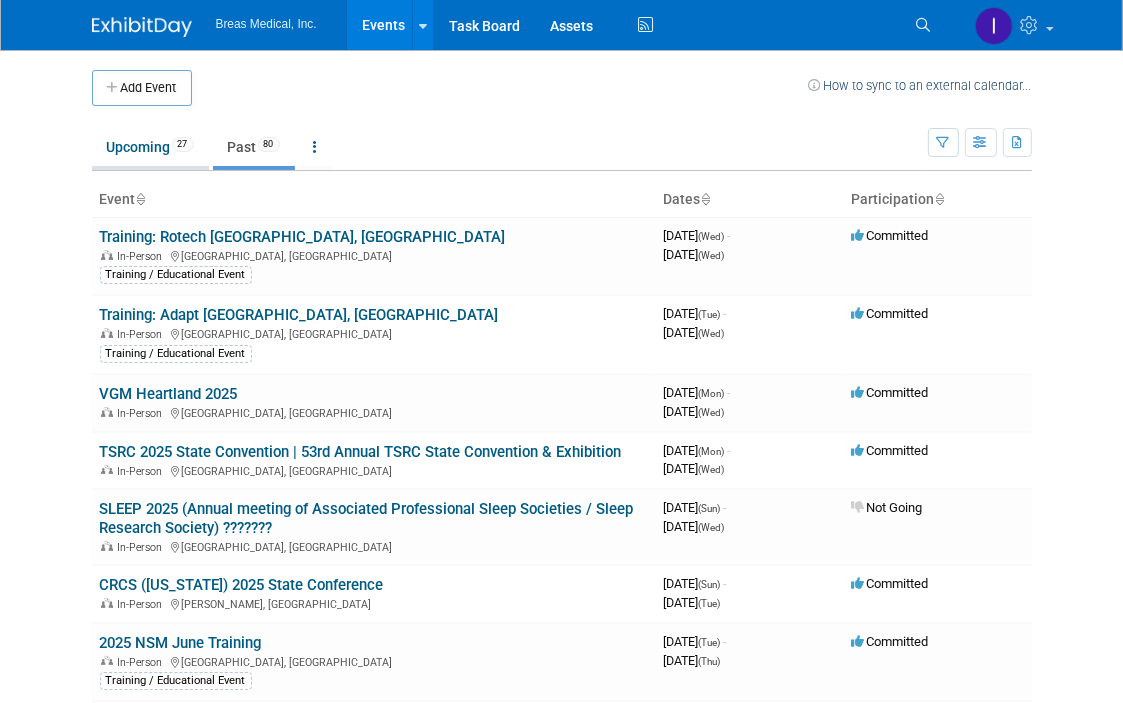 click on "Upcoming
27" at bounding box center [150, 147] 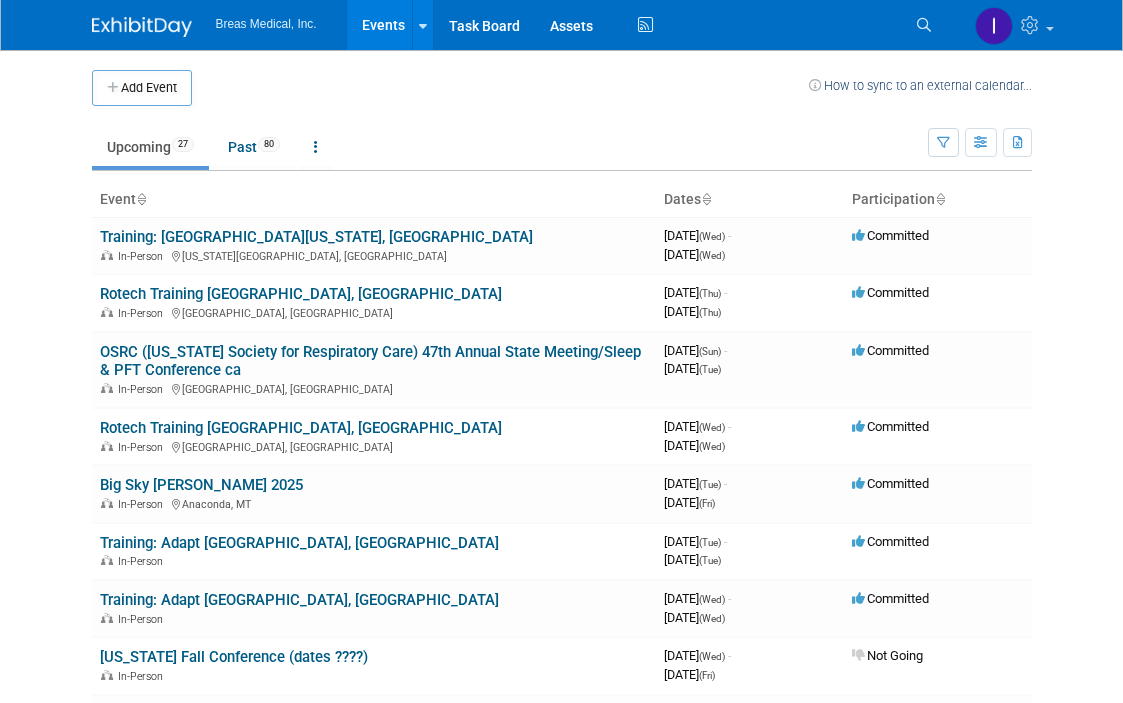 scroll, scrollTop: 0, scrollLeft: 0, axis: both 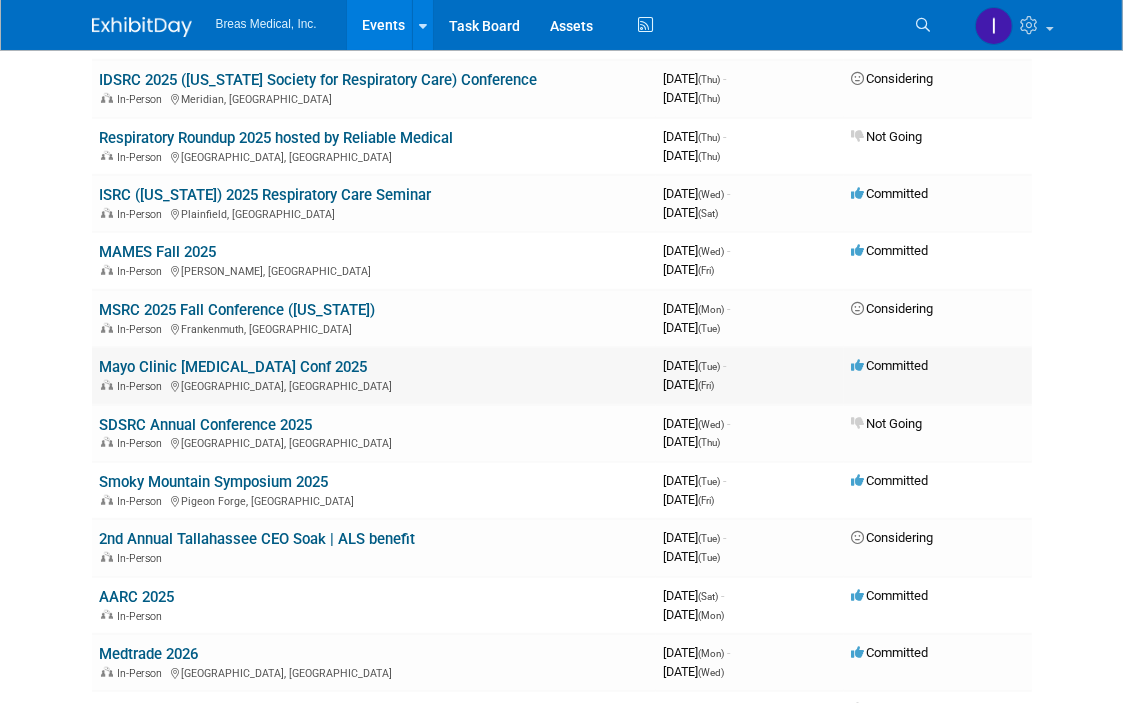 click on "Mayo Clinic [MEDICAL_DATA] Conf 2025
In-Person
[GEOGRAPHIC_DATA], [GEOGRAPHIC_DATA]" at bounding box center (374, 375) 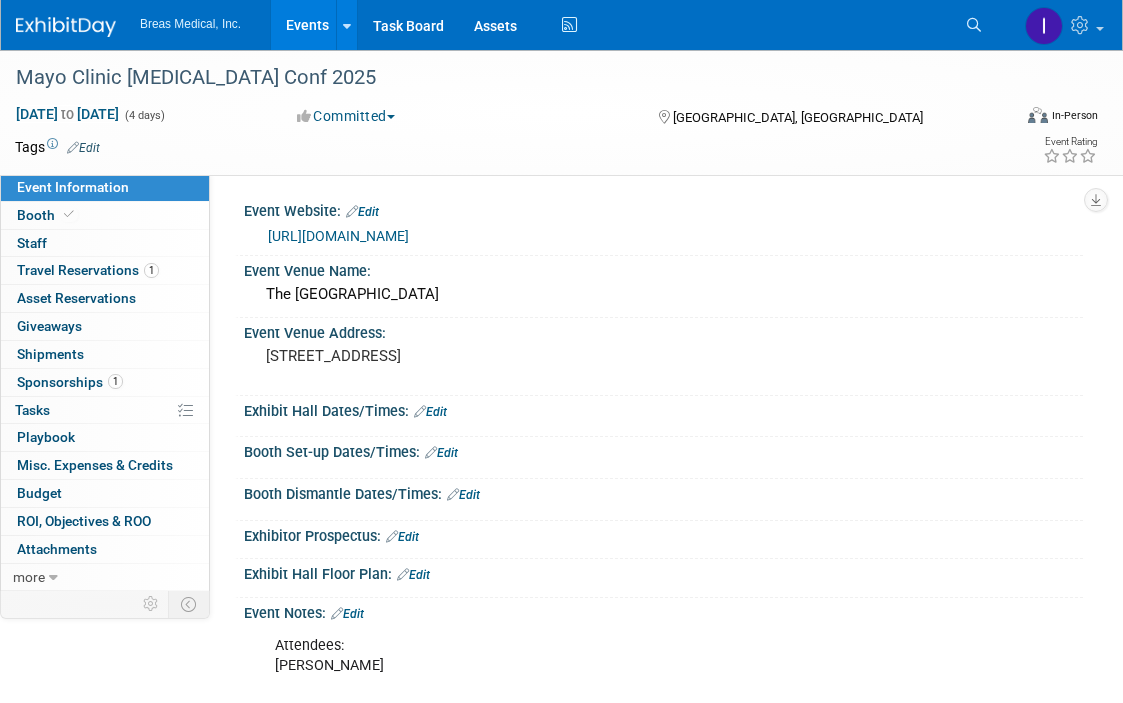 scroll, scrollTop: 0, scrollLeft: 0, axis: both 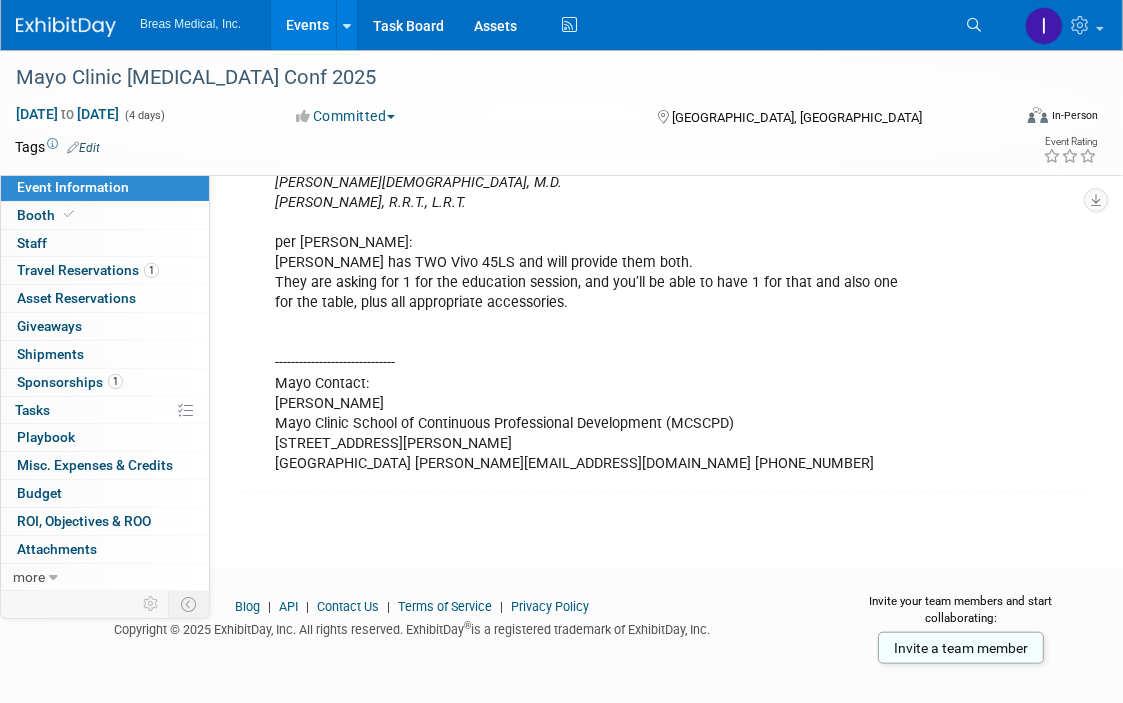 click on "Attendees: Scott Barth ------------------------------- Log in to Mayo Clinic IngaDolezar / 16Esquire! submitted sponsorship form 7-7-2025 and received this message: Thank you for completing the Sponsorship Agreement form. A signed copy will be sent to you via email once processed. All sponsorship levels include a complimentary exhibit space. Please also complete the  Exhibitor Letter of Agreement  and choose the option:  Included with paid sponsorship fee IMPORTANT NOTES: Agreement is  not considered final  until countersigned agreement has been emailed to you. Please do not proceed to pay until after countersigned agreement has been returned. If  Paying by Credit Card , please call 800-323-2688 (CT) during normal business hours.  If call goes to voice mail, please do not leave a message and try again later; messages left go to an overall Mayo Clinic drop box and not directly to MCSCPD. ------------------------------------ You can view the program schedule on the  course website . Wednesday, Oct 8" at bounding box center (587, -18) 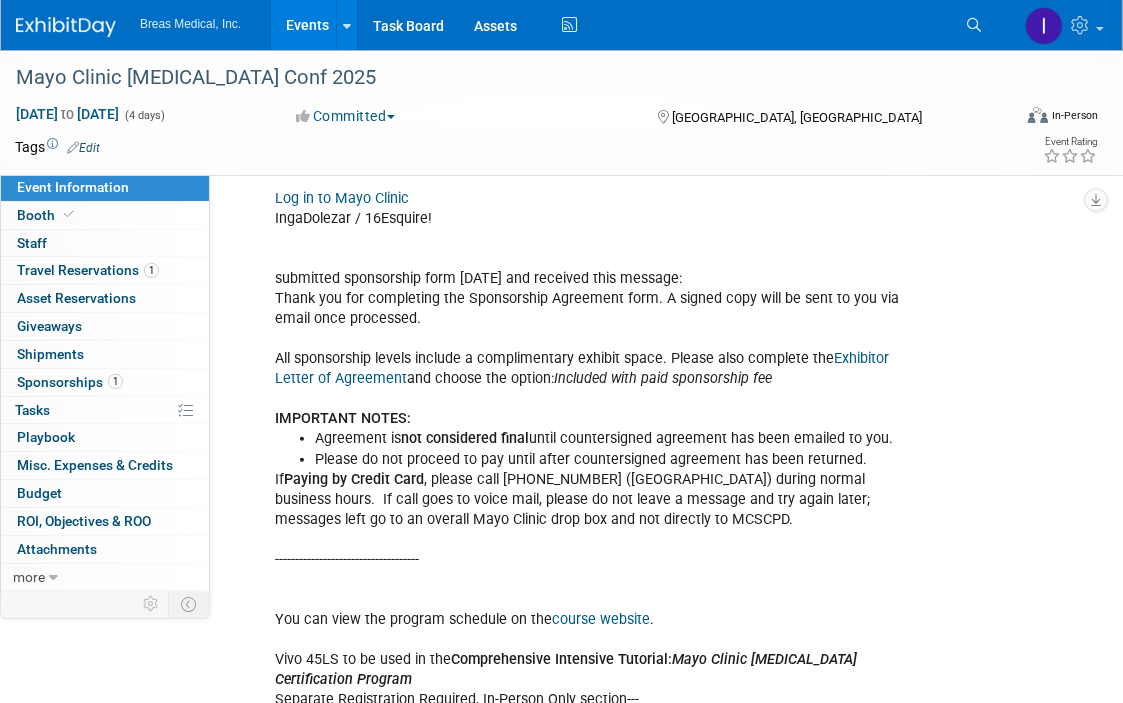 scroll, scrollTop: 546, scrollLeft: 0, axis: vertical 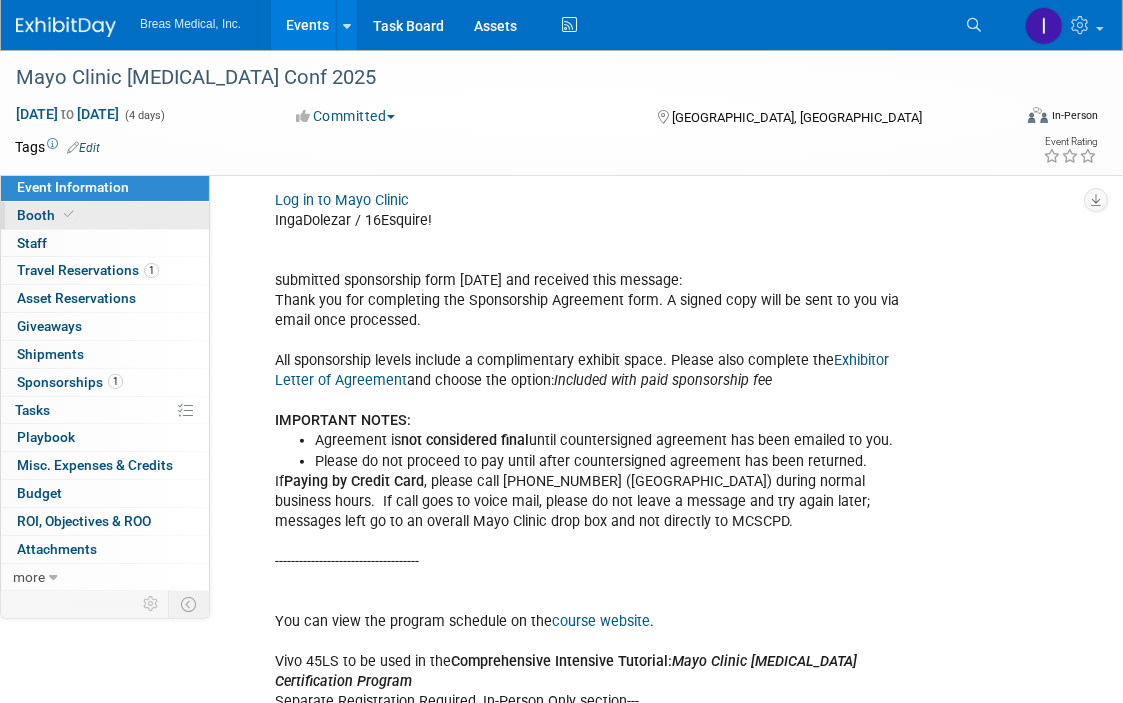 click on "Booth" at bounding box center [47, 215] 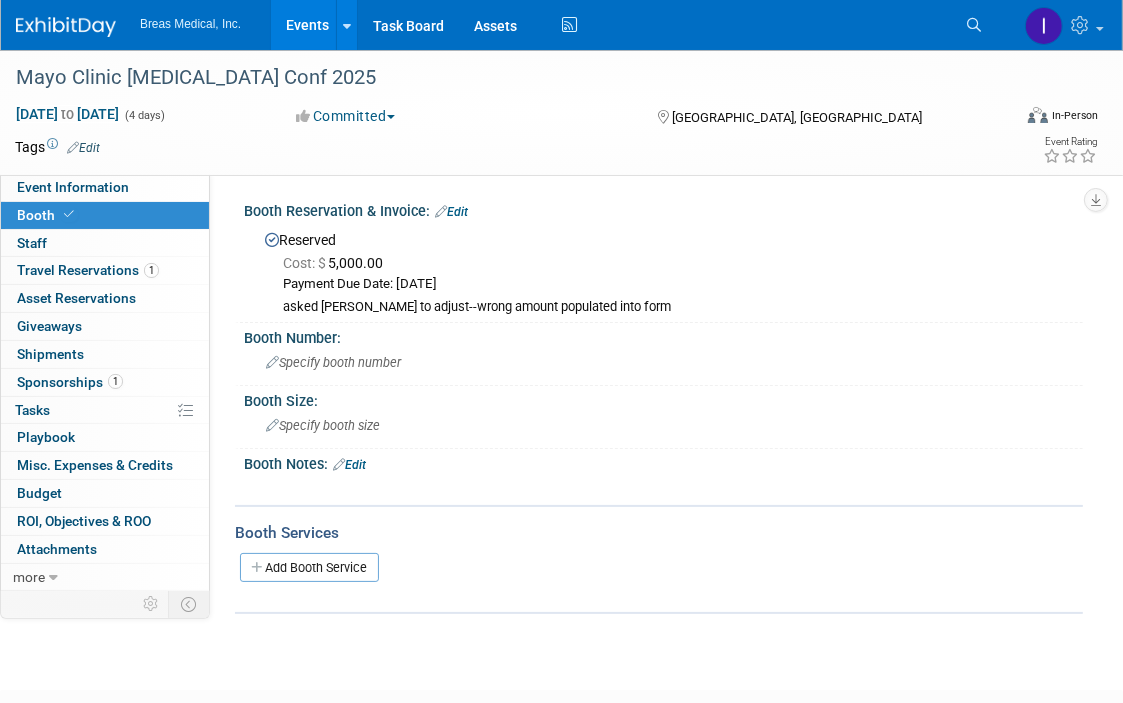 click on "Edit" at bounding box center (451, 212) 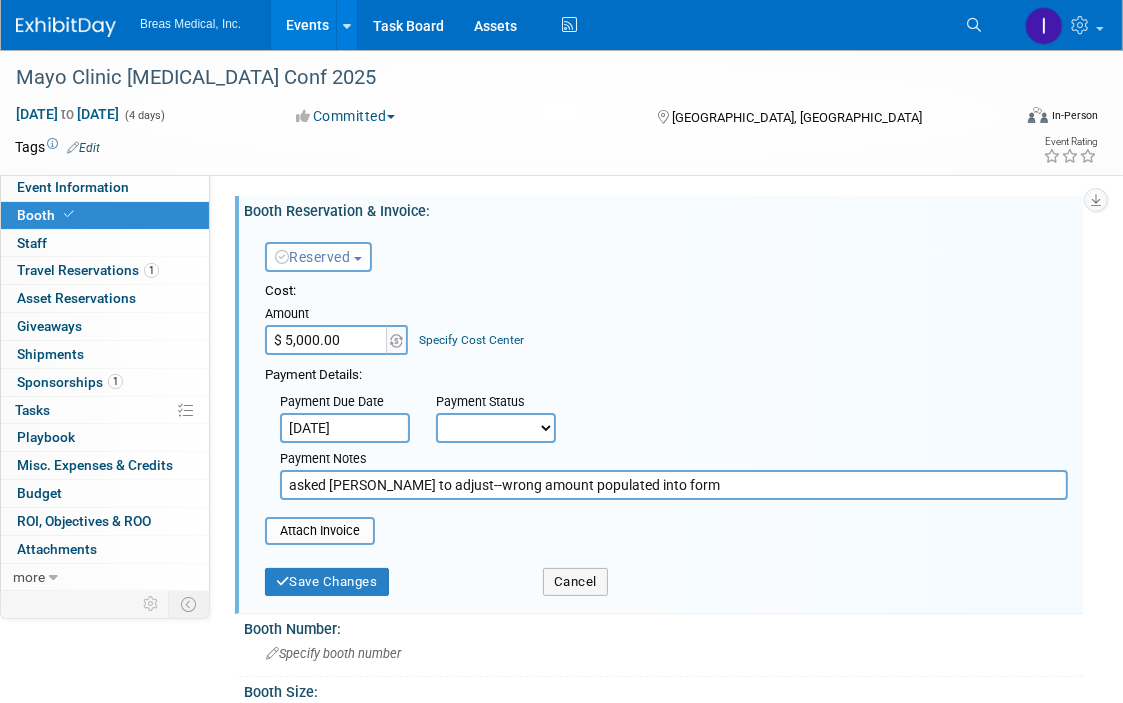click on "asked Heather to adjust--wrong amount populated into form" at bounding box center (674, 485) 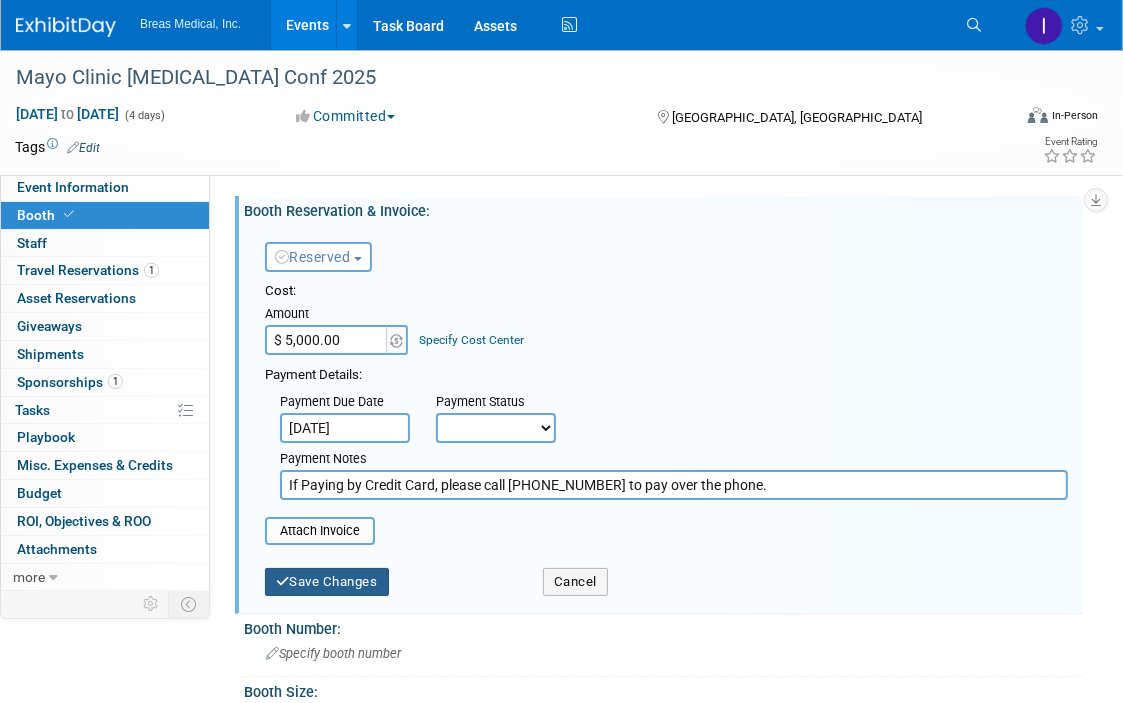 type on "If Paying by Credit Card, please call 800-323-2688 to pay over the phone." 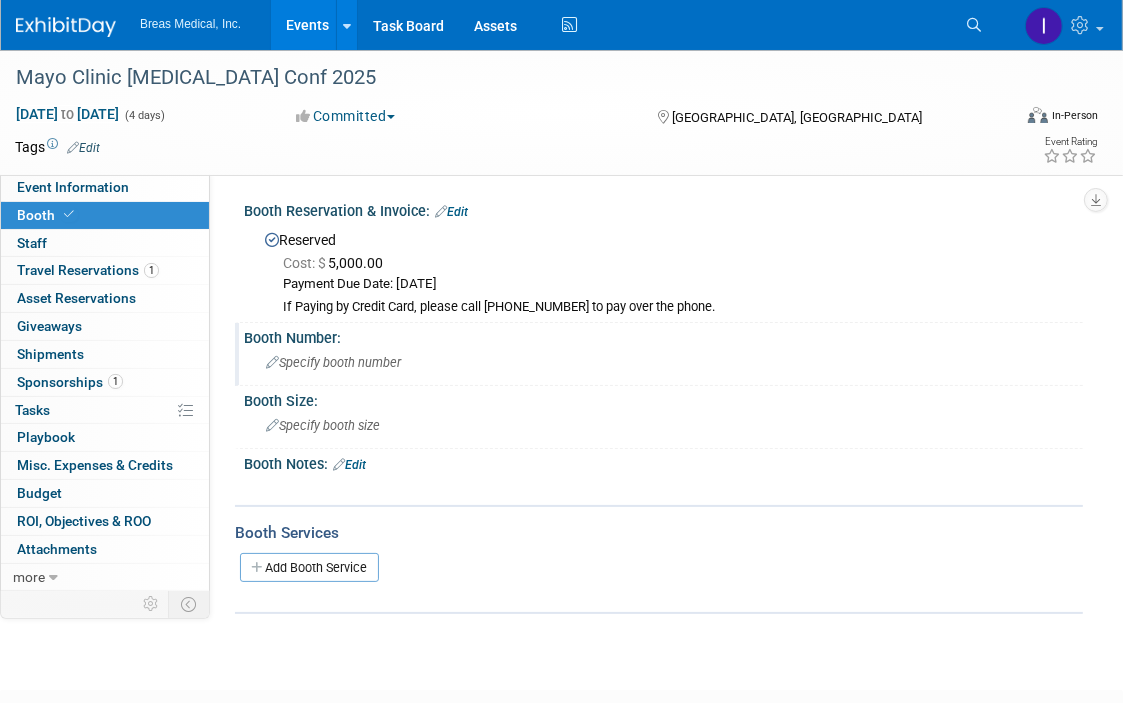 click on "Specify booth number" at bounding box center [663, 362] 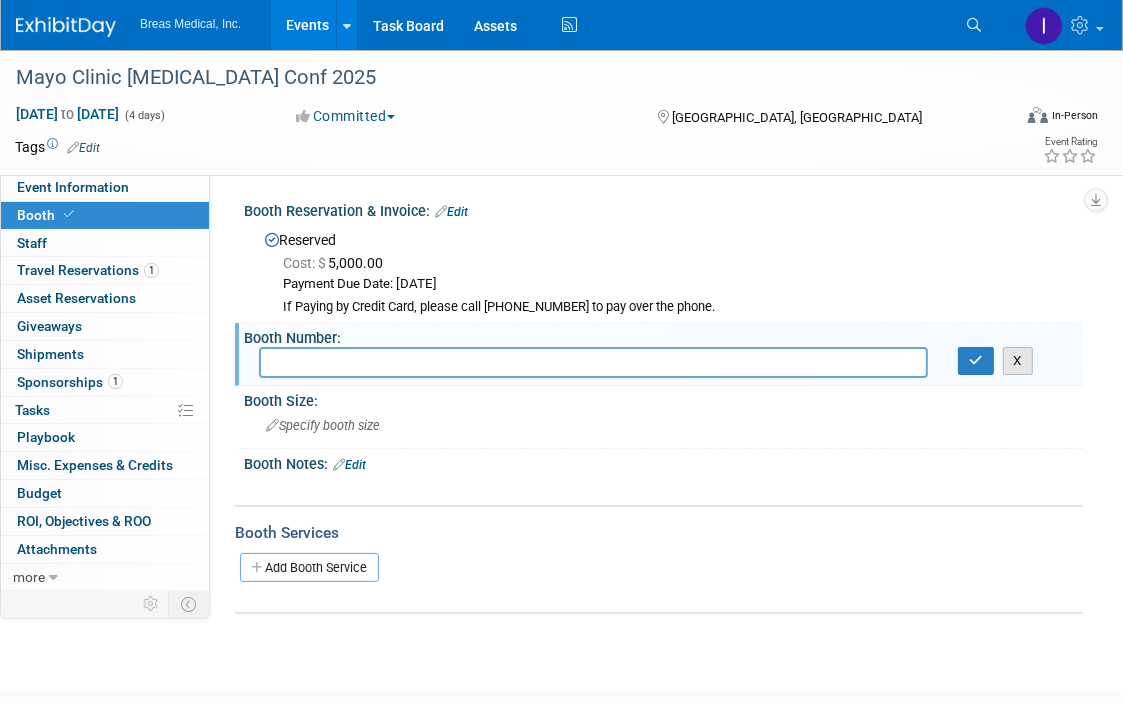 click on "X" at bounding box center (1018, 361) 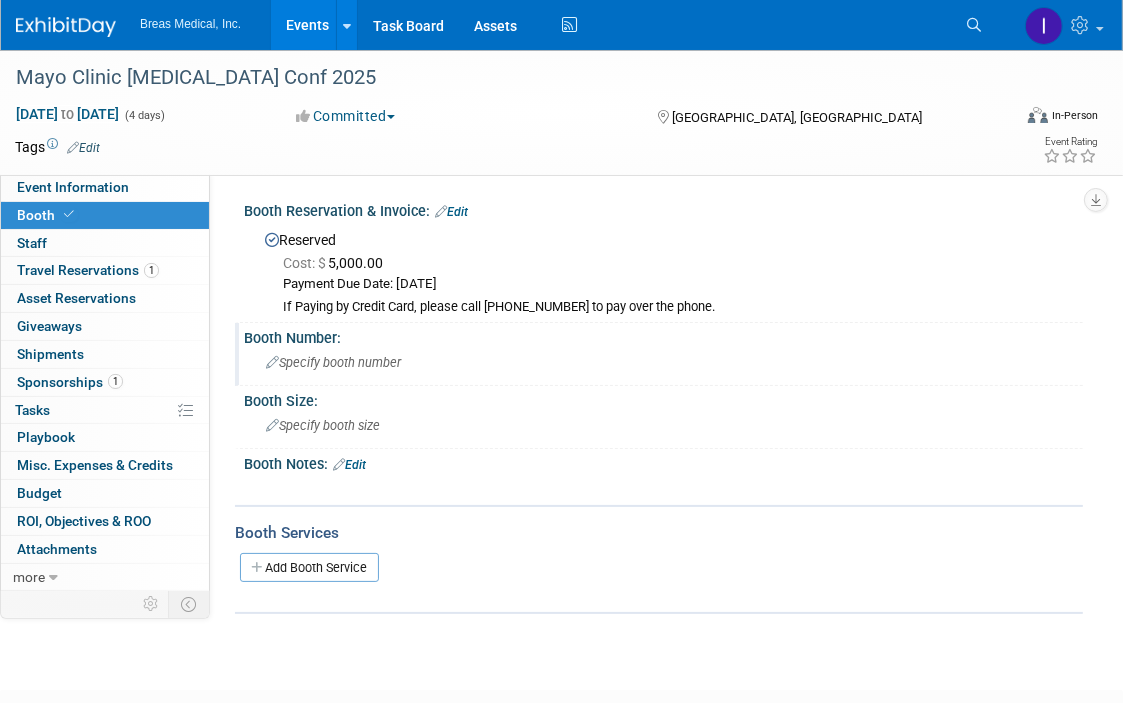 click on "Events" at bounding box center (307, 25) 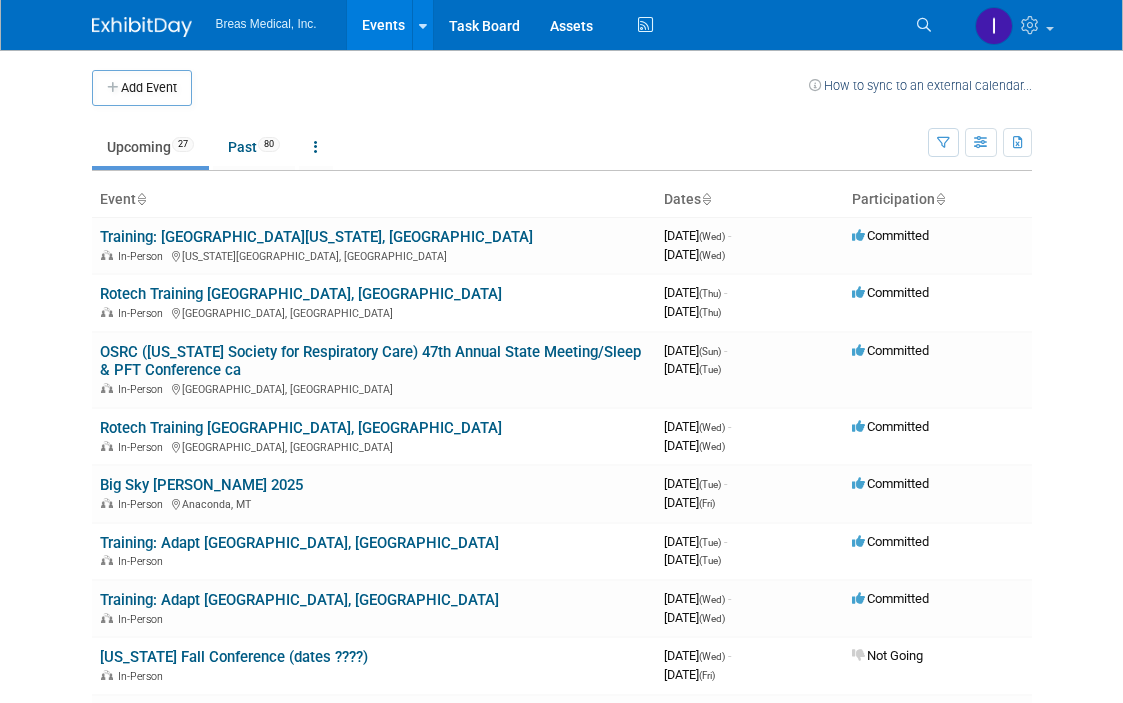 scroll, scrollTop: 0, scrollLeft: 0, axis: both 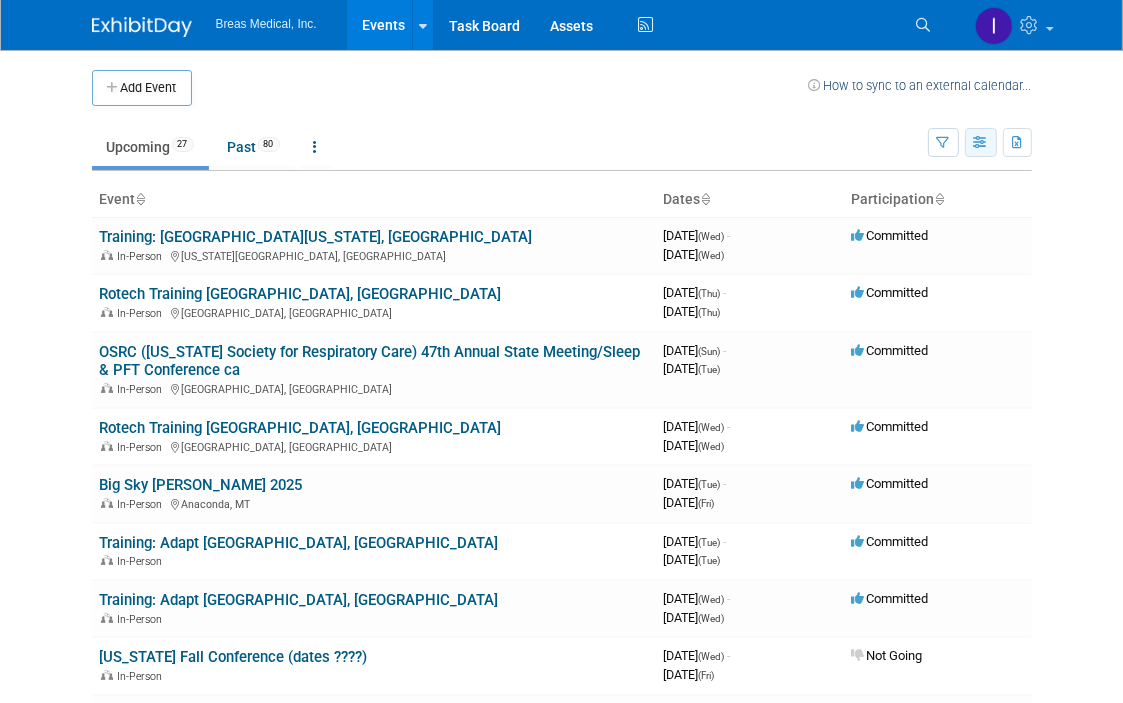 click at bounding box center (981, 142) 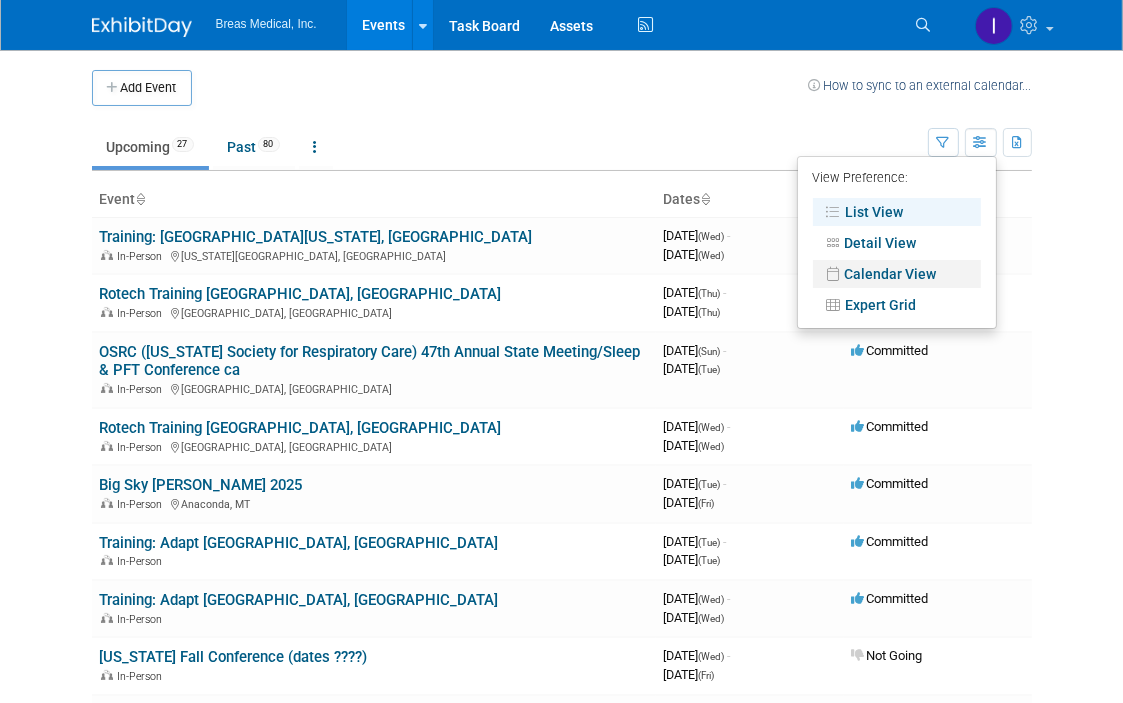 click on "Calendar View" at bounding box center (897, 274) 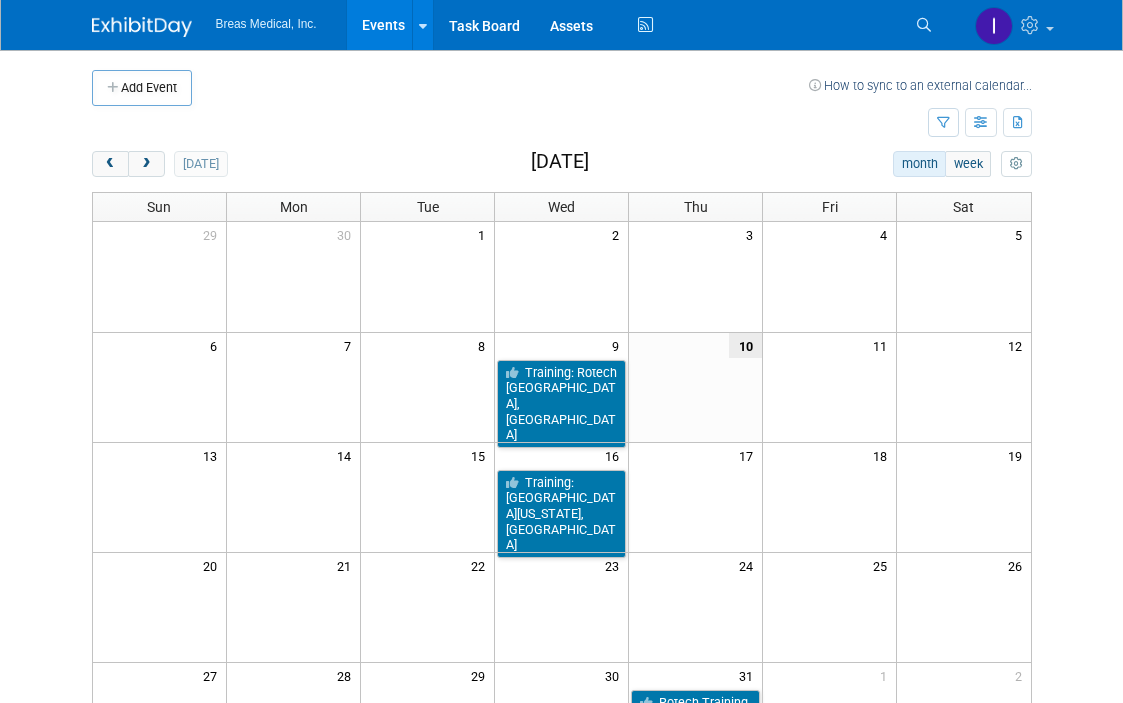 scroll, scrollTop: 0, scrollLeft: 0, axis: both 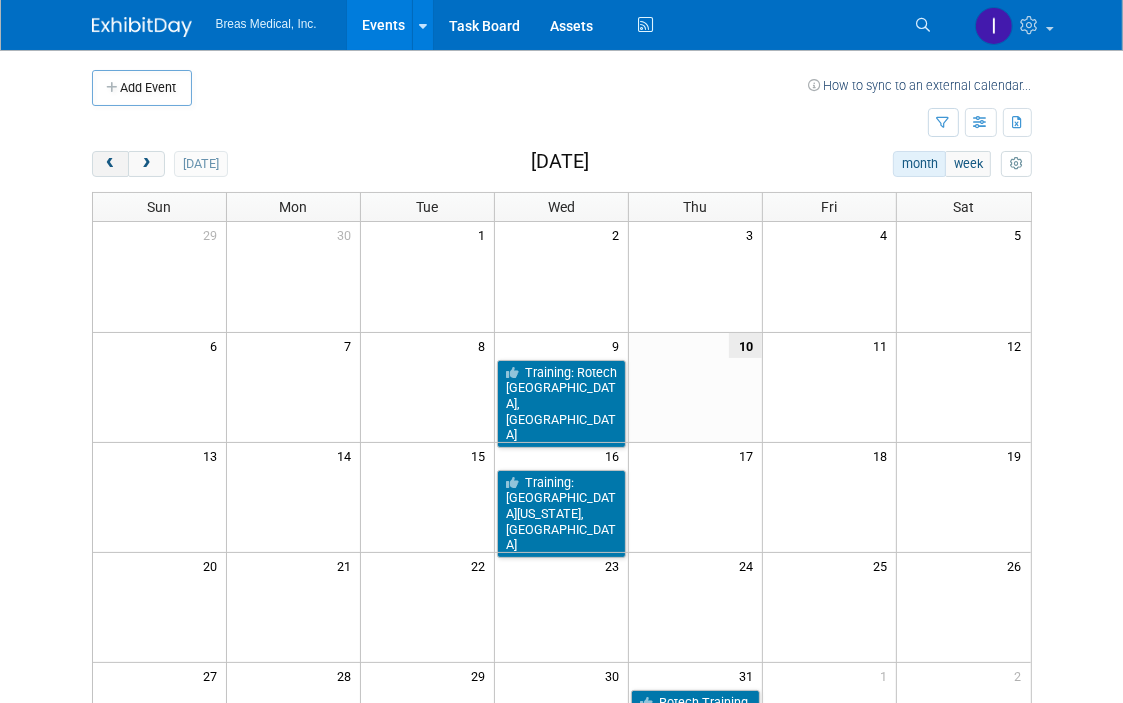 click at bounding box center [110, 164] 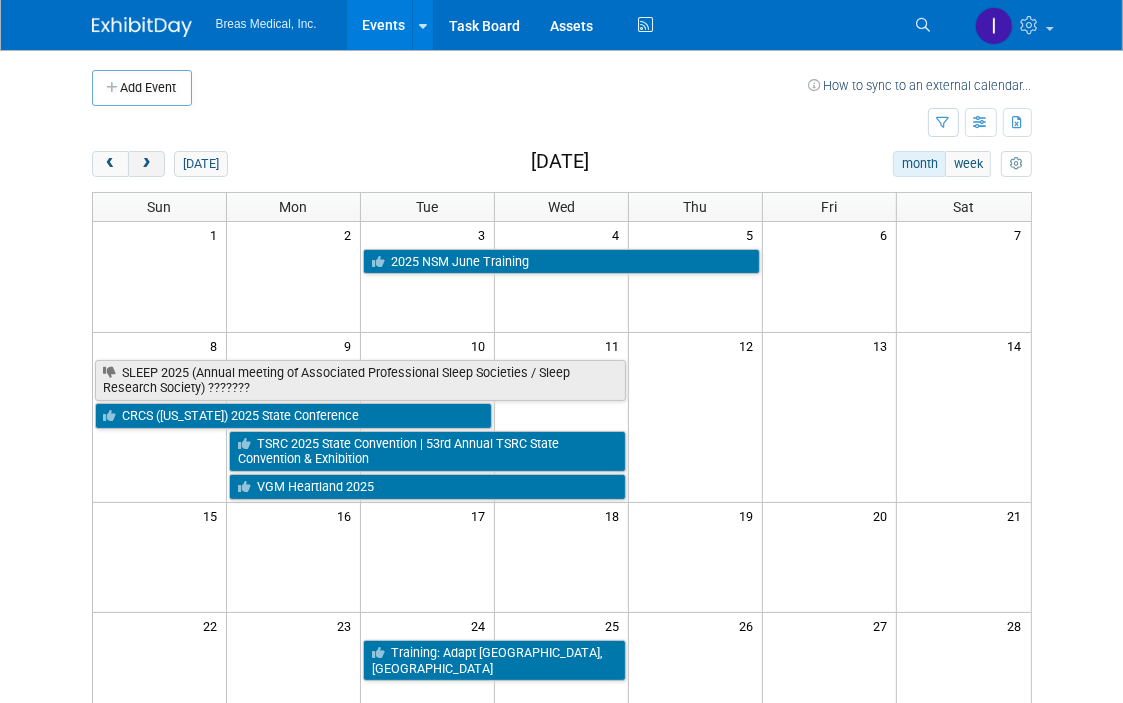click at bounding box center (146, 164) 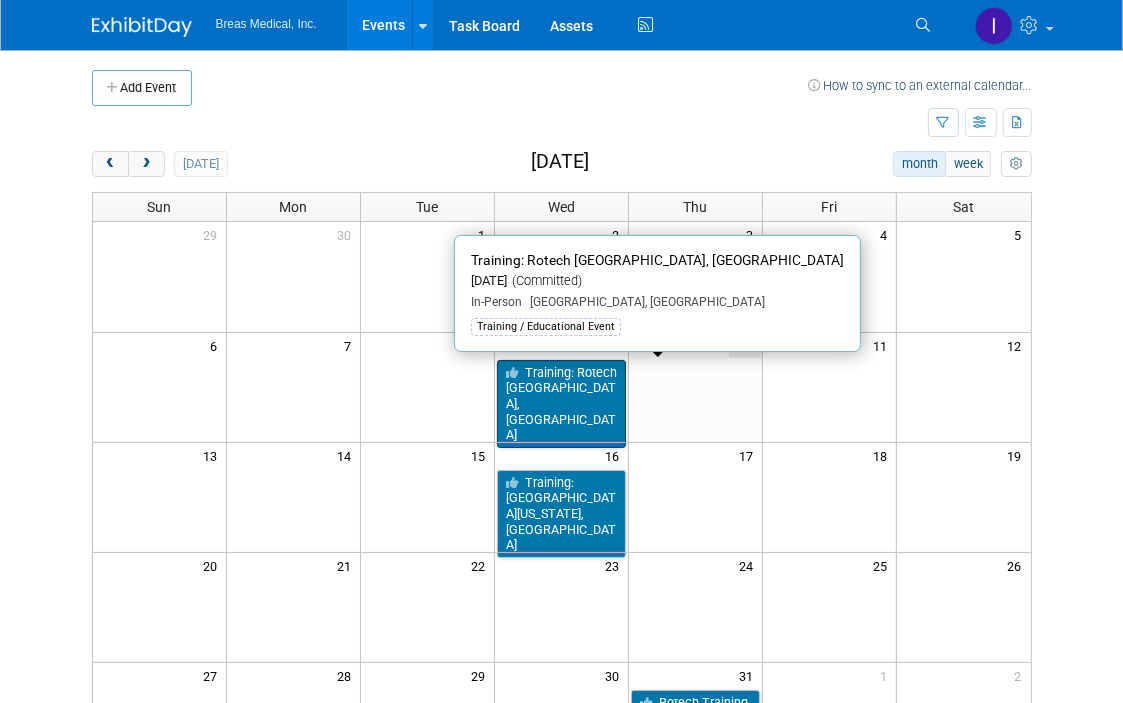 click on "Training: Rotech [GEOGRAPHIC_DATA], [GEOGRAPHIC_DATA]" at bounding box center [561, 404] 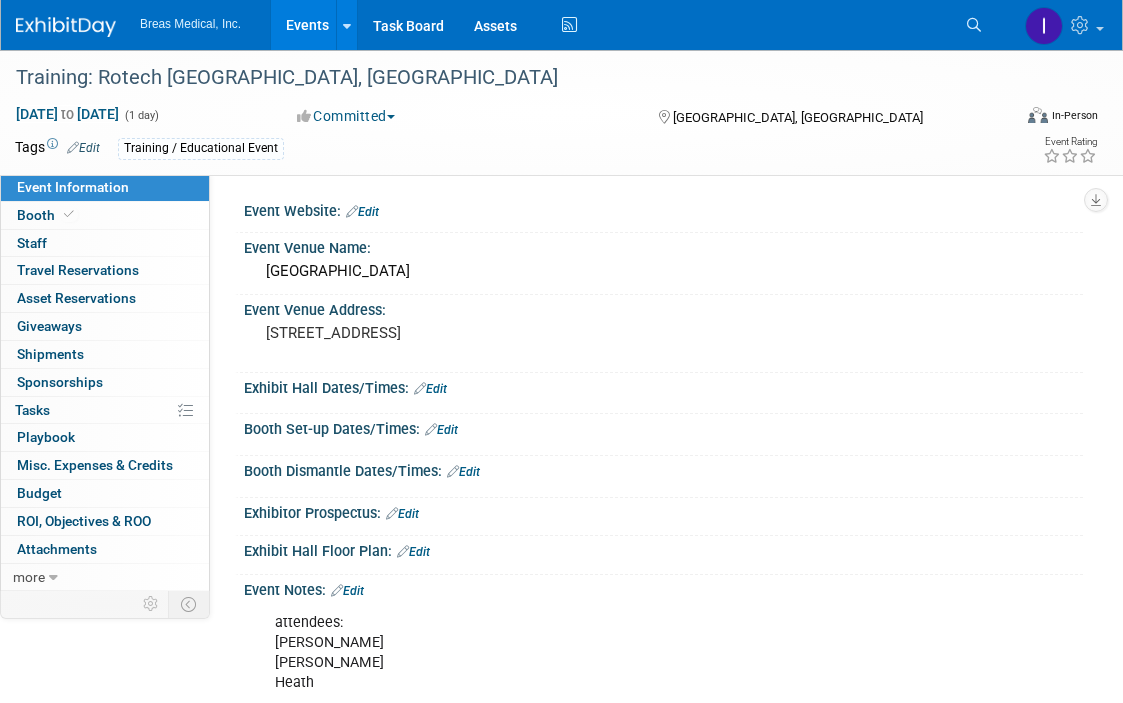 scroll, scrollTop: 0, scrollLeft: 0, axis: both 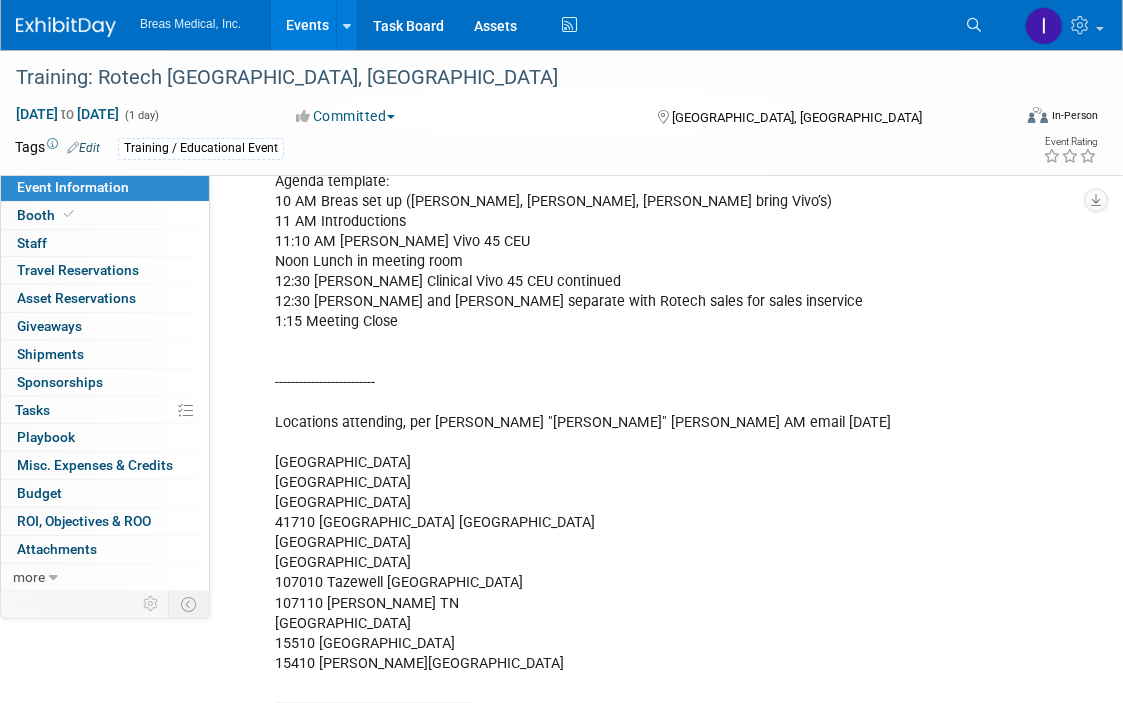 click on "attendees: Joe Melanson Brett Heath Brett Townsend Director Corporate Accounts 770-324-6525 Brett.townsend@breas.com Joseph Melanson, RRT Regional Clinical Manager East 617-314-1781 Joseph.Melanson@breas.com Heath Boles   RRT Respiratory Account Manager TN, KY, AL, MS, LA 615-295-6851 Heath.Boles@Breas.com ----------------------- Rotech requested location:  Hilton Knoxville Airport  2001 Alcoa Highway Alcoa, TN 37701  865-970-4300 KNXAH_GM@hilton.com Hilton Knoxville Airport near Knoxville Airport in TN spoke with Ashley 6-13-2025--sending over catering menus and info via email confirmed space available returned contract, CC auth and event forms 6-17-2025 catering and AV reqeusted 6-26-2025 hotel contact: Ashley B. Abbott I Catering Sales Manager HILTON KNOXVILLE AIRPORT t: +1 865 970 4300, Option 4  I  f: +1 865 984 7080   2001 Alcoa Hwy Alcoa TN 37701 hilton.com   I   www.knoxvilleairport.hilton.com   aabbott@cooperhotels.com ------------------------------- Agenda template:   ​" at bounding box center (663, -1) 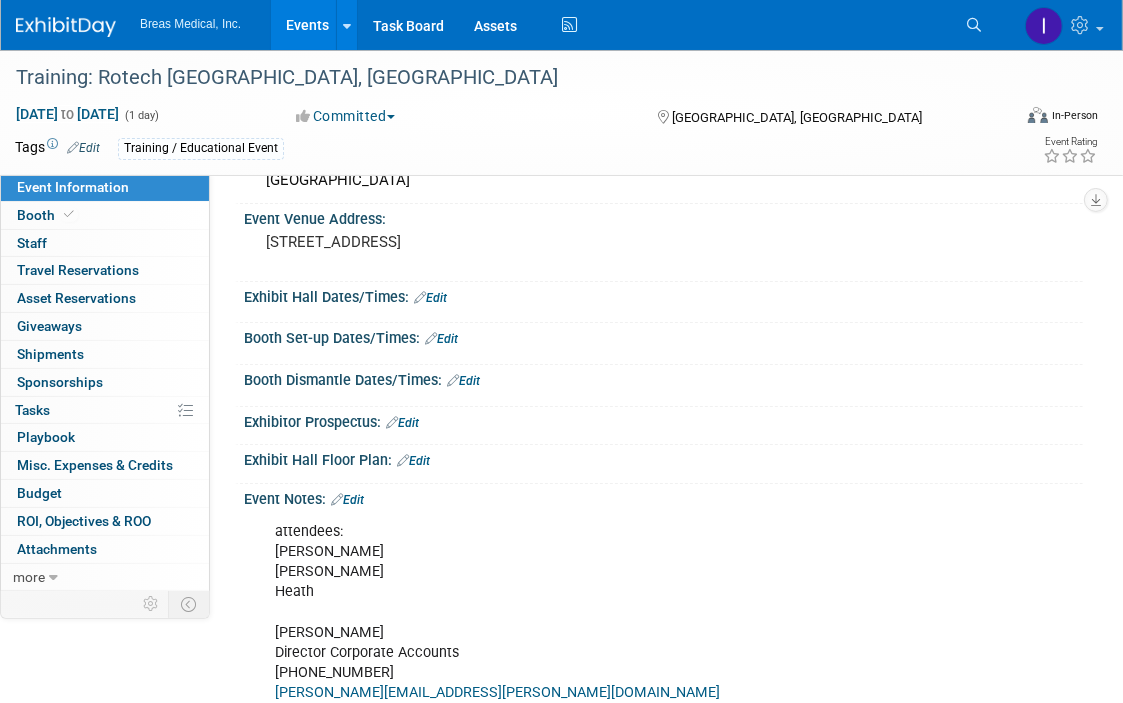 scroll, scrollTop: 0, scrollLeft: 0, axis: both 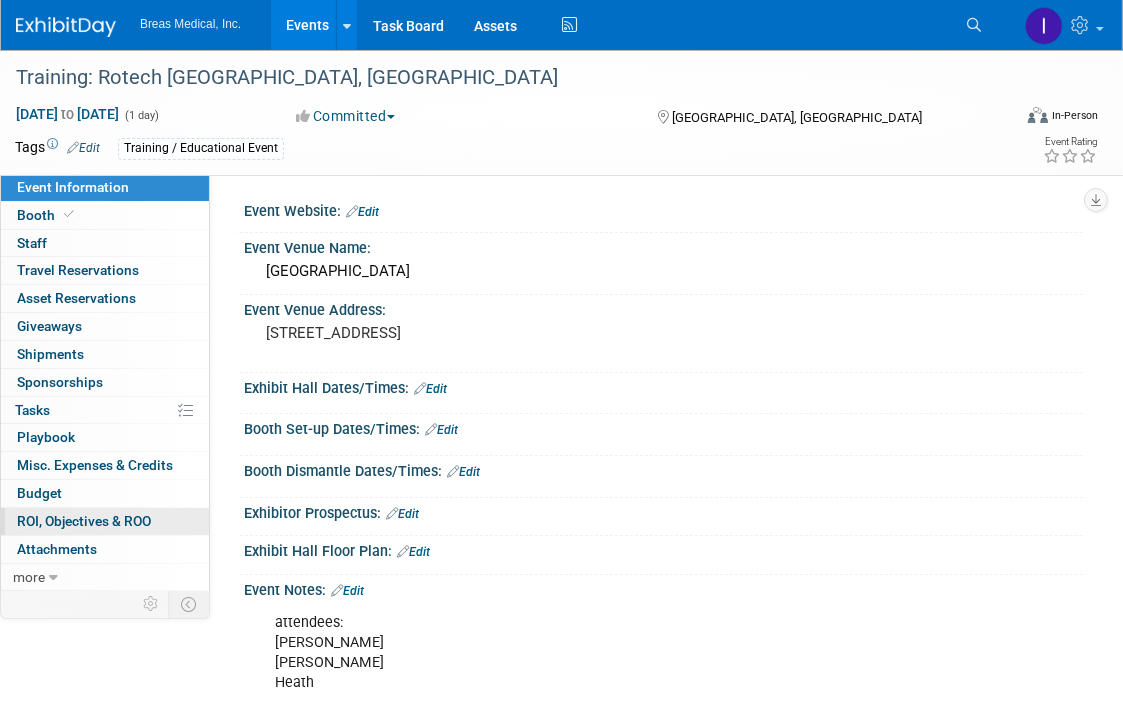click on "ROI, Objectives & ROO 0" at bounding box center [84, 521] 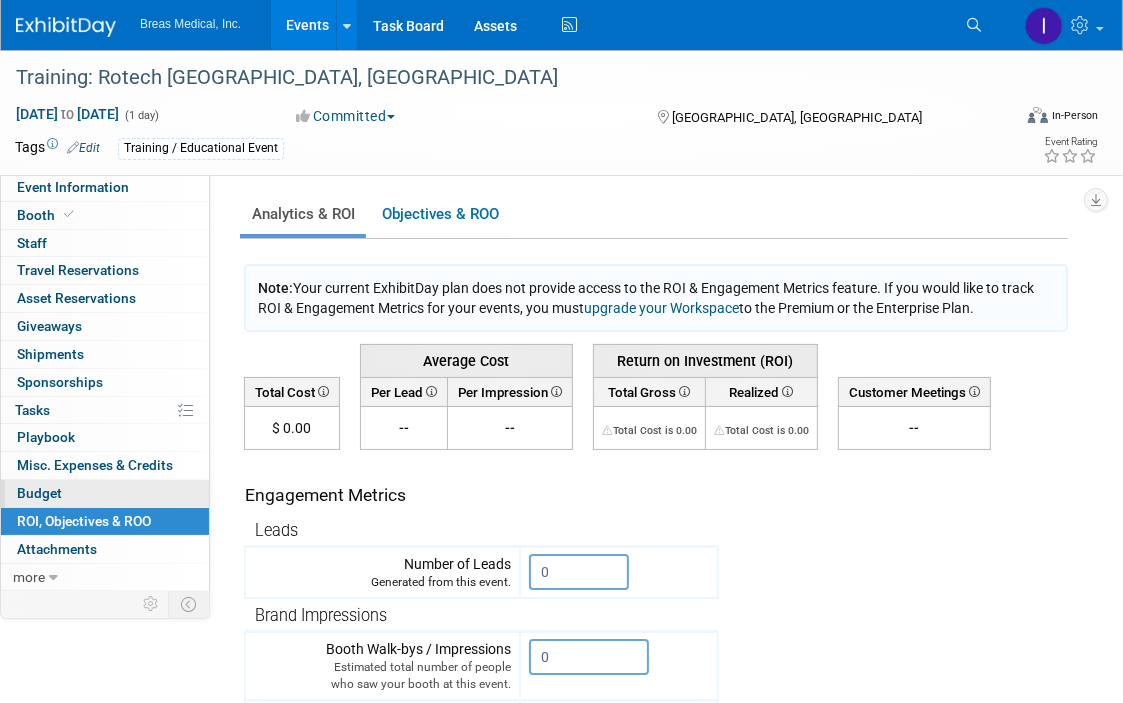 click on "Budget" at bounding box center (39, 493) 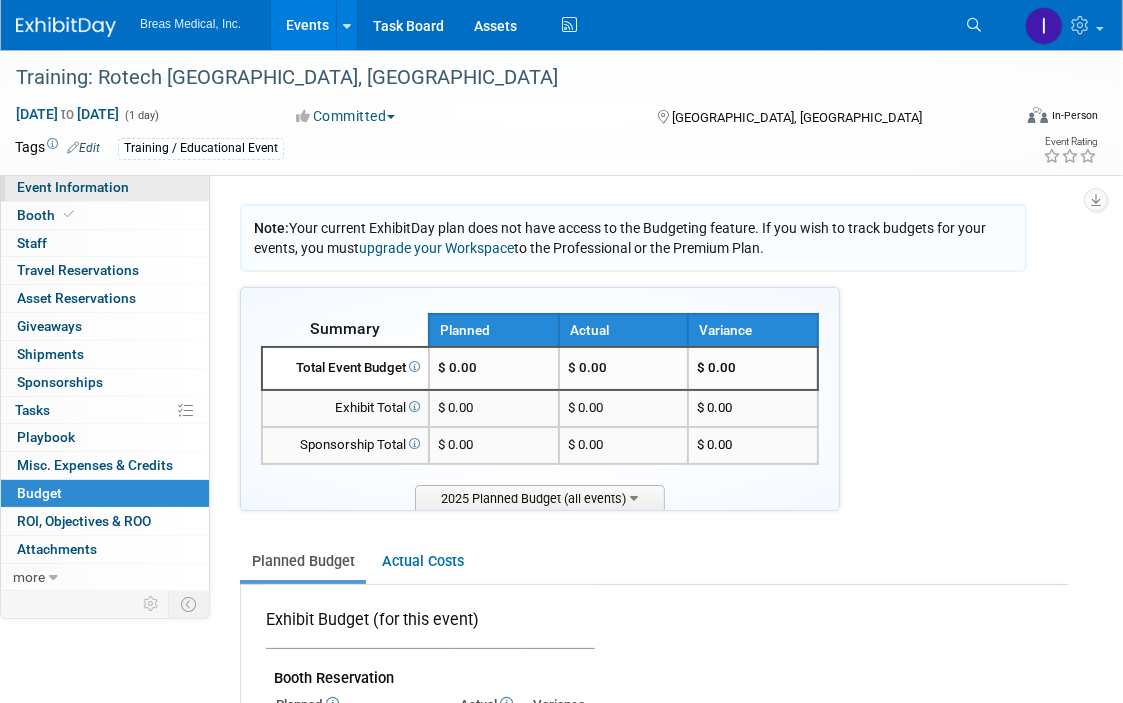 click on "Event Information" at bounding box center [73, 187] 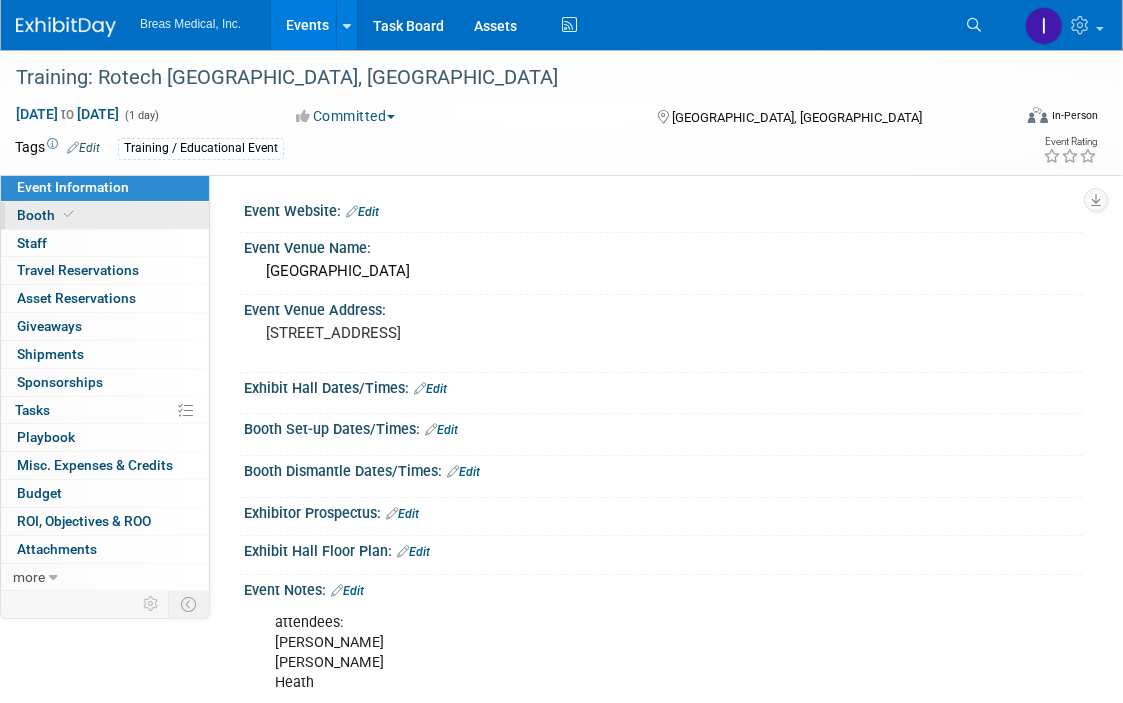 click on "Booth" at bounding box center [47, 215] 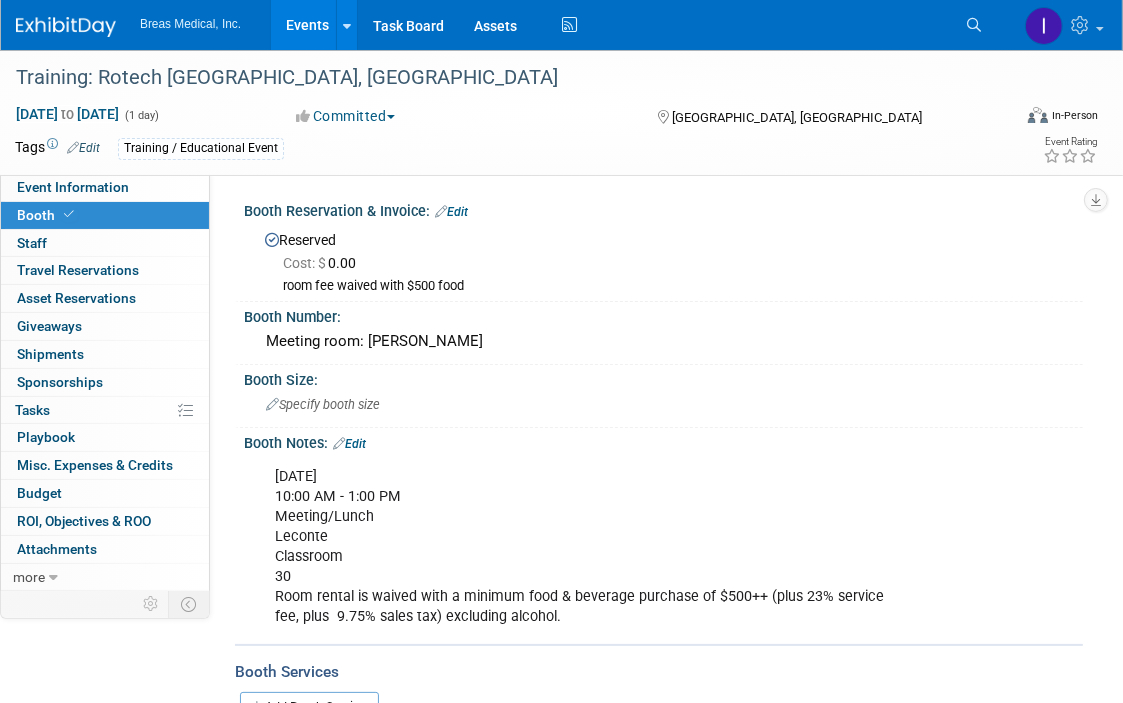 click on "Cost: $  0.00" at bounding box center [323, 263] 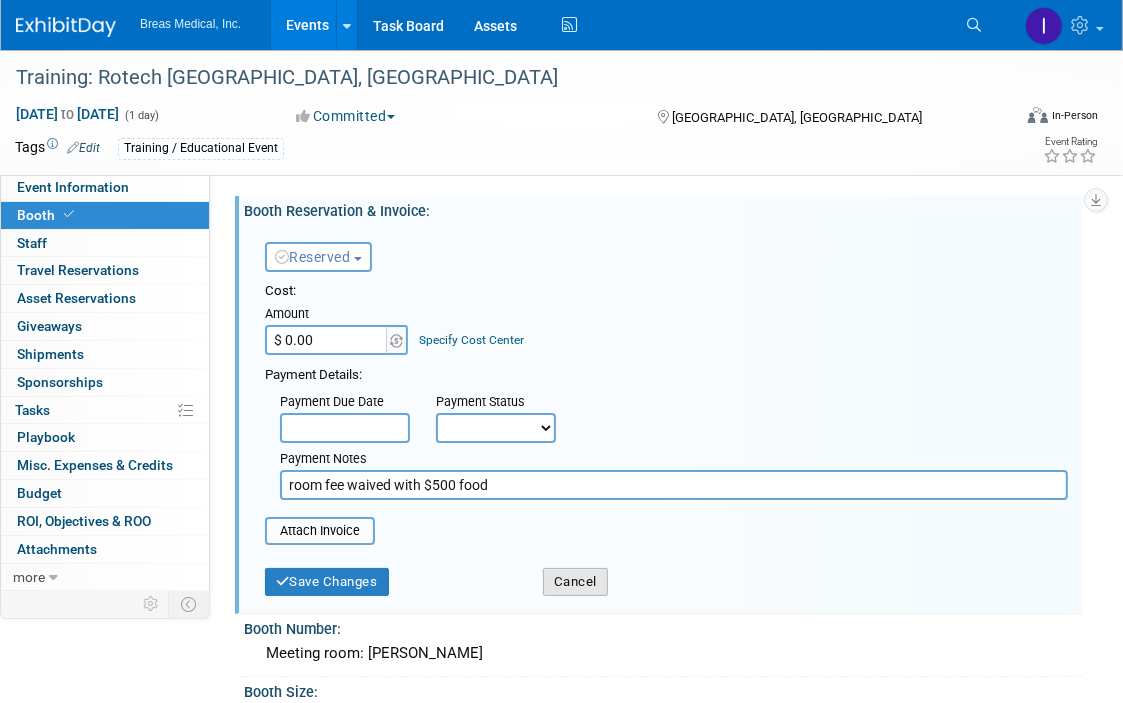 click on "Cancel" at bounding box center (575, 582) 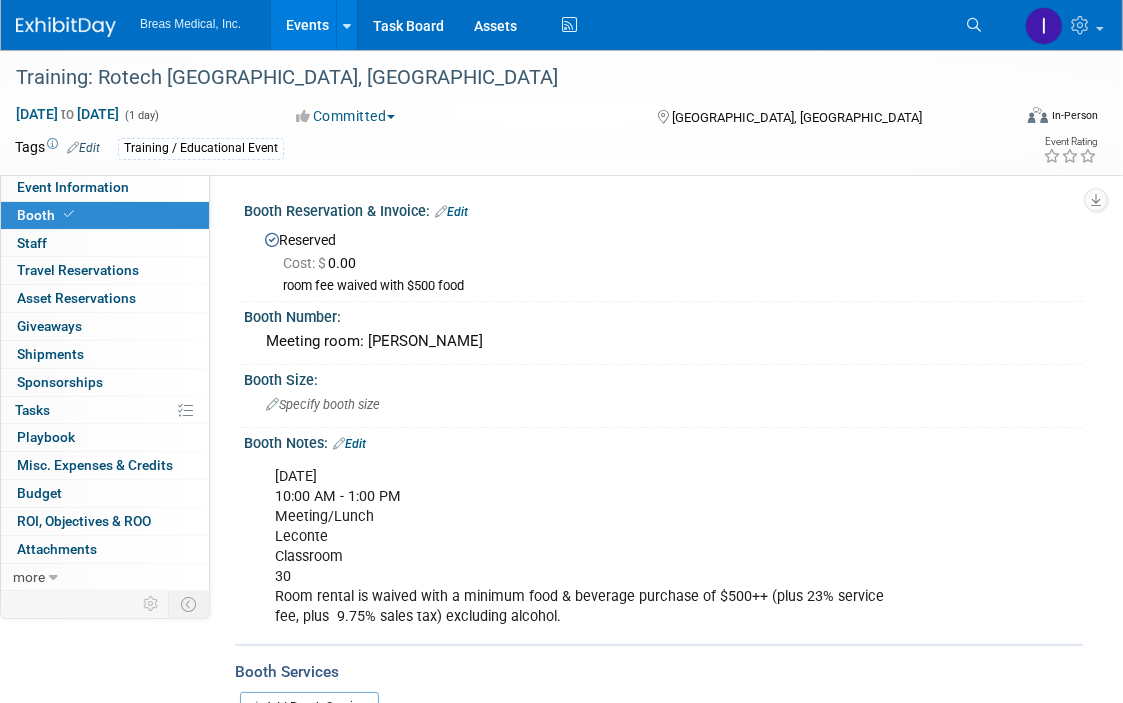 click on "Wed, 07/09/25 10:00 AM - 1:00 PM Meeting/Lunch Leconte Classroom 30 Room rental is waived with a minimum food & beverage purchase of $500++ (plus 23% service fee, plus  9.75% sales tax) excluding alcohol.
X" at bounding box center (661, 457) 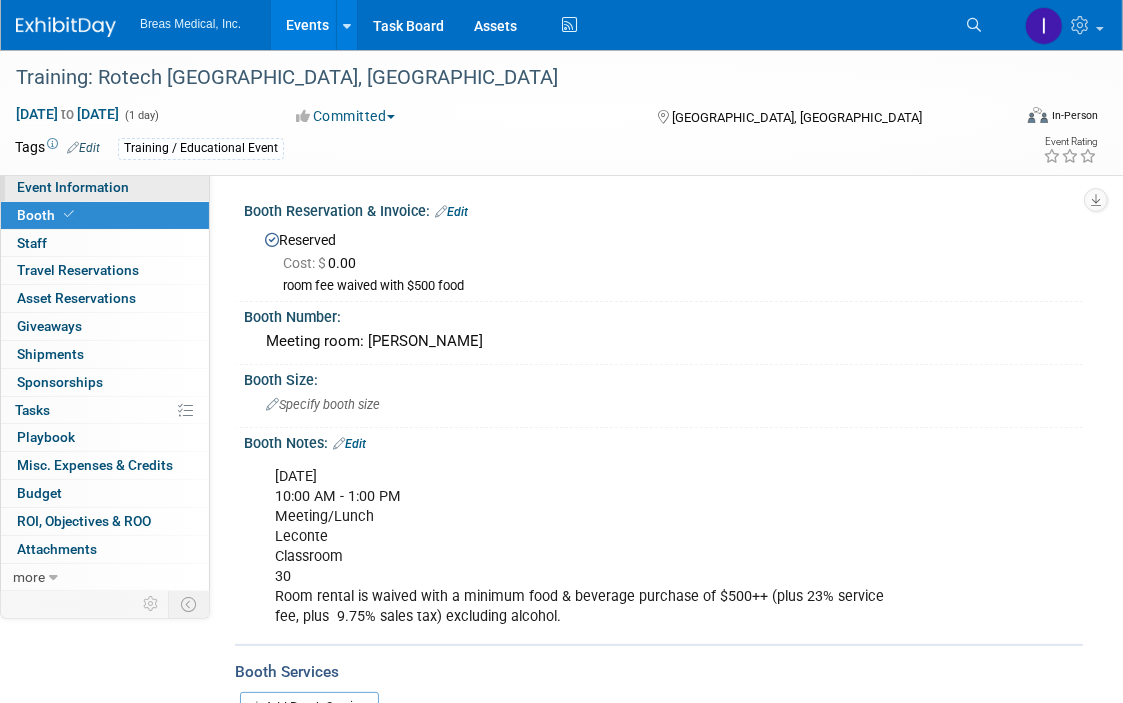 click on "Event Information" at bounding box center (73, 187) 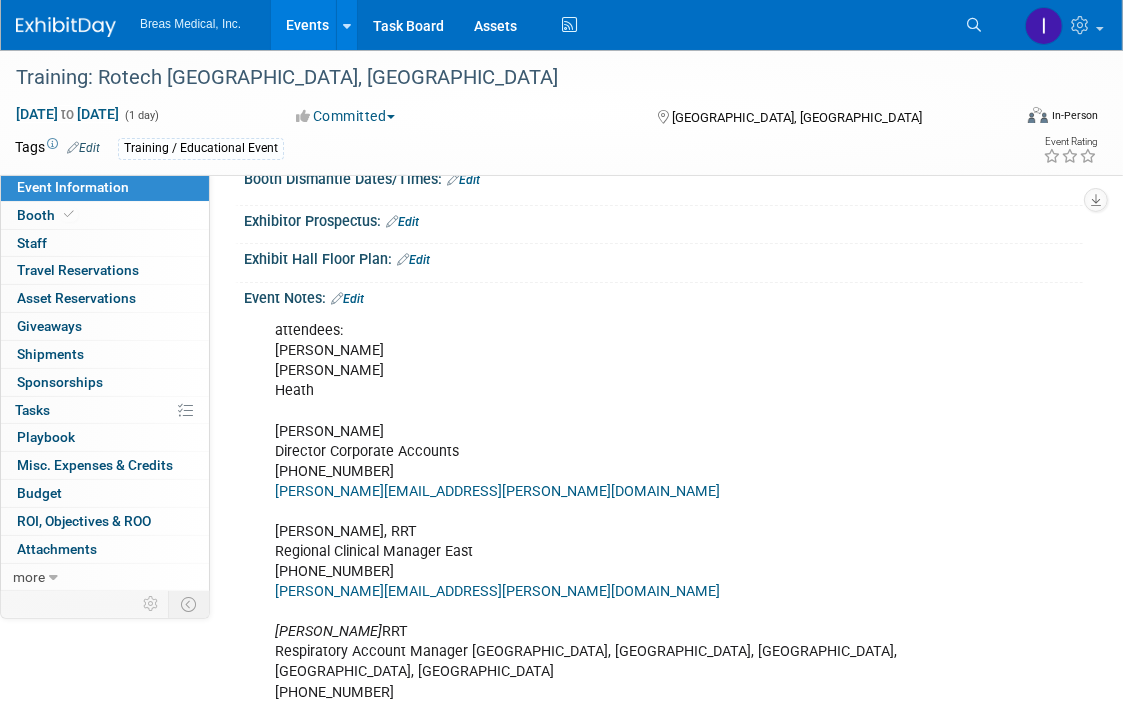 scroll, scrollTop: 300, scrollLeft: 0, axis: vertical 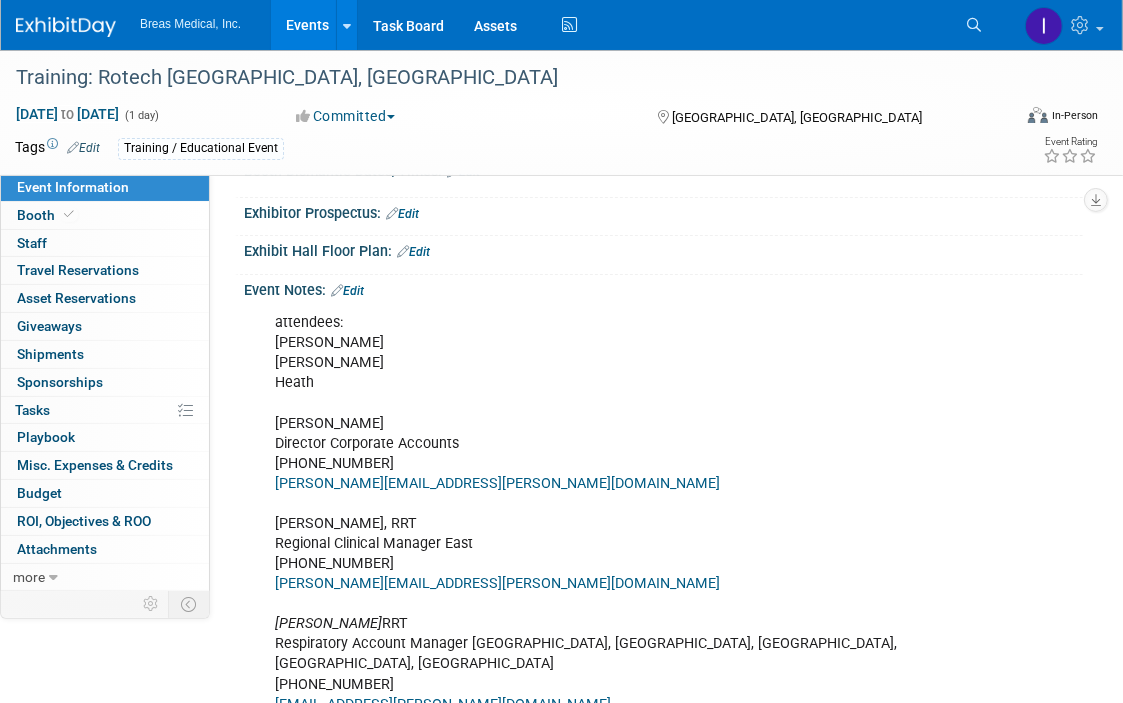 click on "Edit" at bounding box center (347, 291) 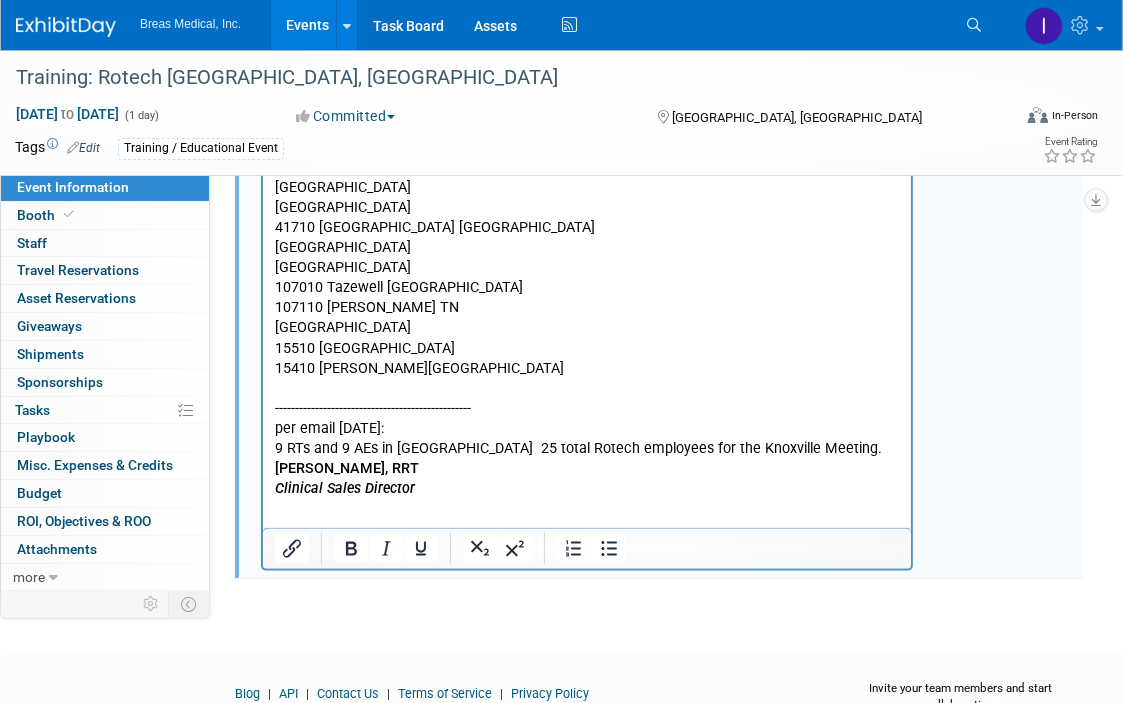 scroll, scrollTop: 1788, scrollLeft: 0, axis: vertical 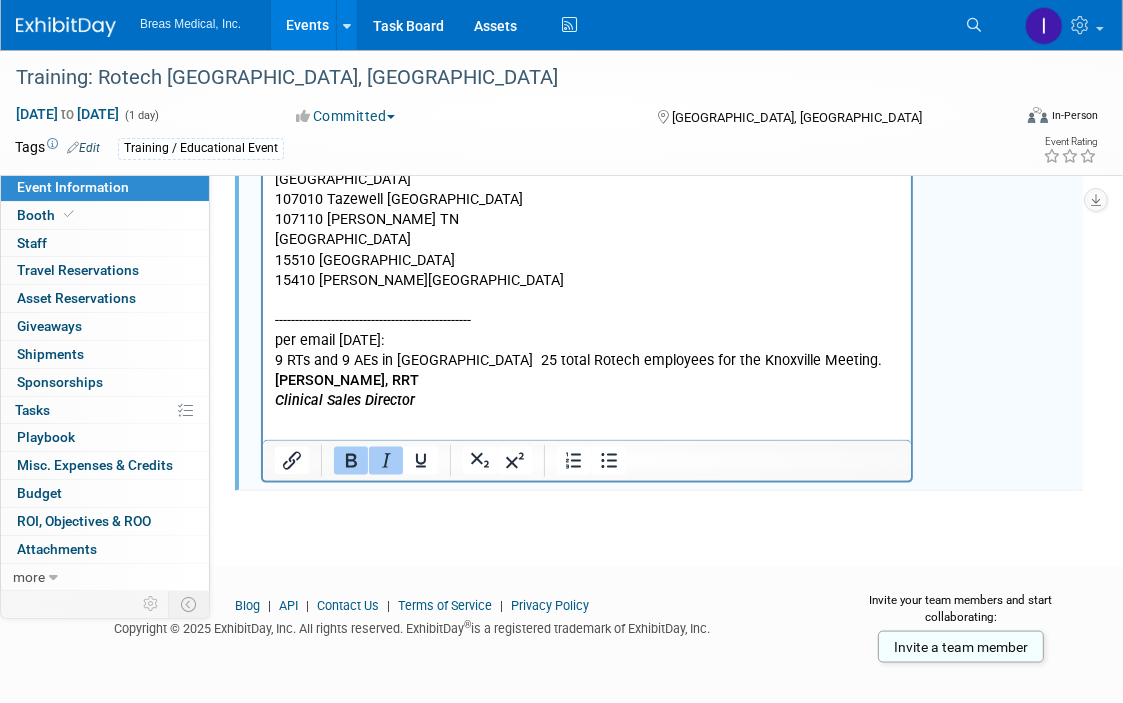 click on "attendees: Joe Melanson Brett Heath Brett Townsend Director Corporate Accounts 770-324-6525 Brett.townsend@breas.com Joseph Melanson, RRT Regional Clinical Manager East 617-314-1781 Joseph.Melanson@breas.com Heath Boles   RRT Respiratory Account Manager TN, KY, AL, MS, LA 615-295-6851 Heath.Boles@Breas.com ----------------------- Rotech requested location:  Hilton Knoxville Airport  2001 Alcoa Highway Alcoa, TN 37701  865-970-4300 KNXAH_GM@hilton.com Hilton Knoxville Airport near Knoxville Airport in TN spoke with Ashley 6-13-2025--sending over catering menus and info via email confirmed space available returned contract, CC auth and event forms 6-17-2025 catering and AV reqeusted 6-26-2025 hotel contact: Ashley B. Abbott I Catering Sales Manager HILTON KNOXVILLE AIRPORT t: +1 865 970 4300, Option 4  I  f: +1 865 984 7080   2001 Alcoa Hwy Alcoa TN 37701 hilton.com   I   www.knoxvilleairport.hilton.com   aabbott@cooperhotels.com ------------------------------- Agenda template:   ​" at bounding box center (586, -381) 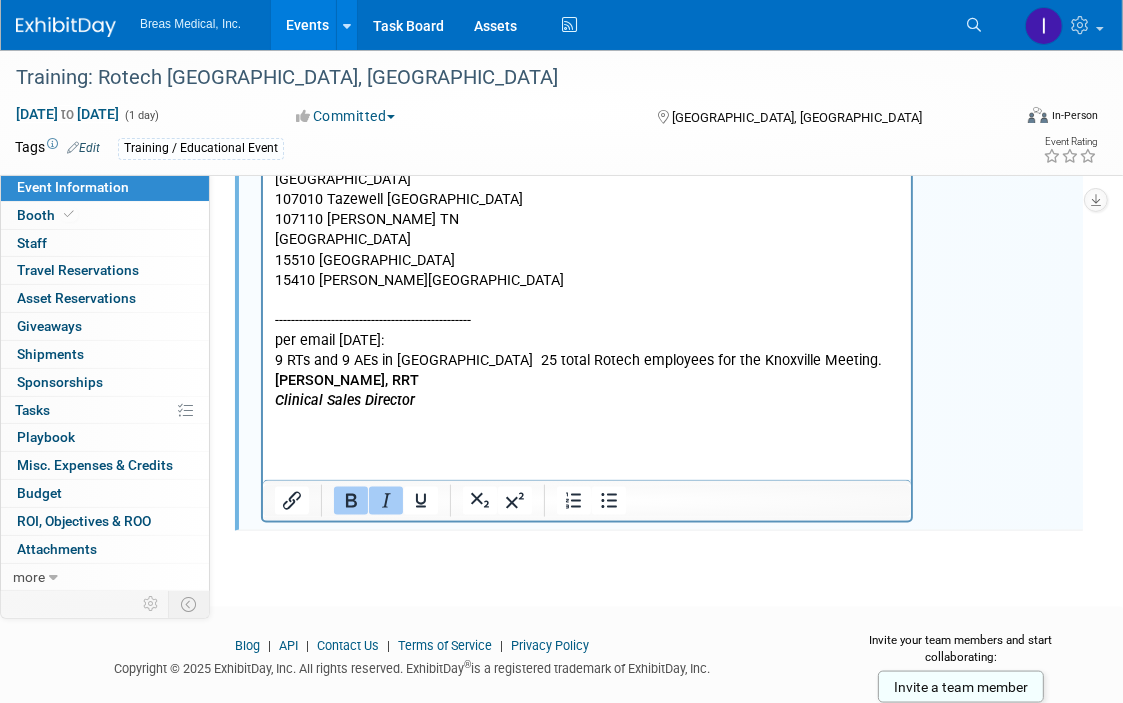 type 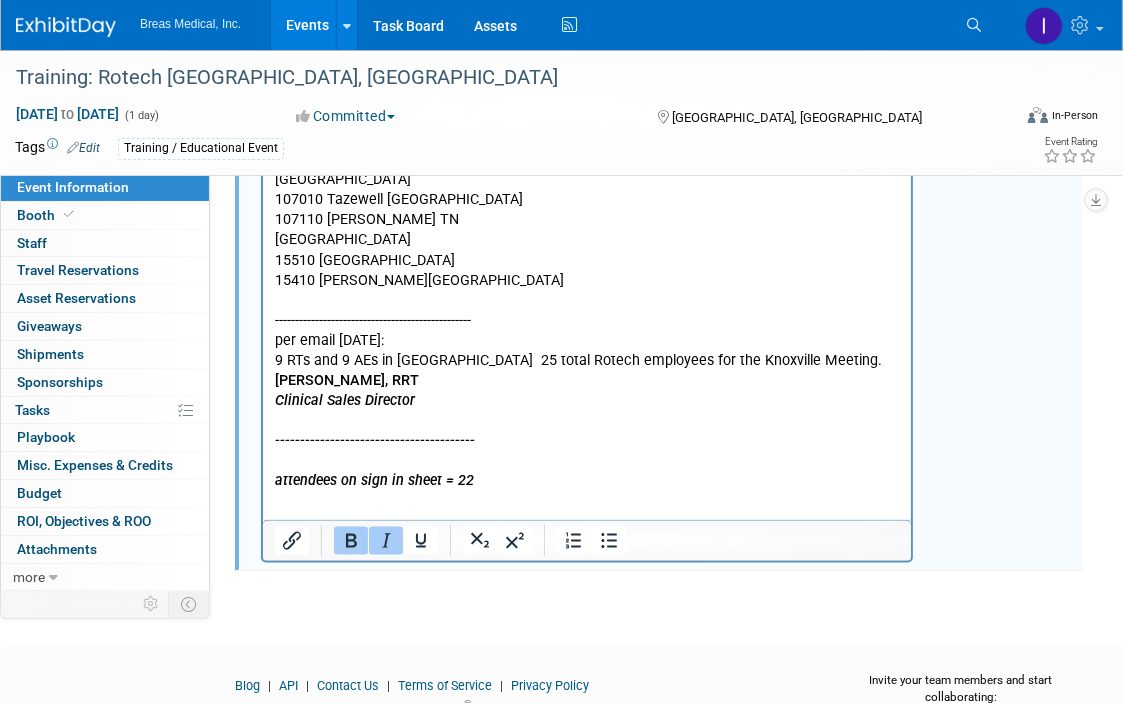 click on "attendees on sign in sheet = 22" at bounding box center [373, 481] 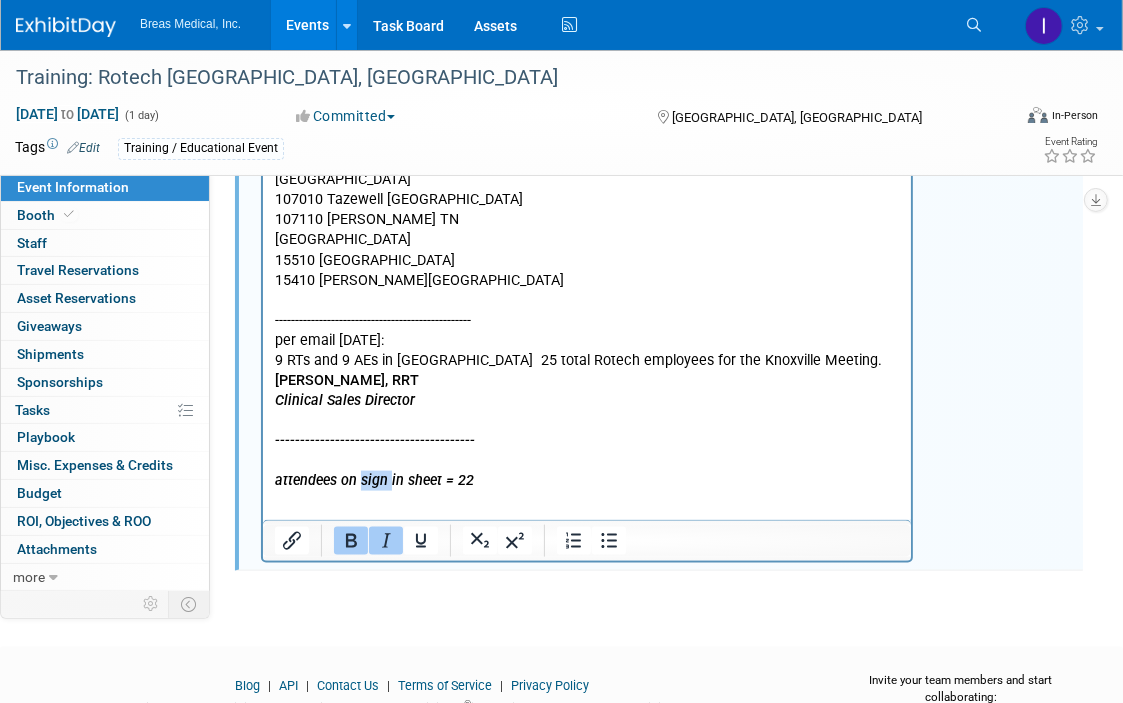 click on "attendees on sign in sheet = 22" at bounding box center [373, 481] 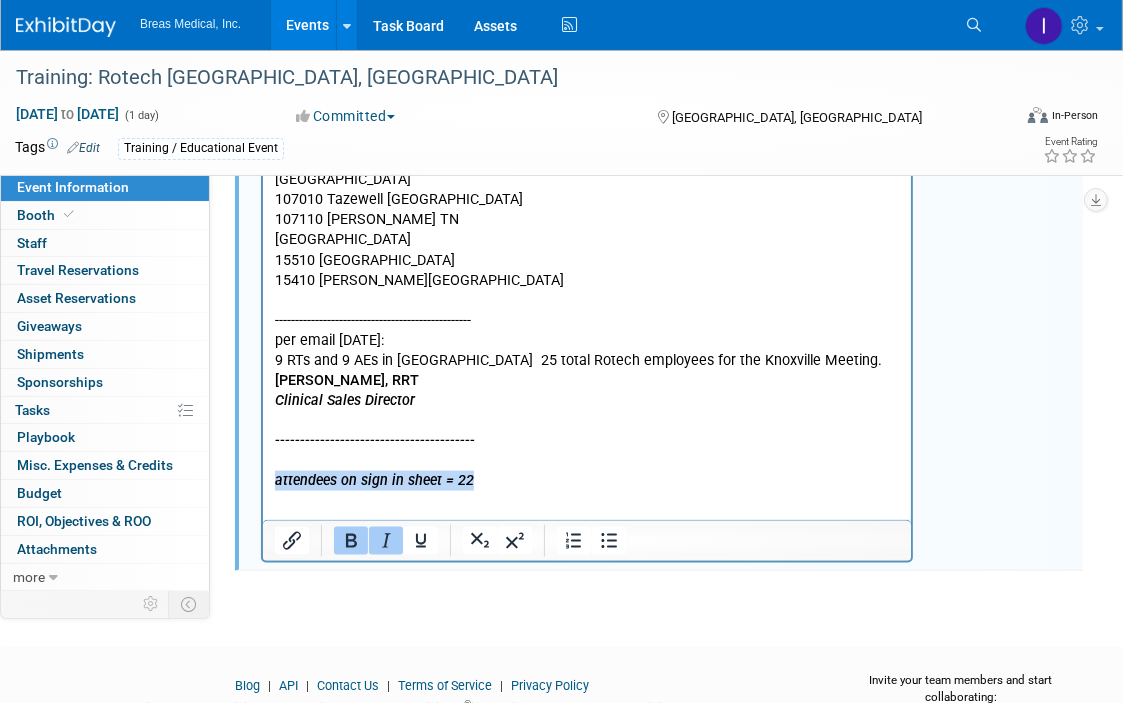 click on "attendees on sign in sheet = 22" at bounding box center [373, 481] 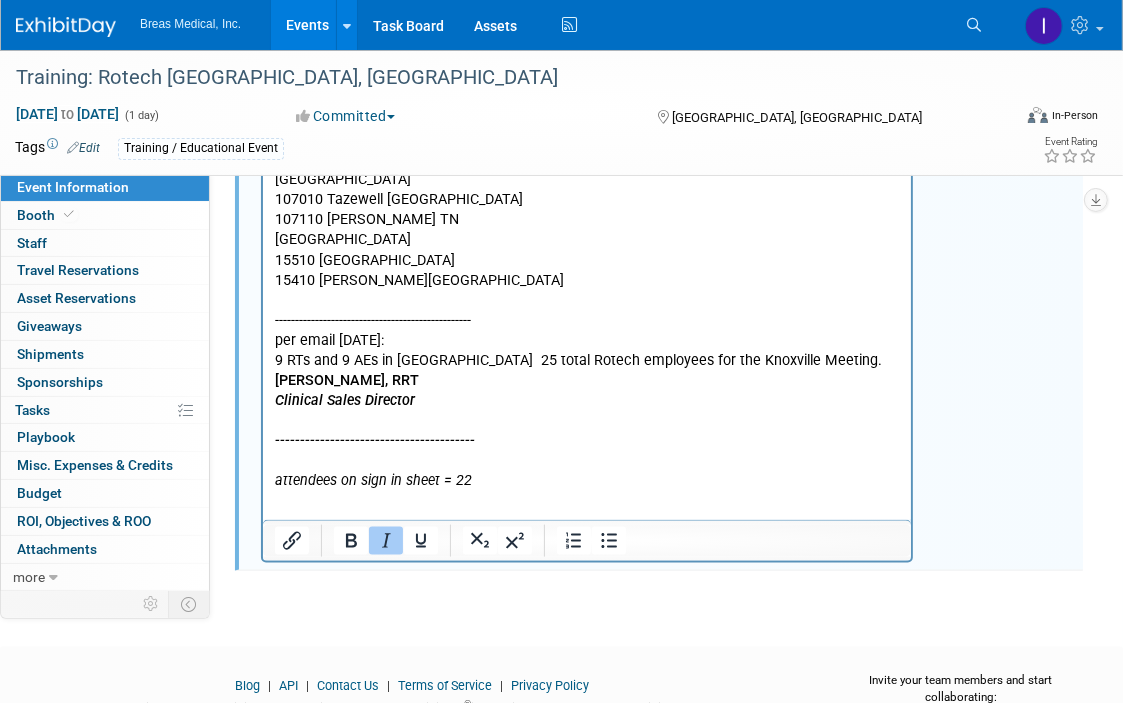click 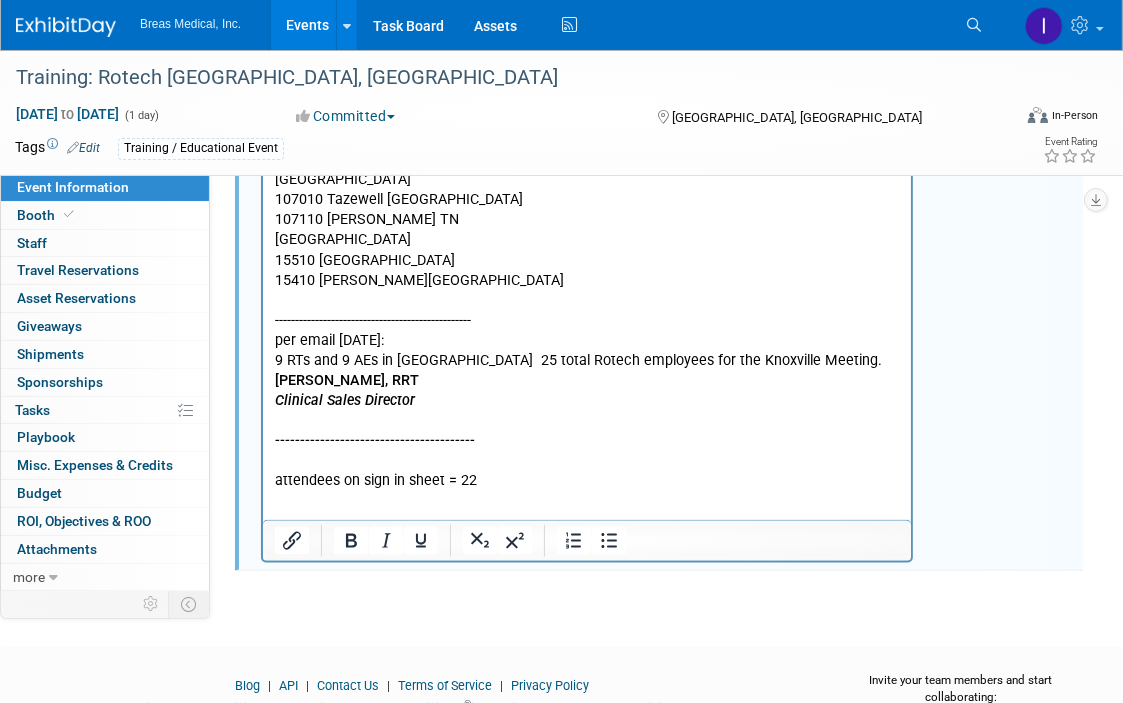 click on "attendees on sign in sheet = 22" at bounding box center [586, 482] 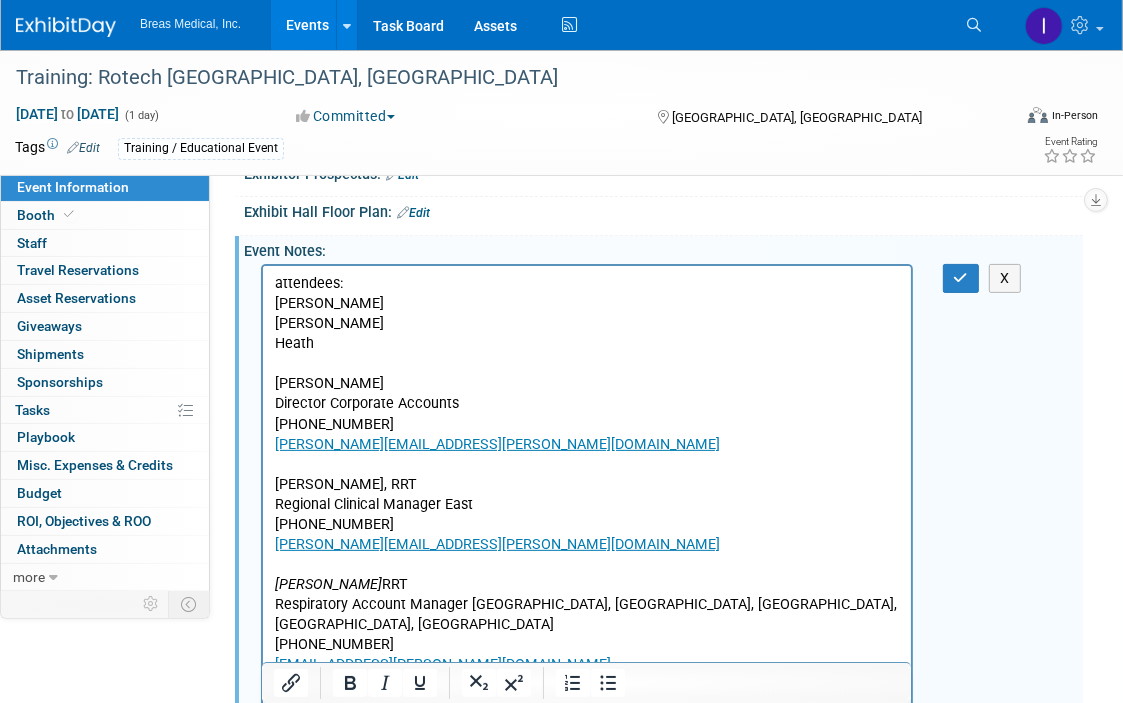 scroll, scrollTop: 88, scrollLeft: 0, axis: vertical 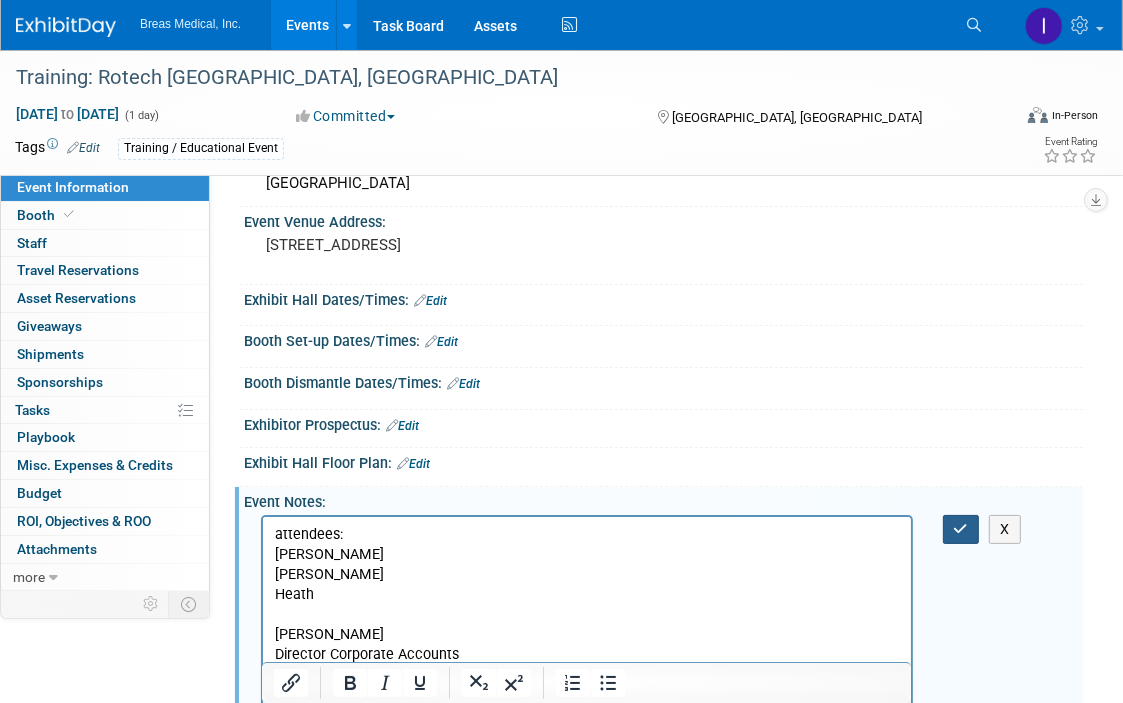 click at bounding box center [961, 529] 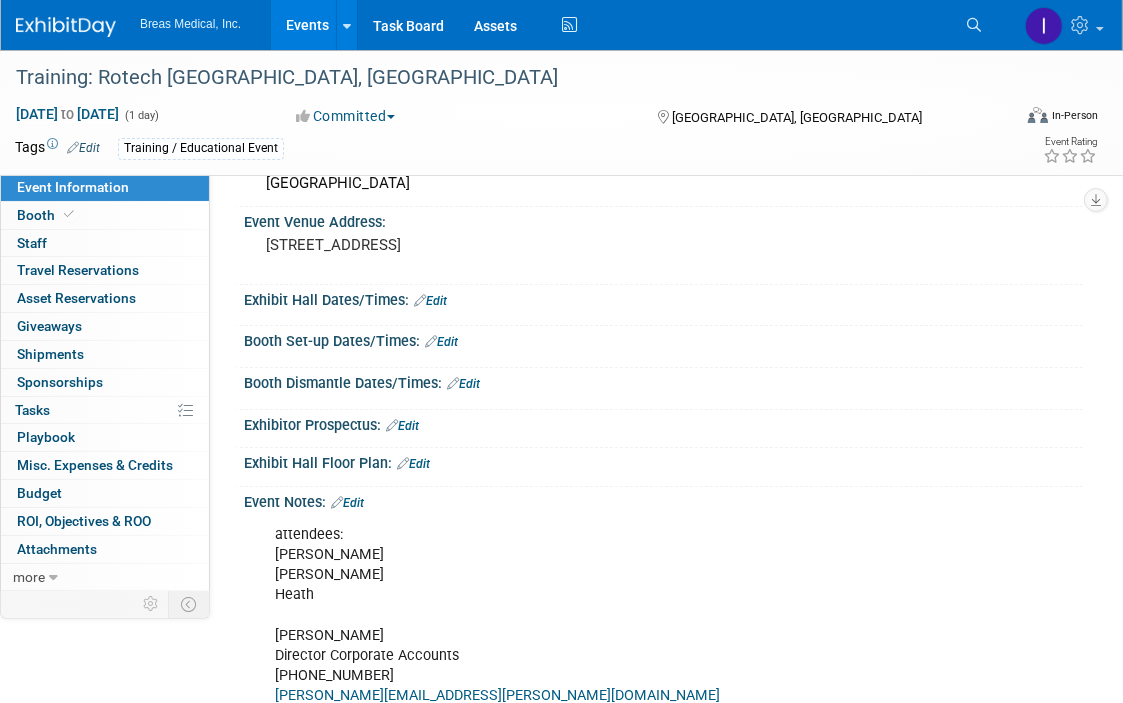 click on "Events" at bounding box center [307, 25] 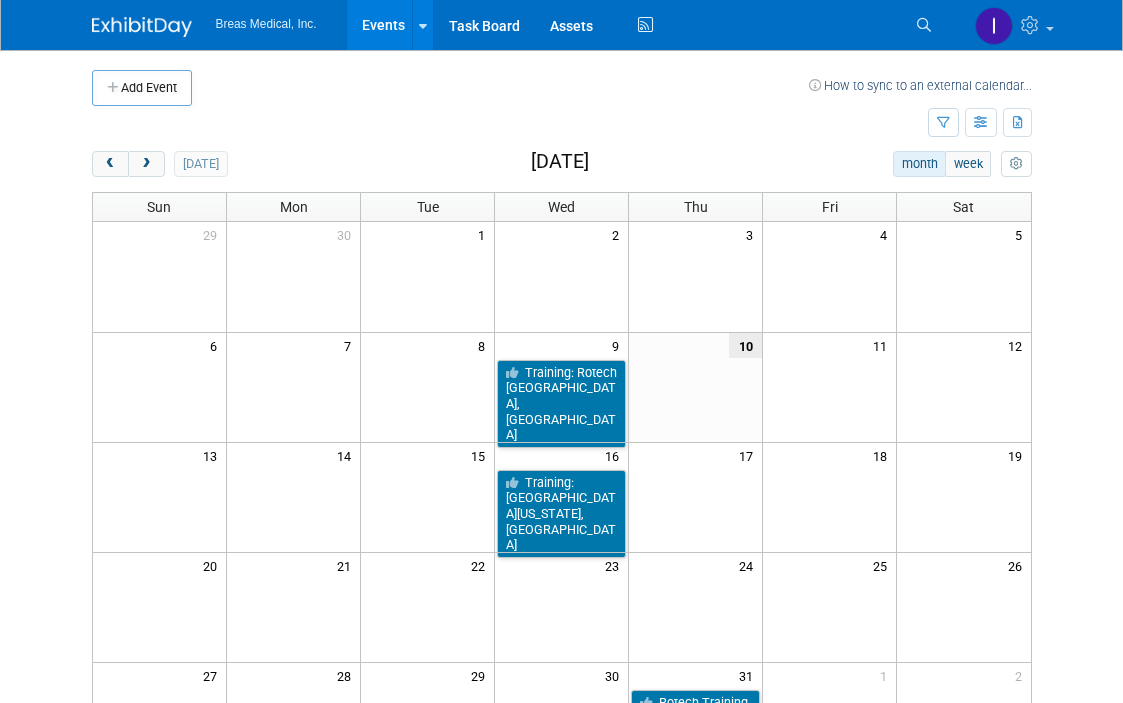 scroll, scrollTop: 0, scrollLeft: 0, axis: both 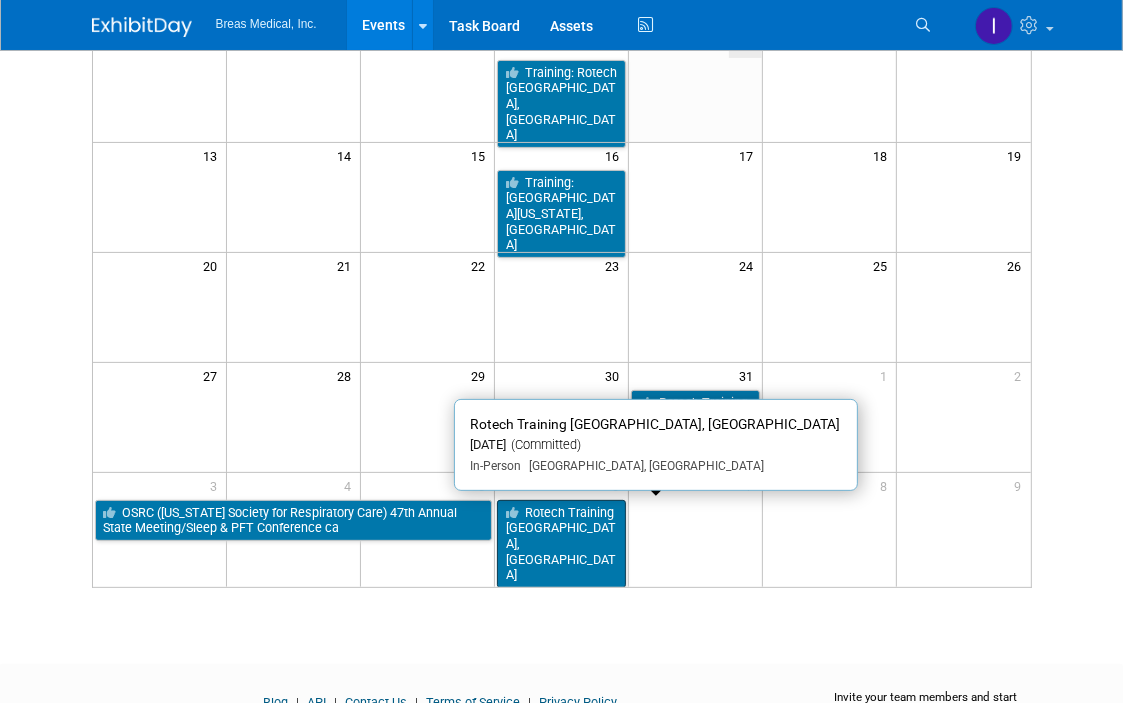 click on "Rotech Training [GEOGRAPHIC_DATA], [GEOGRAPHIC_DATA]" at bounding box center (561, 544) 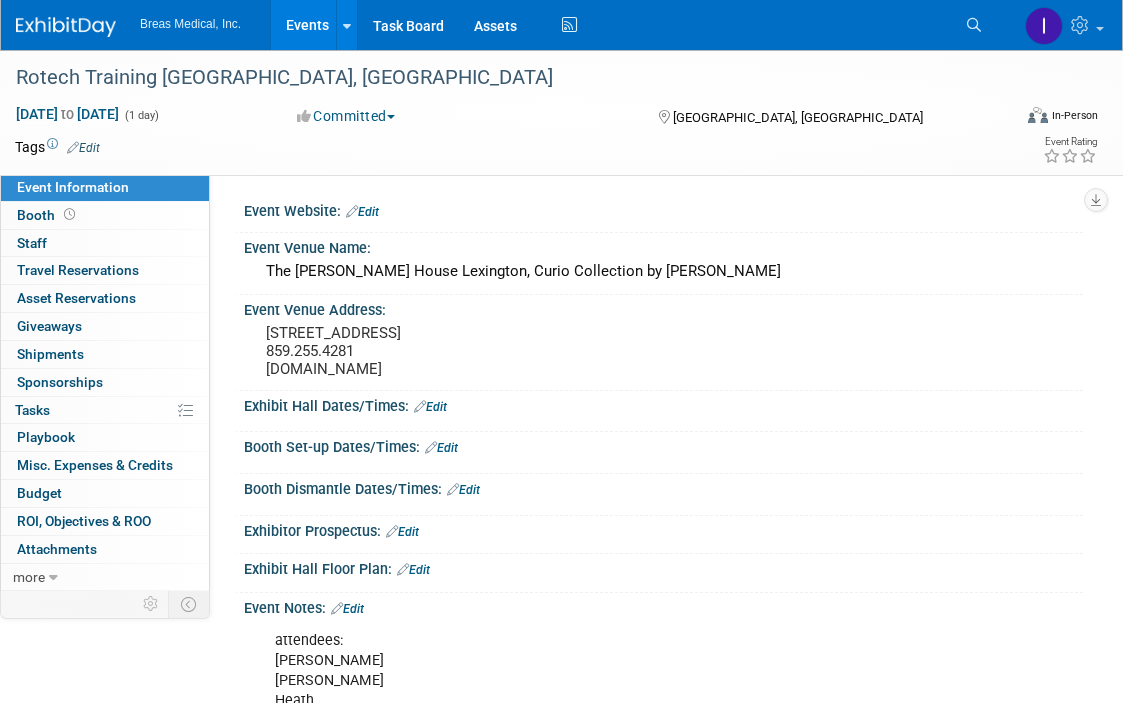 scroll, scrollTop: 0, scrollLeft: 0, axis: both 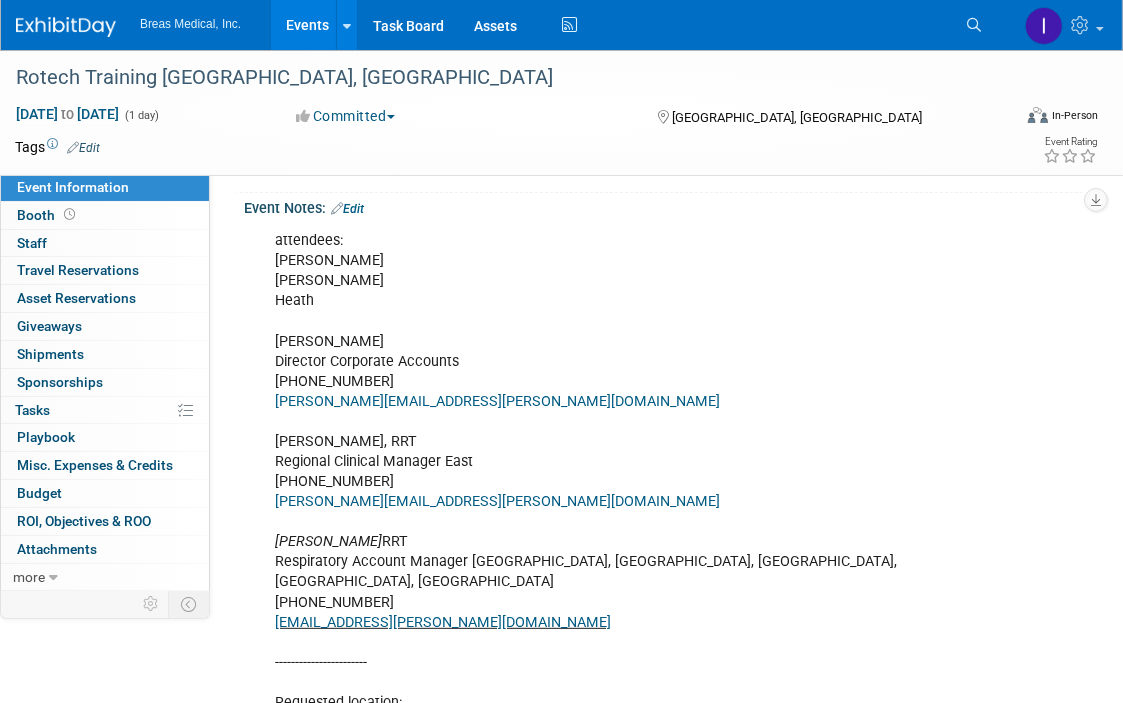 click on "Edit" at bounding box center (347, 209) 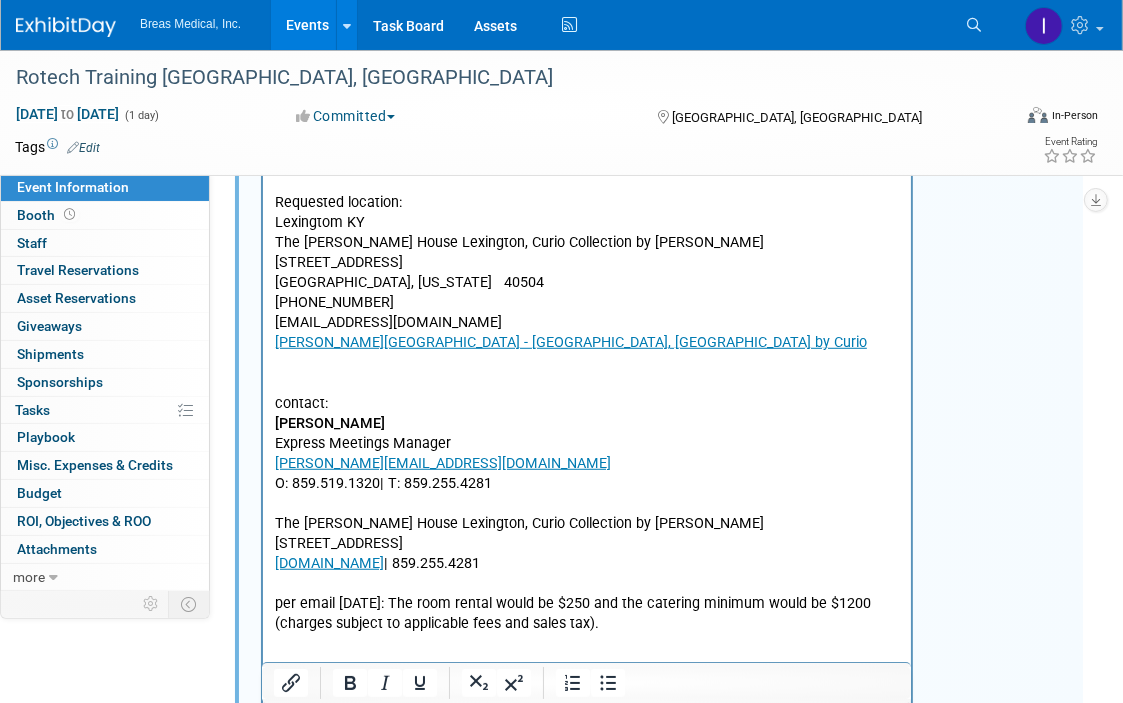 scroll, scrollTop: 1400, scrollLeft: 0, axis: vertical 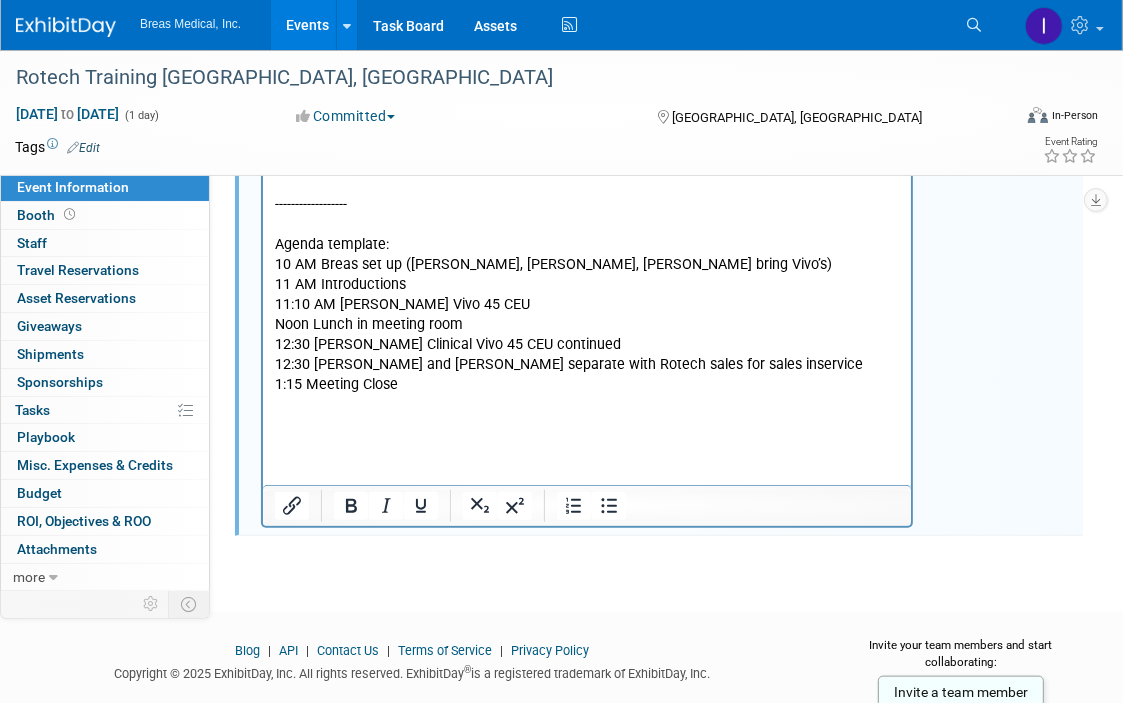 click on "attendees: Joe Melanson Brett Heath Brett Townsend Director Corporate Accounts 770-324-6525 Brett.townsend@breas.com Joseph Melanson, RRT Regional Clinical Manager East 617-314-1781 Joseph.Melanson@breas.com Heath Boles   RRT Respiratory Account Manager TN, KY, AL, MS, LA 615-295-6851 Heath.Boles@Breas.com ----------------------- Requested location: Lexingtom KY The Campbell House Lexington, Curio Collection by Hilton 1375 South Broadway Road Lexington, Kentucky   40504 +1 859-255-4281 lexqq_gm@hilton.com Campbell House - Historic Lexington, KY Hotel by Curio contact: Jason Faulkner Express Meetings Manager jason.faulkner2@hilton.com   O: 859.519.1320| T: 859.255.4281   The Campbell House Lexington, Curio Collection by Hilton 1375 S. Broadway, Lexington, KY 40504 TheCampbellHouse.com  | 859.255.4281 per email 6-23-2025: The room rental would be $250 and the catering minimum would be $1200 (charges subject to applicable fees and sales tax).  ------------------ Agenda template: 11 AM Introductions" at bounding box center [586, -156] 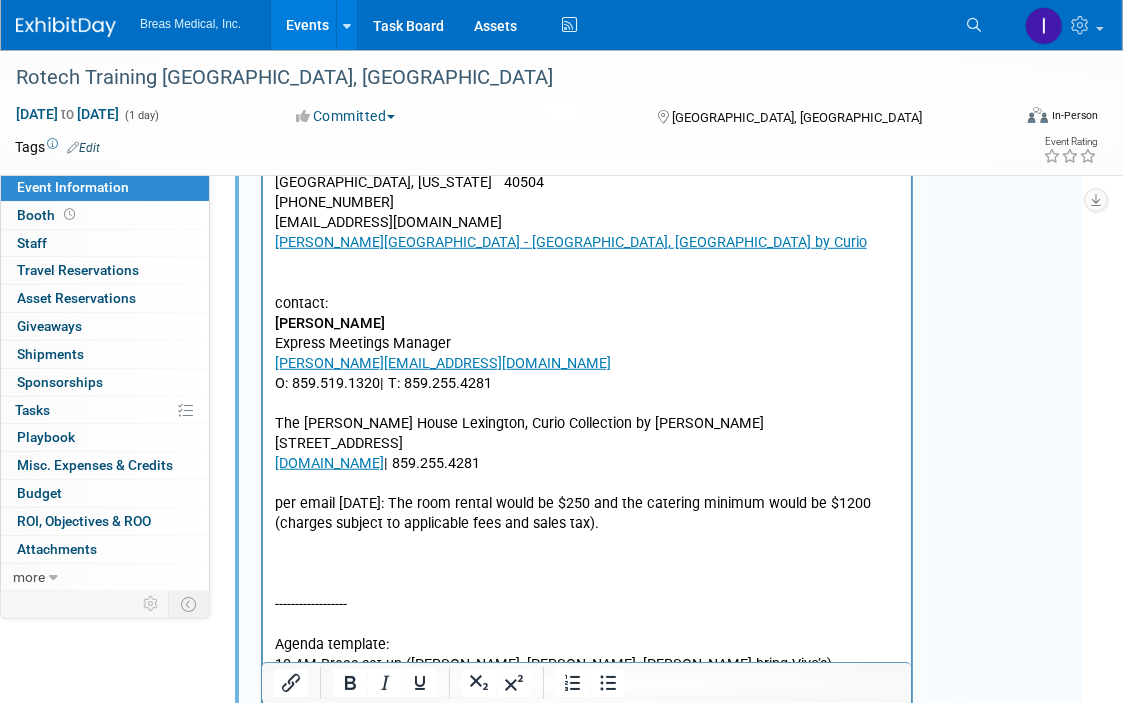 click on "attendees: Joe Melanson Brett Heath Brett Townsend Director Corporate Accounts 770-324-6525 Brett.townsend@breas.com Joseph Melanson, RRT Regional Clinical Manager East 617-314-1781 Joseph.Melanson@breas.com Heath Boles   RRT Respiratory Account Manager TN, KY, AL, MS, LA 615-295-6851 Heath.Boles@Breas.com ----------------------- Requested location: Lexingtom KY The Campbell House Lexington, Curio Collection by Hilton 1375 South Broadway Road Lexington, Kentucky   40504 +1 859-255-4281 lexqq_gm@hilton.com Campbell House - Historic Lexington, KY Hotel by Curio contact: Jason Faulkner Express Meetings Manager jason.faulkner2@hilton.com   O: 859.519.1320| T: 859.255.4281   The Campbell House Lexington, Curio Collection by Hilton 1375 S. Broadway, Lexington, KY 40504 TheCampbellHouse.com  | 859.255.4281 per email 6-23-2025: The room rental would be $250 and the catering minimum would be $1200 (charges subject to applicable fees and sales tax).  ------------------ Agenda template: 11 AM Introductions" at bounding box center [586, 244] 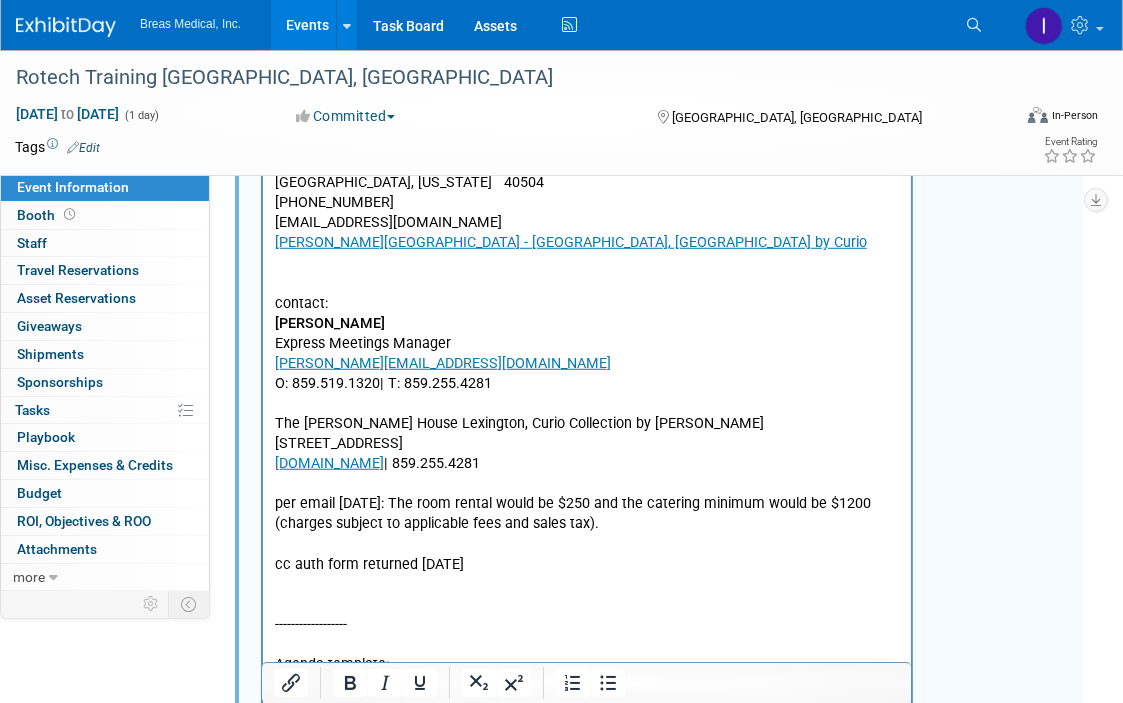 click on "------------------ Agenda template: 10 AM Breas set up (Heath, Joe, Brett bring Vivo’s) 11 AM Introductions 11:10 AM Joe Vivo 45 CEU Noon Lunch in meeting room 12:30 Joe Clinical Vivo 45 CEU continued 12:30 Heath and Brett separate with Rotech sales for sales inservice 1:15 Meeting Close" at bounding box center (586, 726) 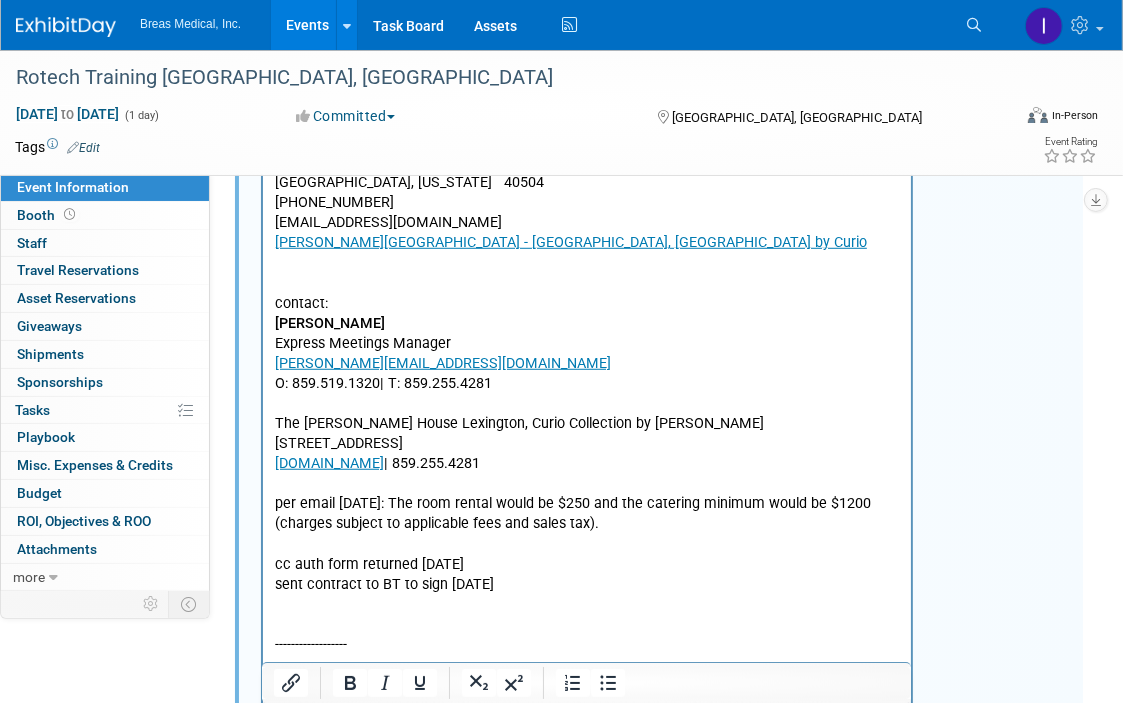 drag, startPoint x: 988, startPoint y: 284, endPoint x: 936, endPoint y: 327, distance: 67.47592 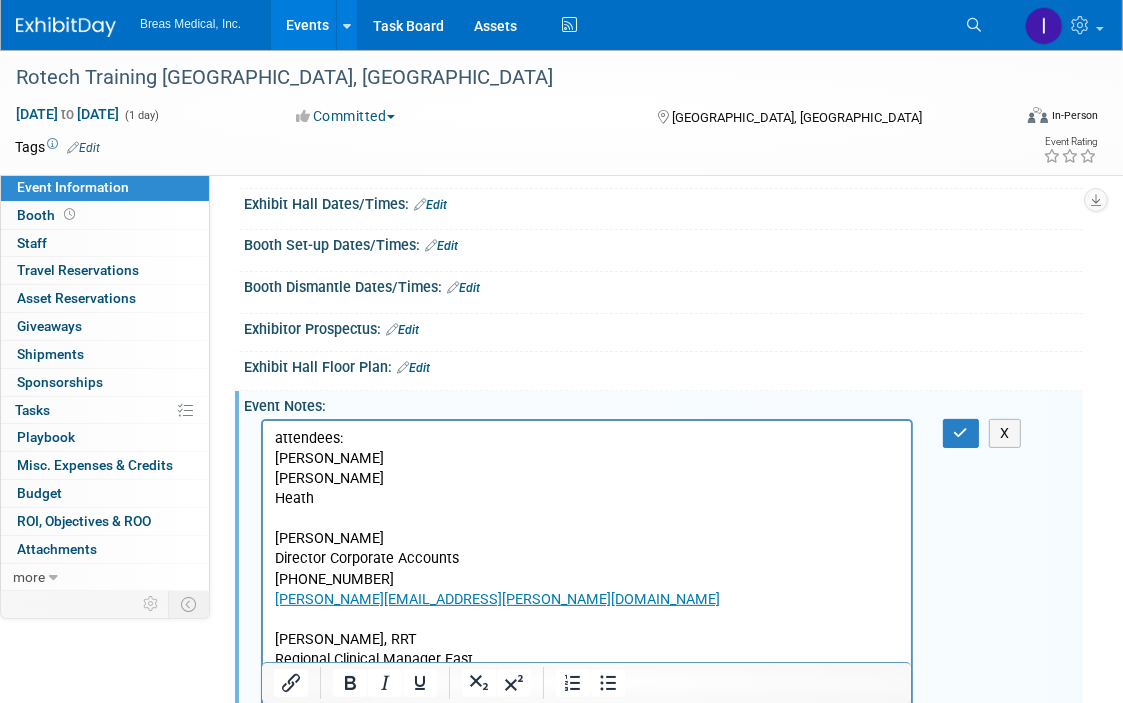 scroll, scrollTop: 200, scrollLeft: 0, axis: vertical 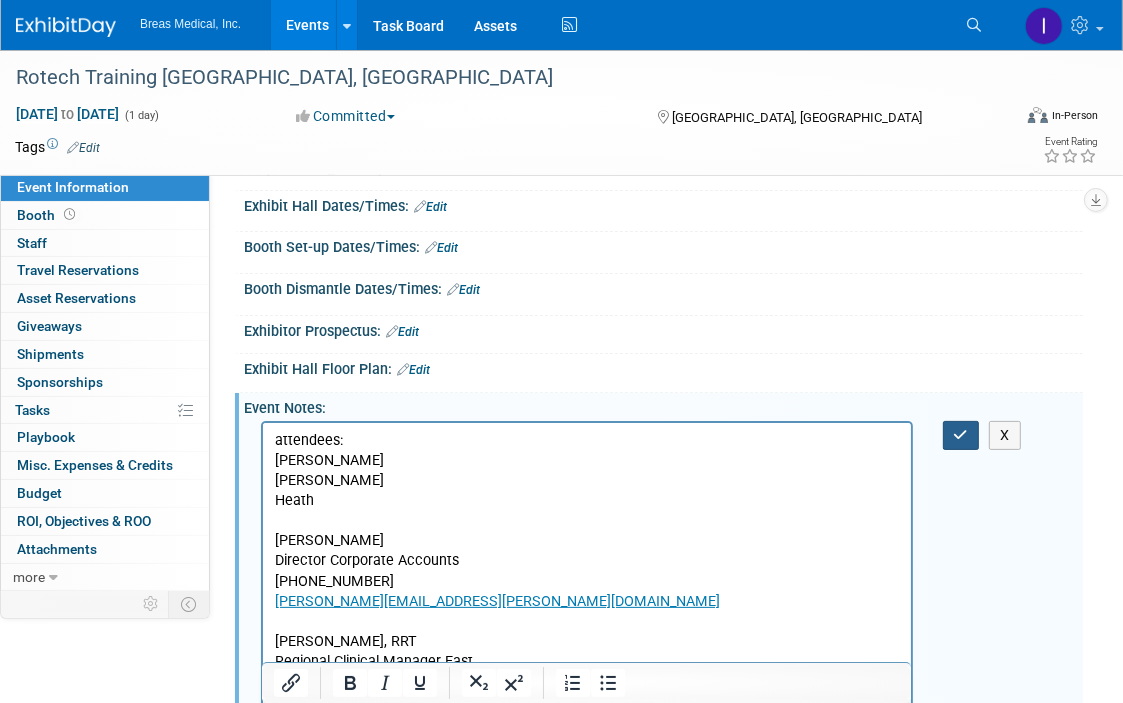 click at bounding box center (961, 435) 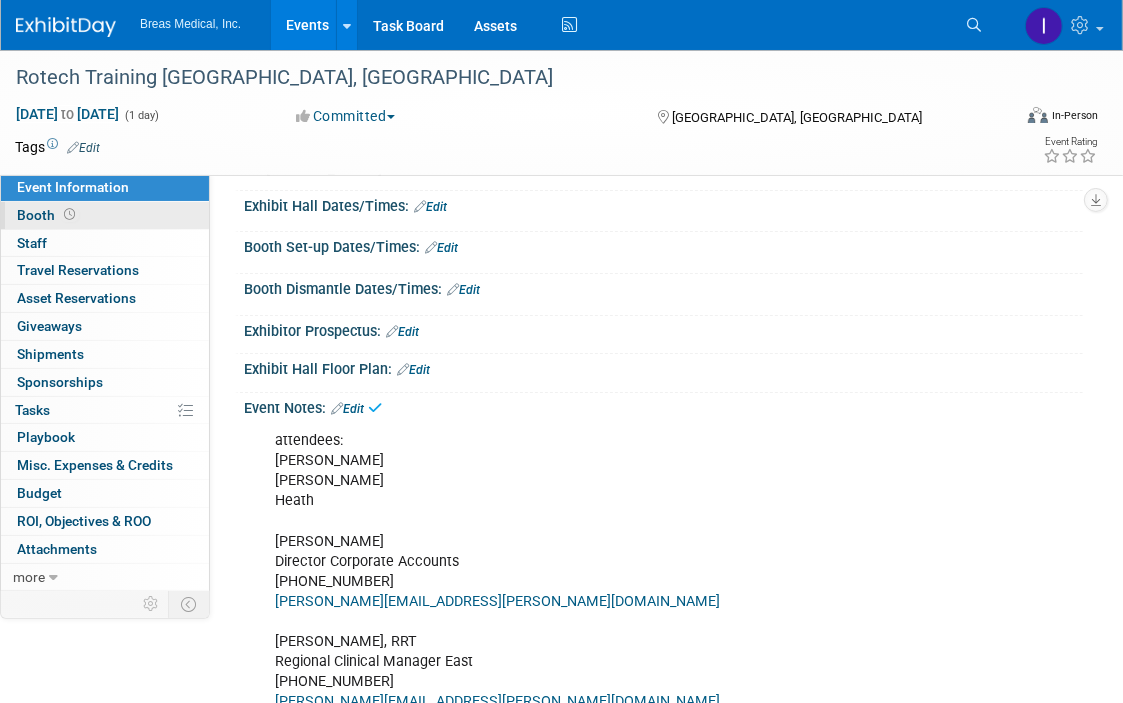 click on "Booth" at bounding box center (48, 215) 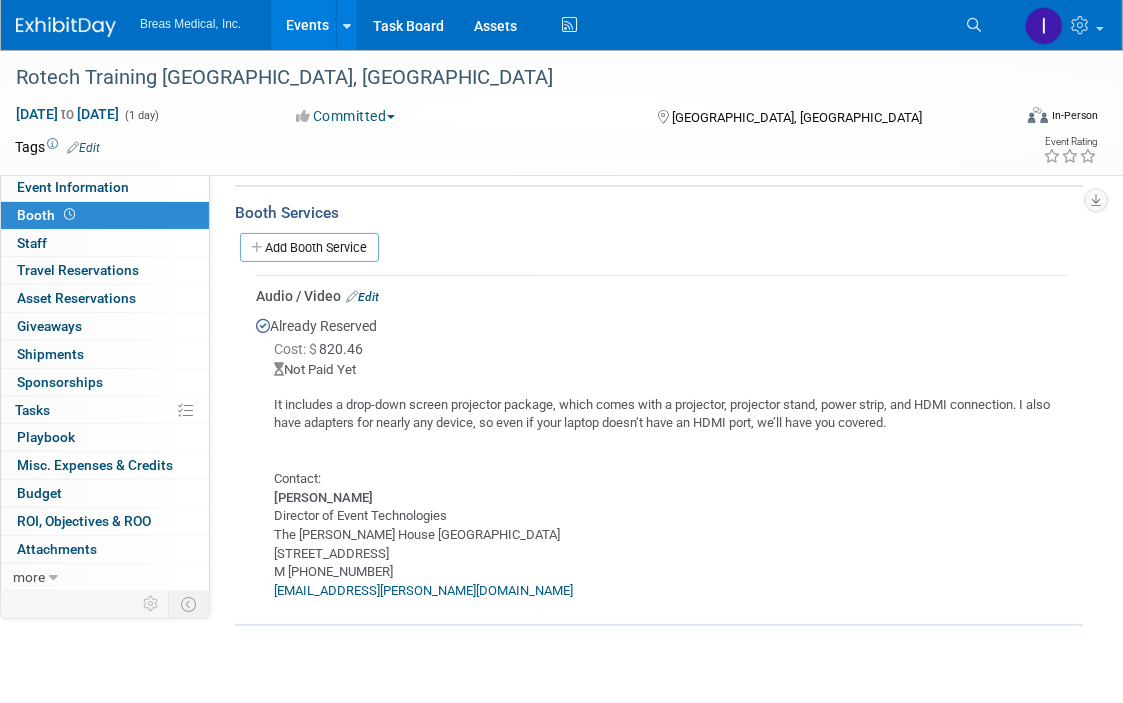 scroll, scrollTop: 300, scrollLeft: 0, axis: vertical 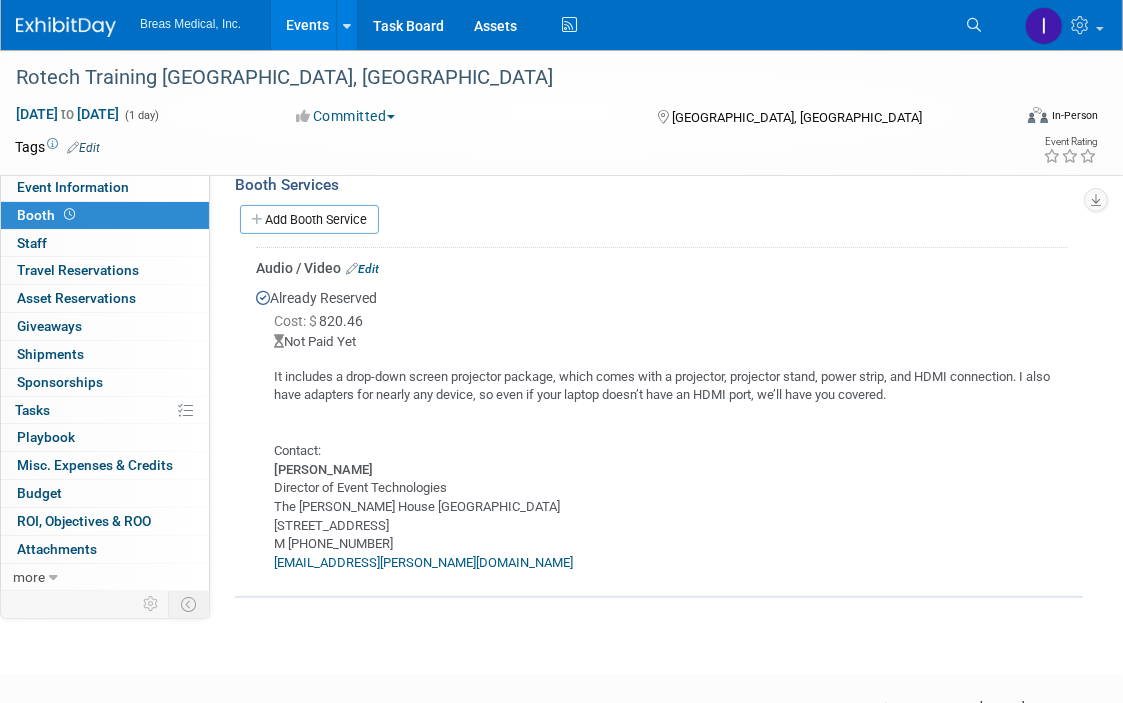 click on "It includes a drop-down screen projector package, which comes with a projector, projector stand, power strip, and HDMI connection. I also have adapters for nearly any device, so even if your laptop doesn’t have an HDMI port, we’ll have you covered. Contact: Devon Riley  Director of Event Technologies The Campbell House Lexington 1375 S Broadway, Lexington KY, 40504 M +1 859-325-1939 devon.riley@encoreglobal.com" at bounding box center (662, 462) 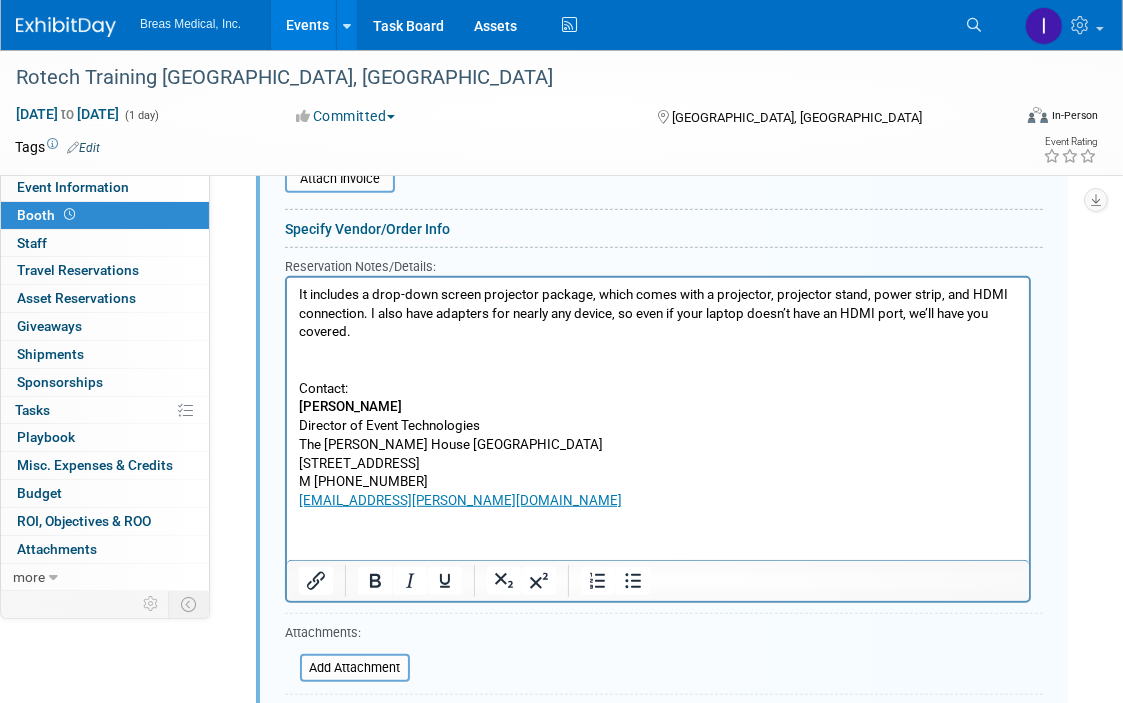 scroll, scrollTop: 918, scrollLeft: 0, axis: vertical 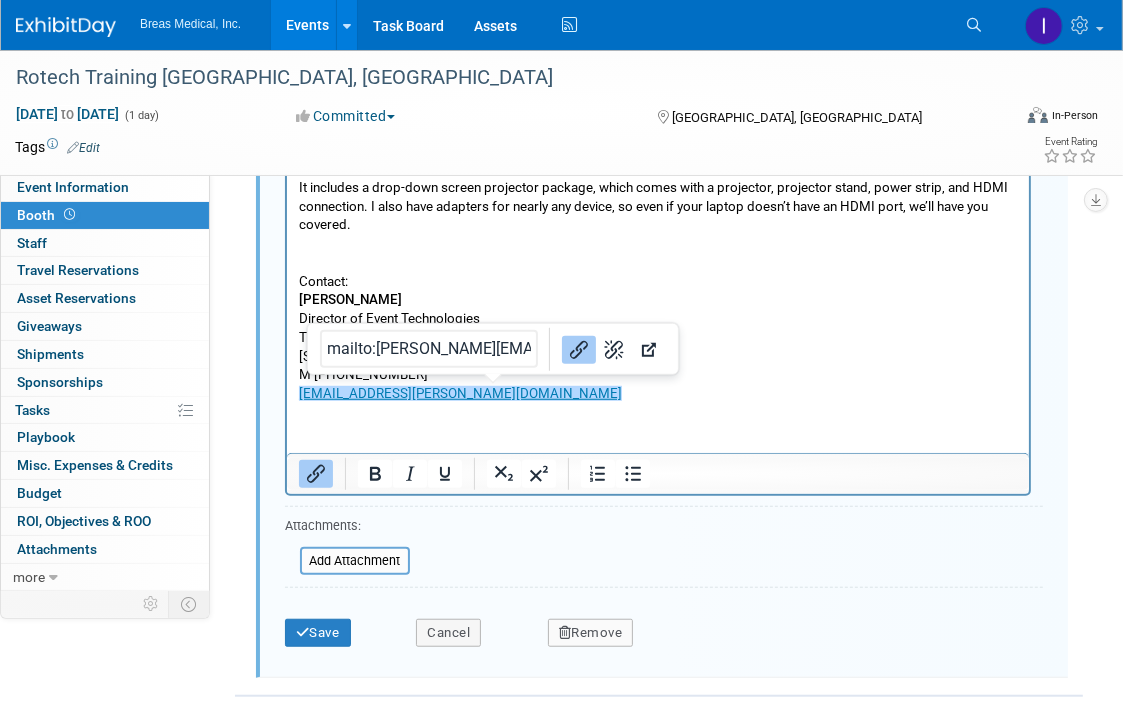 click on "It includes a drop-down screen projector package, which comes with a projector, projector stand, power strip, and HDMI connection. I also have adapters for nearly any device, so even if your laptop doesn’t have an HDMI port, we’ll have you covered. Contact: Devon Riley  Director of Event Technologies The Campbell House Lexington 1375 S Broadway, Lexington KY, 40504 M +1 859-325-1939 devon.riley@encoreglobal.com﻿" at bounding box center (657, 286) 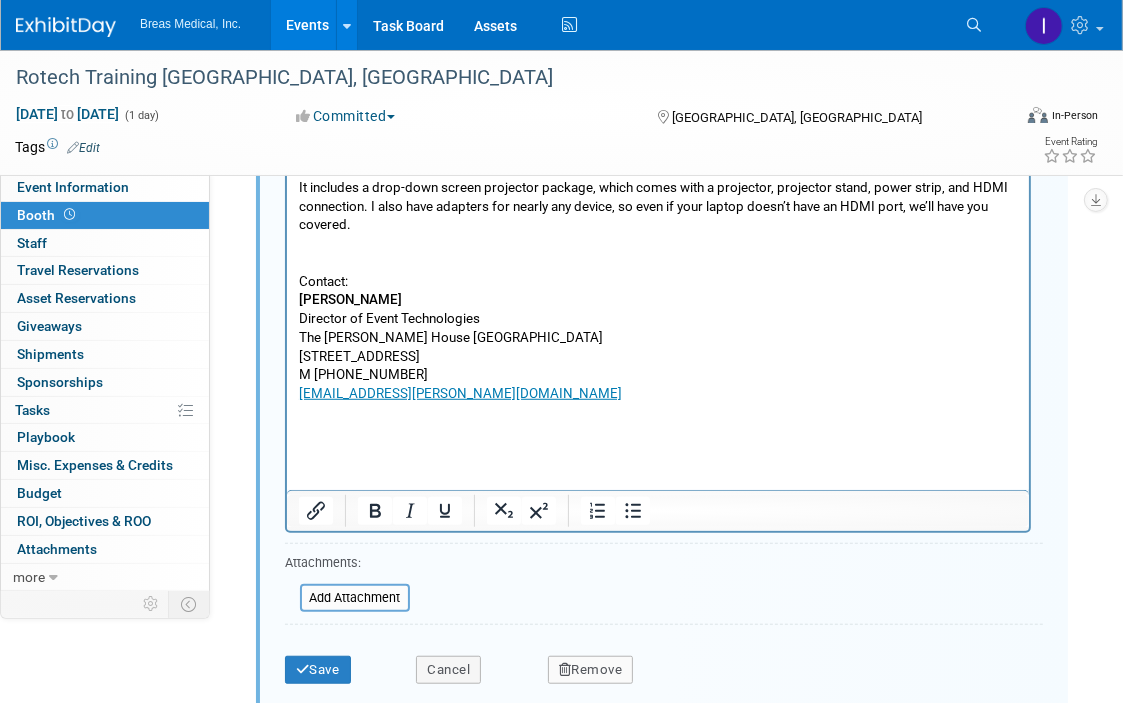 type 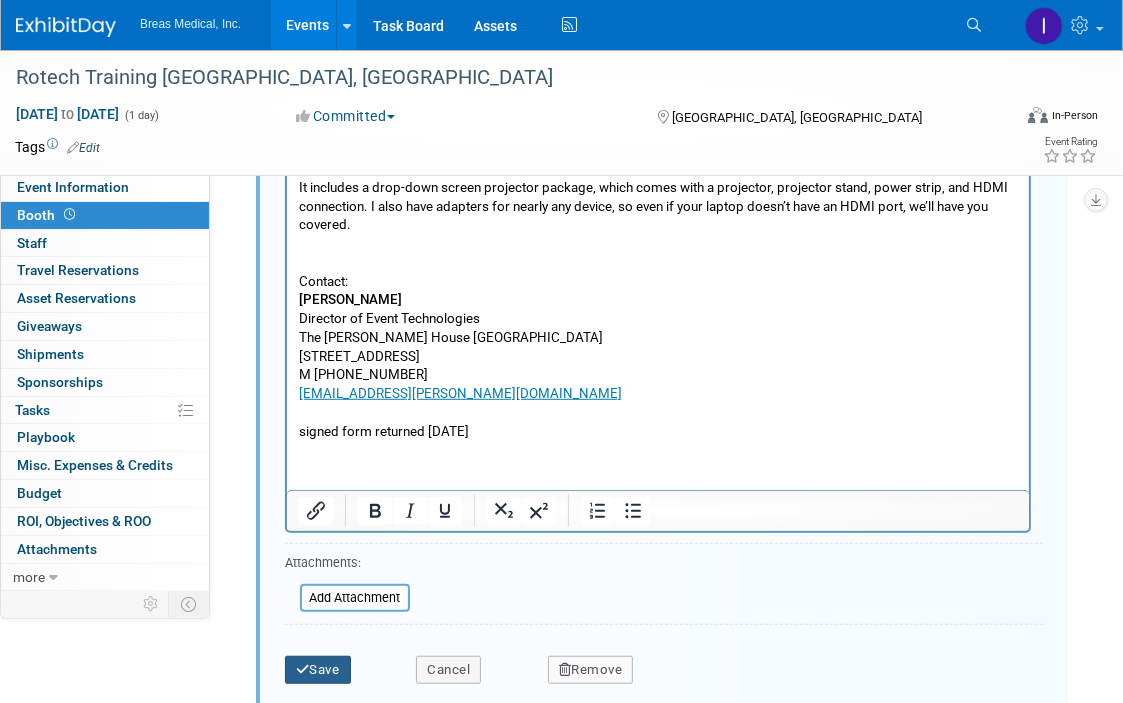 click at bounding box center (303, 669) 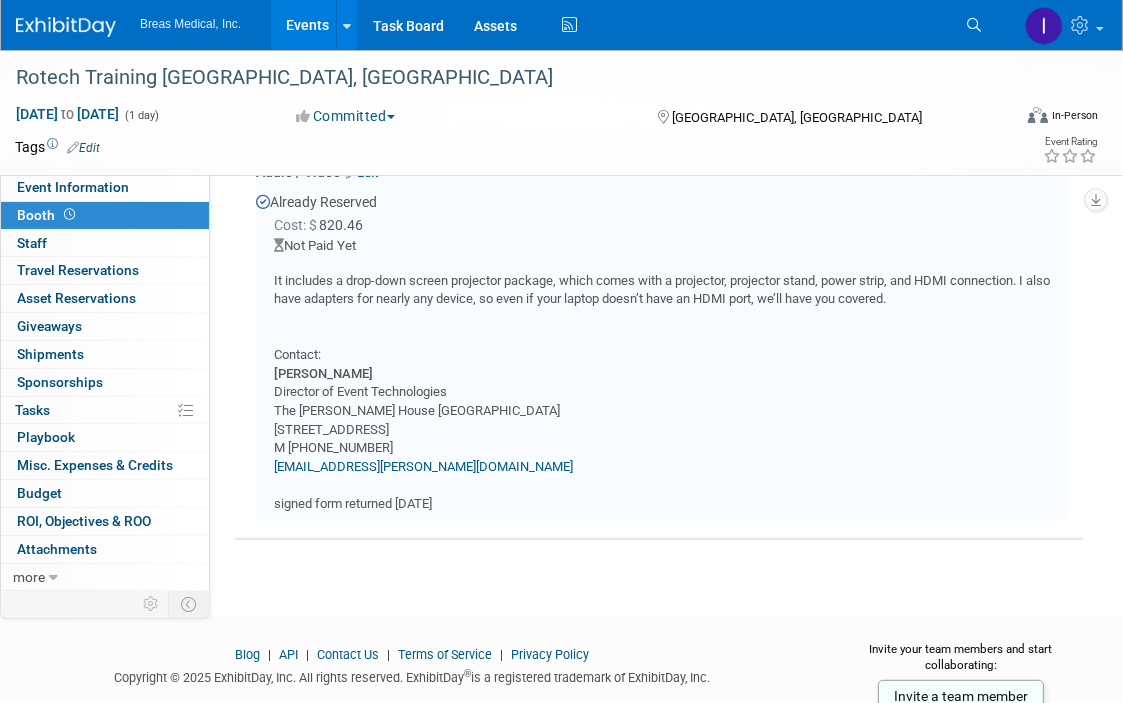 scroll, scrollTop: 318, scrollLeft: 0, axis: vertical 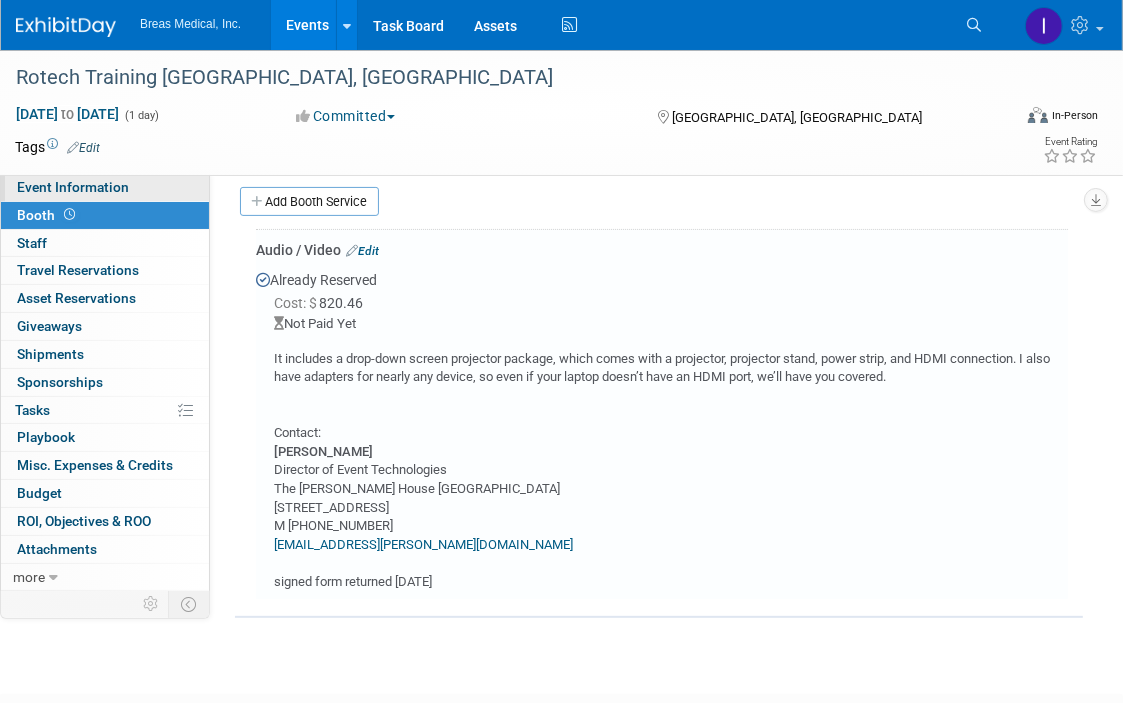 click on "Event Information" at bounding box center (73, 187) 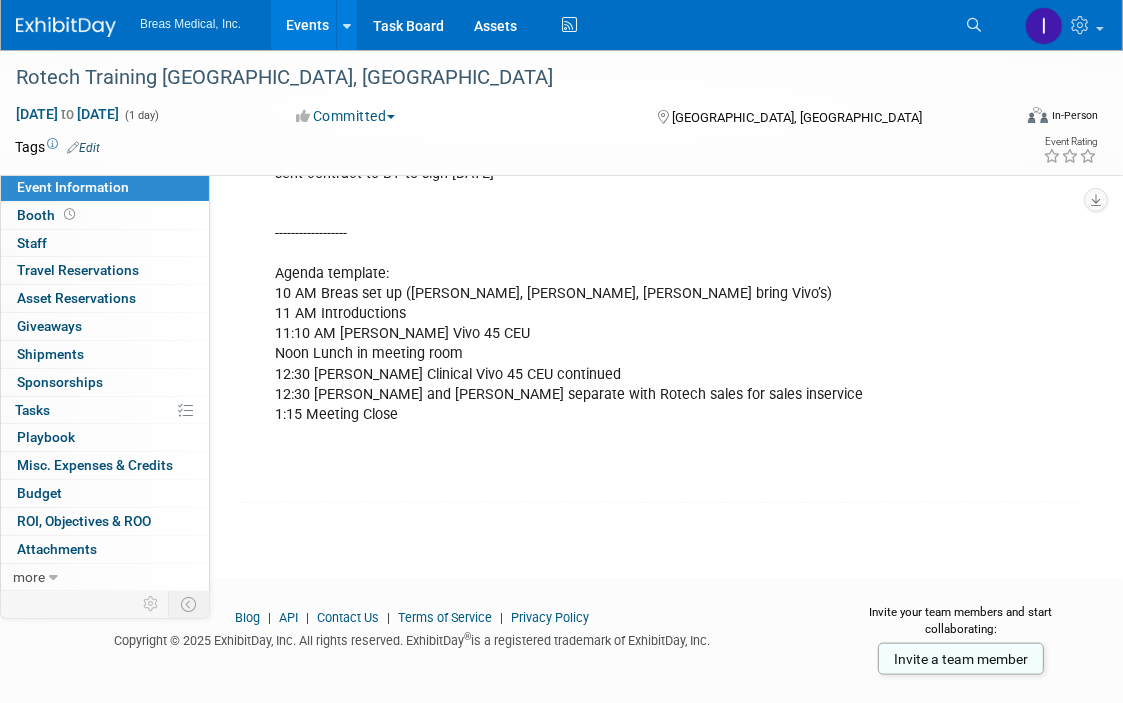 scroll, scrollTop: 1419, scrollLeft: 0, axis: vertical 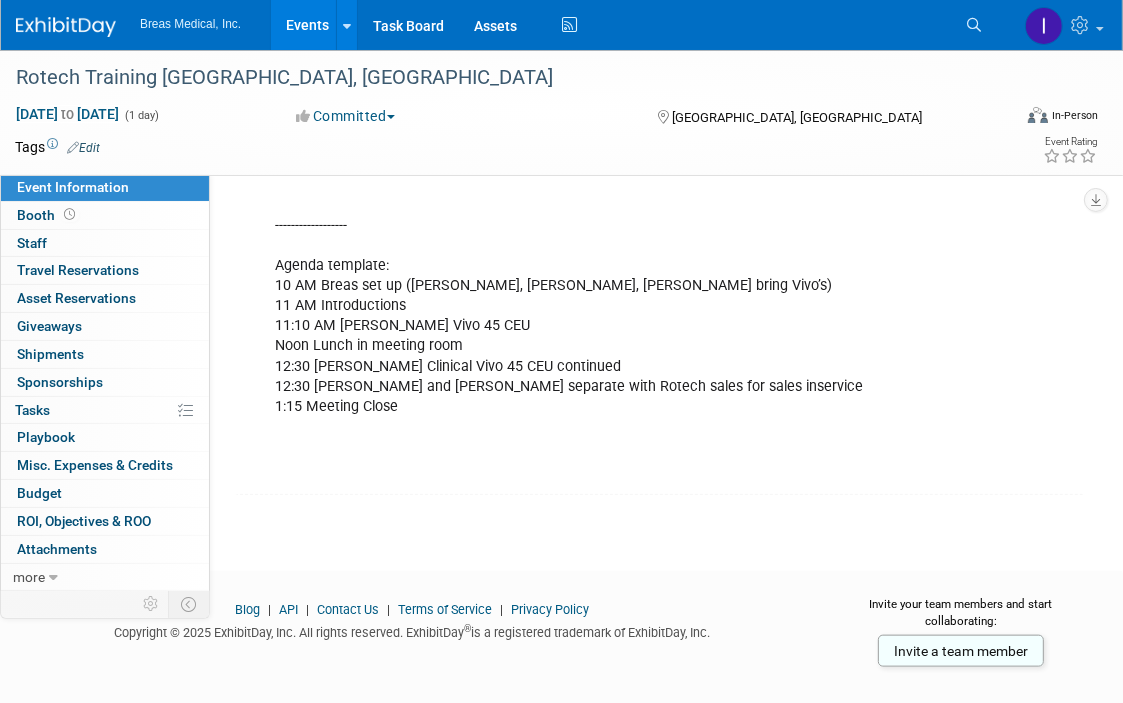 click on "Events" at bounding box center (307, 25) 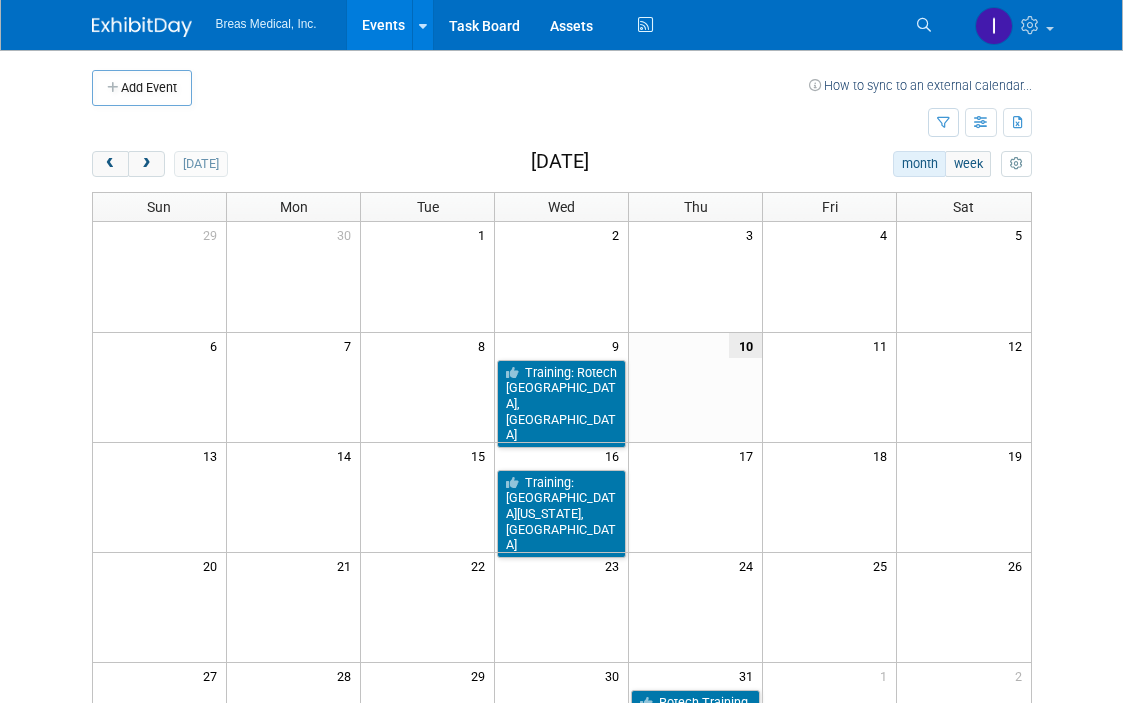 scroll, scrollTop: 0, scrollLeft: 0, axis: both 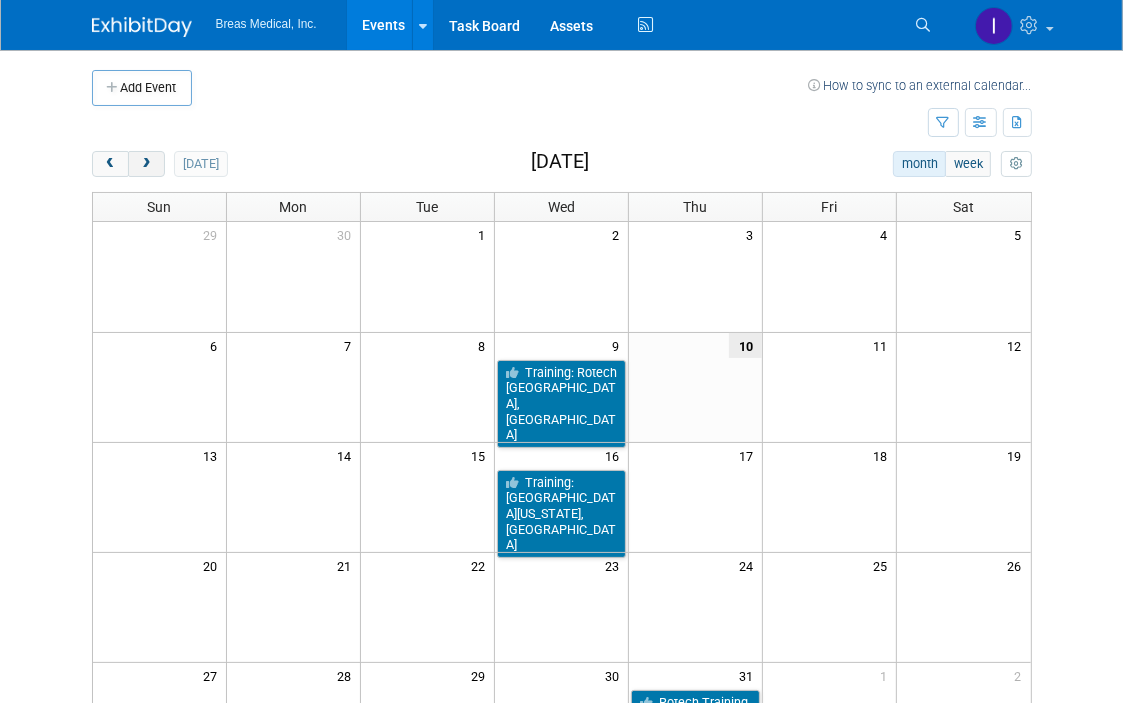 click at bounding box center (146, 164) 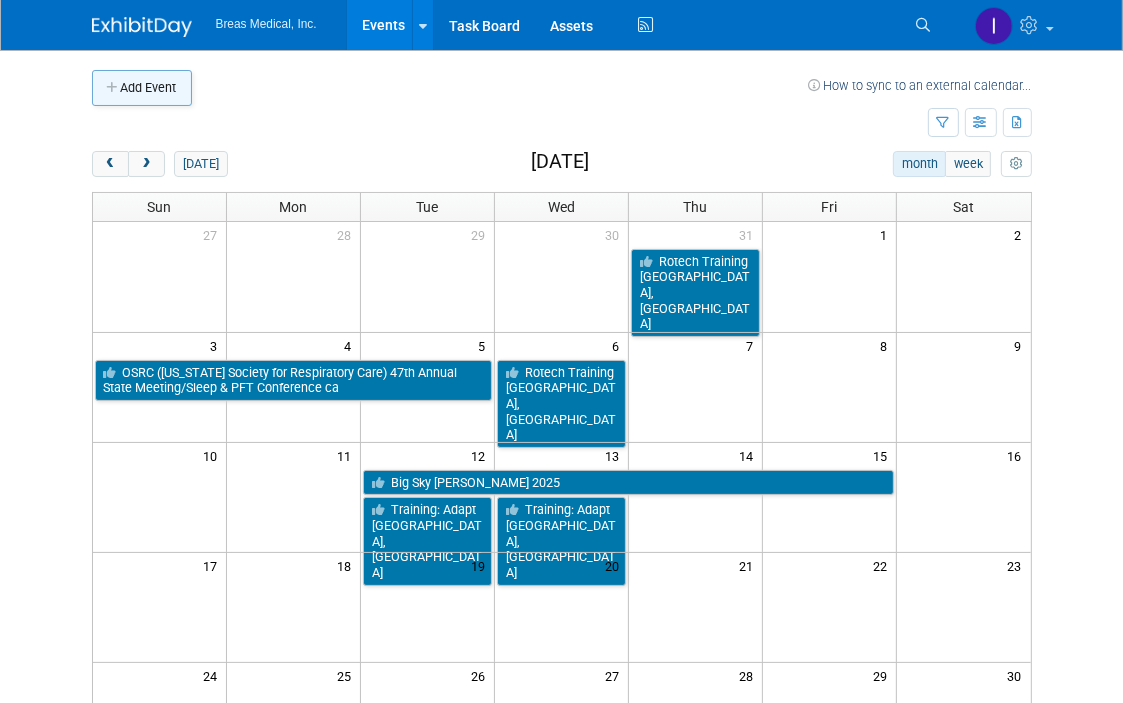 click on "Add Event" at bounding box center (142, 88) 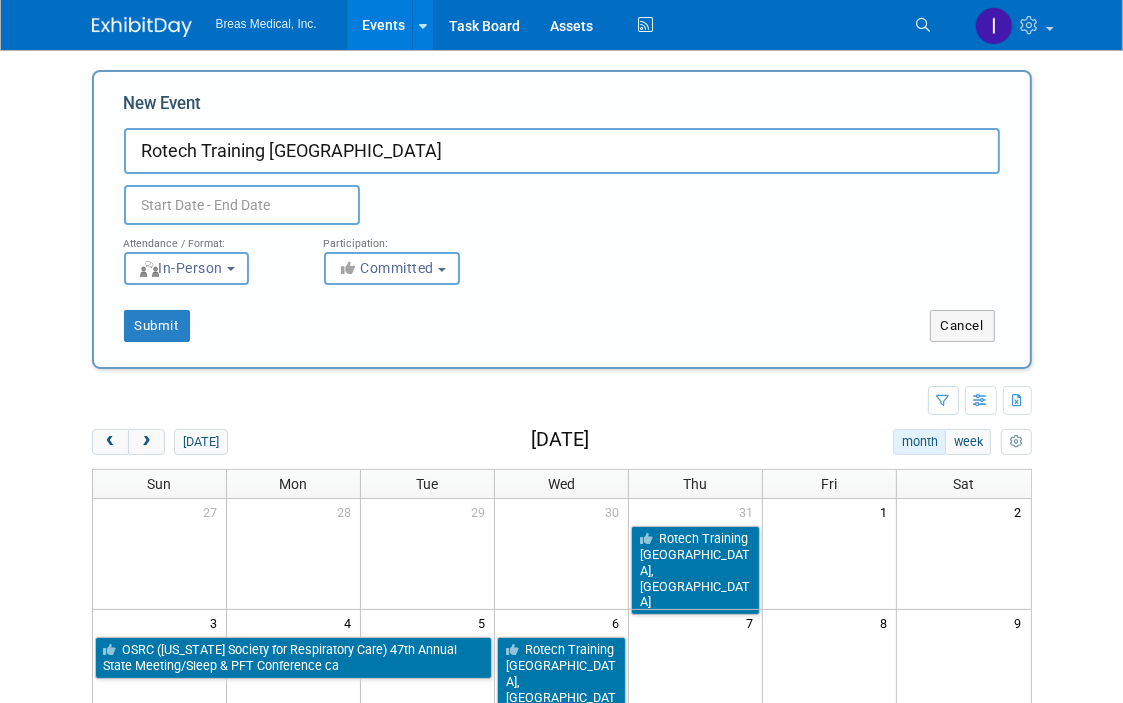 type on "Rotech Training [GEOGRAPHIC_DATA]" 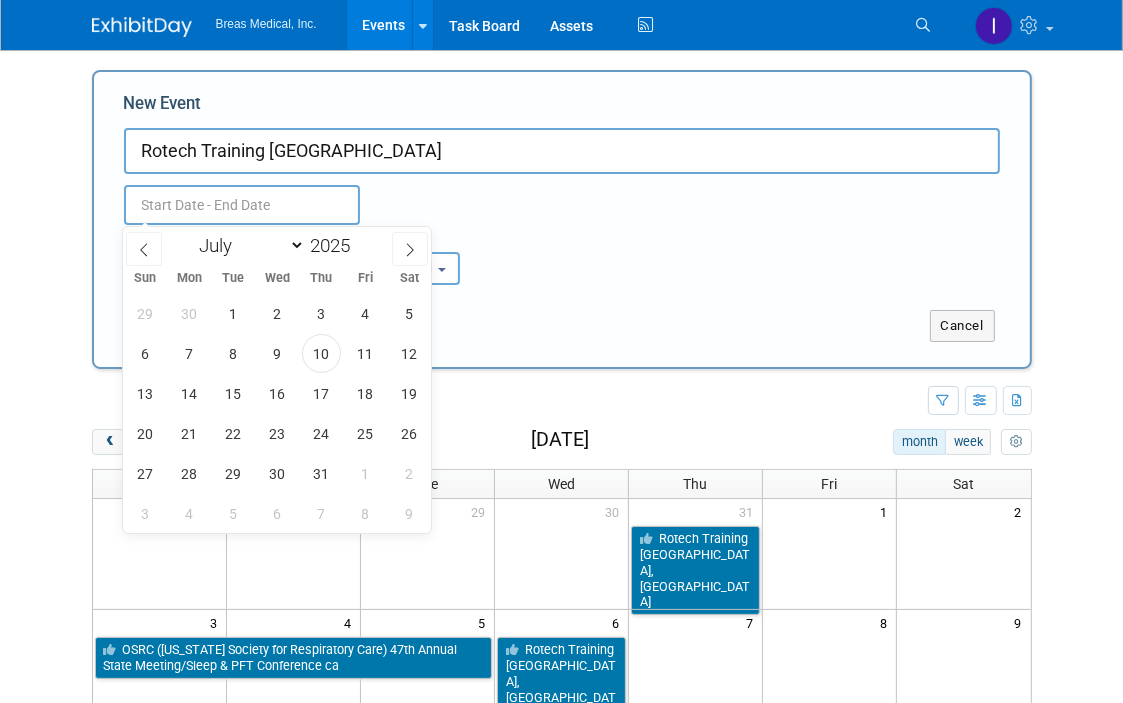 click at bounding box center (242, 205) 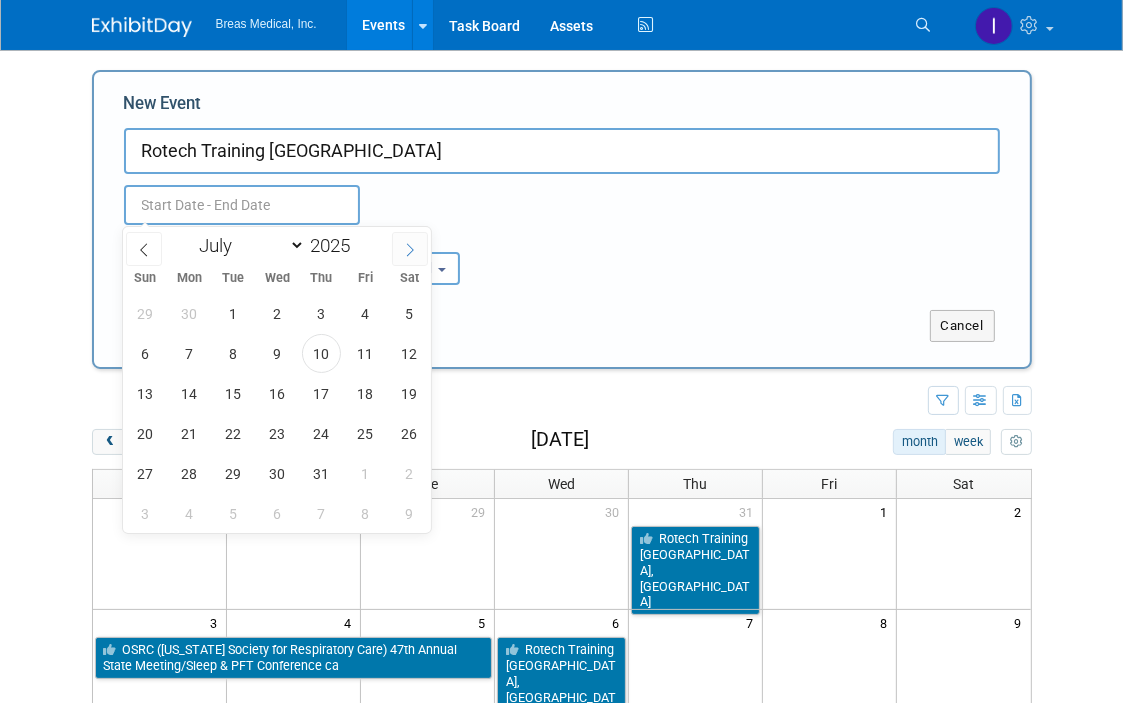 click at bounding box center (410, 249) 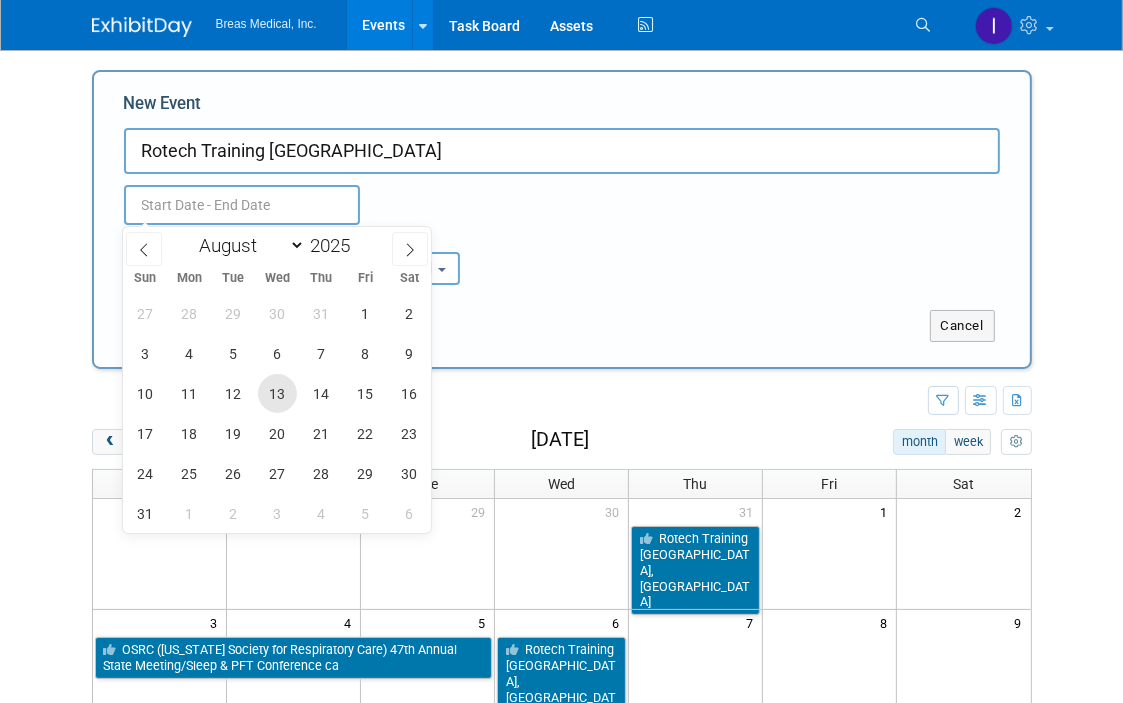 click on "13" at bounding box center (277, 393) 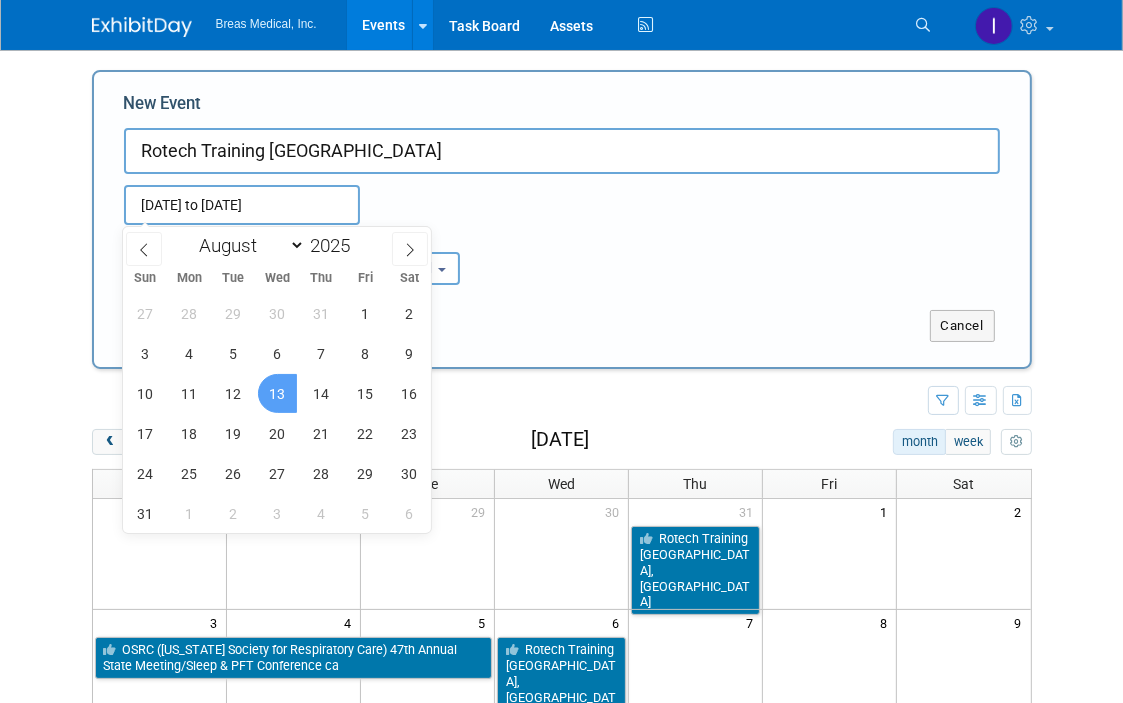 click on "13" at bounding box center [277, 393] 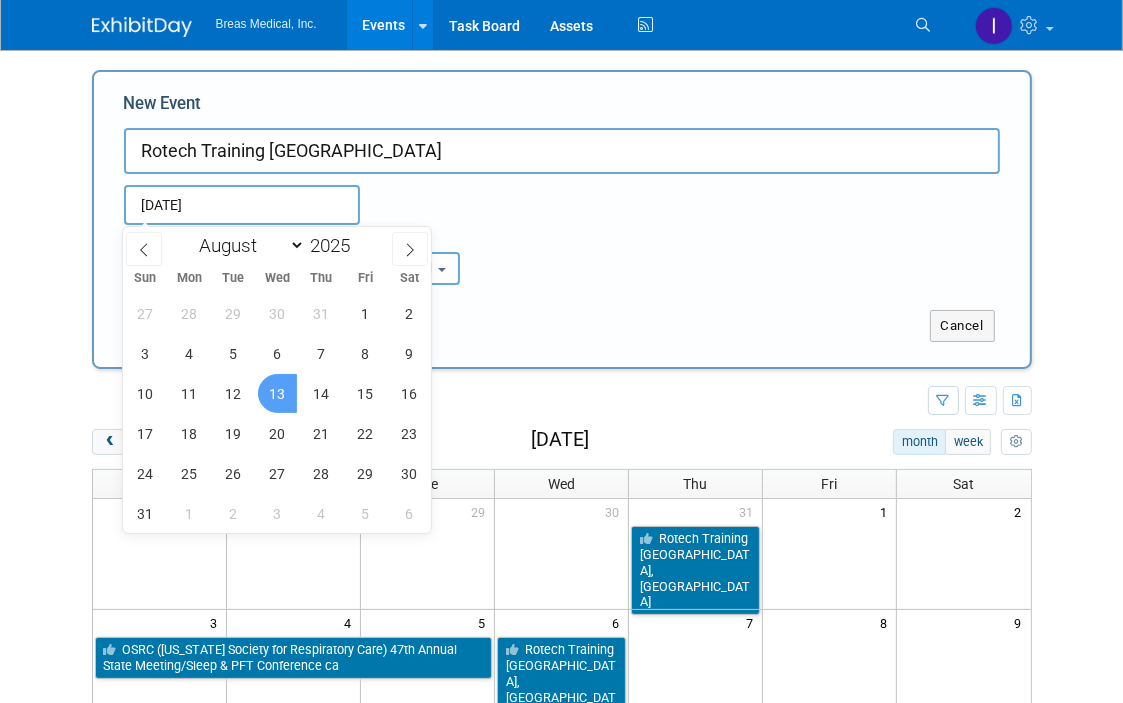 type on "Aug 13, 2025 to Aug 13, 2025" 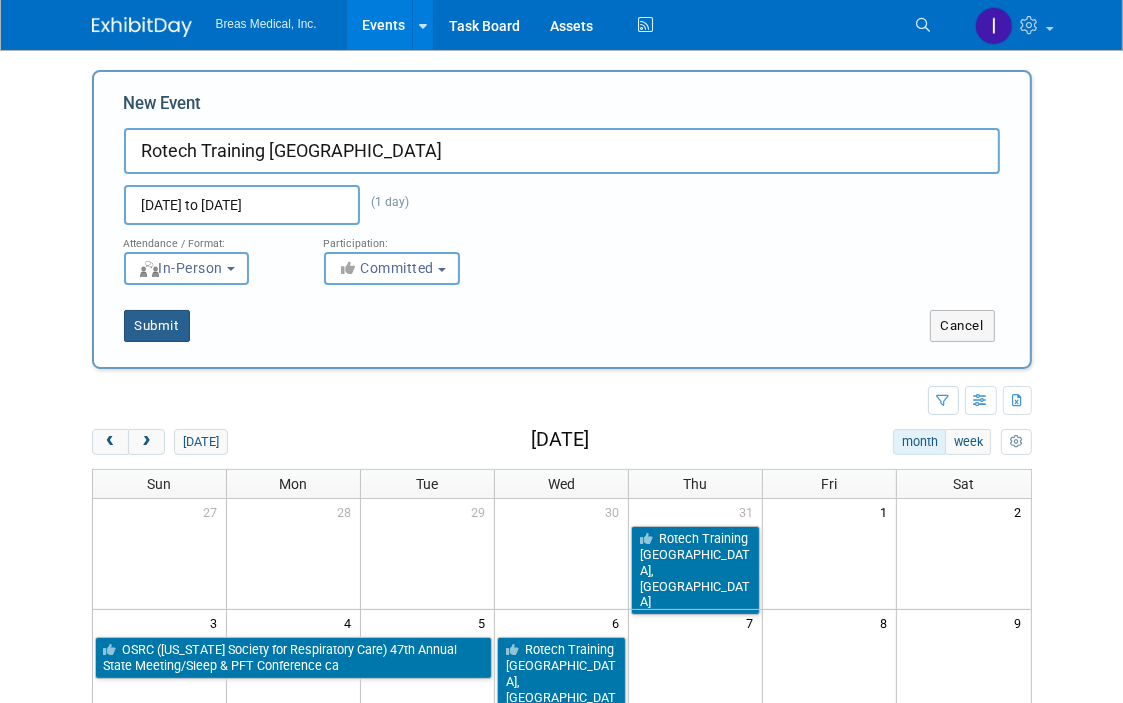click on "Submit" at bounding box center [157, 326] 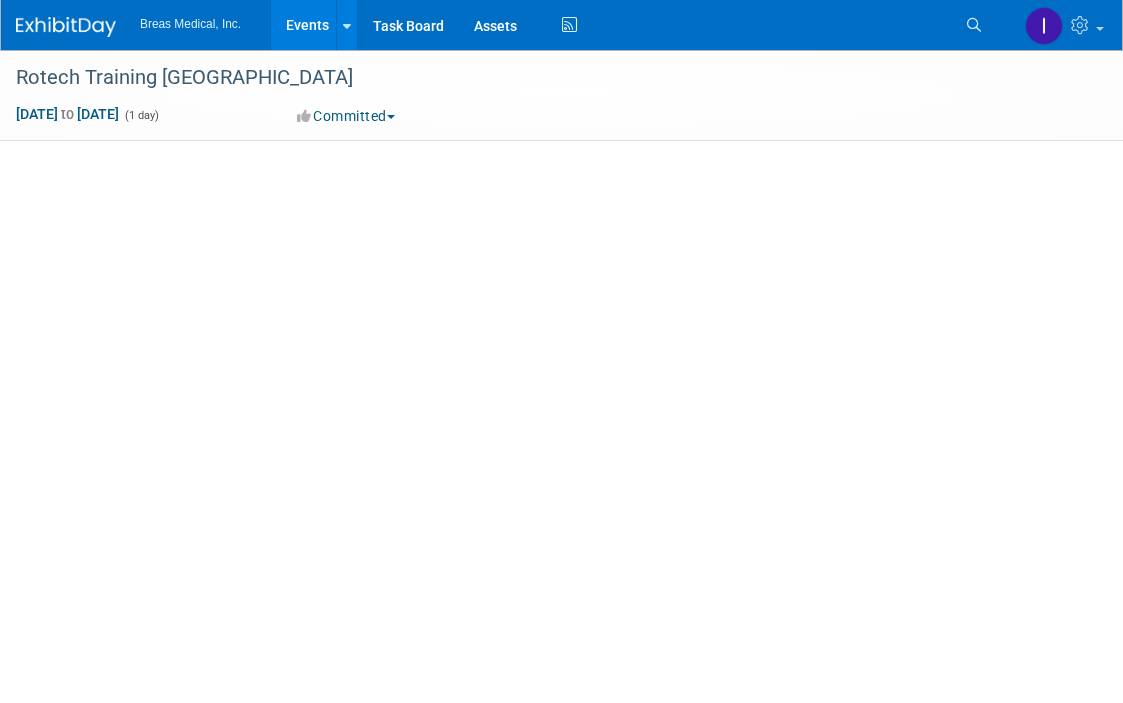 scroll, scrollTop: 0, scrollLeft: 0, axis: both 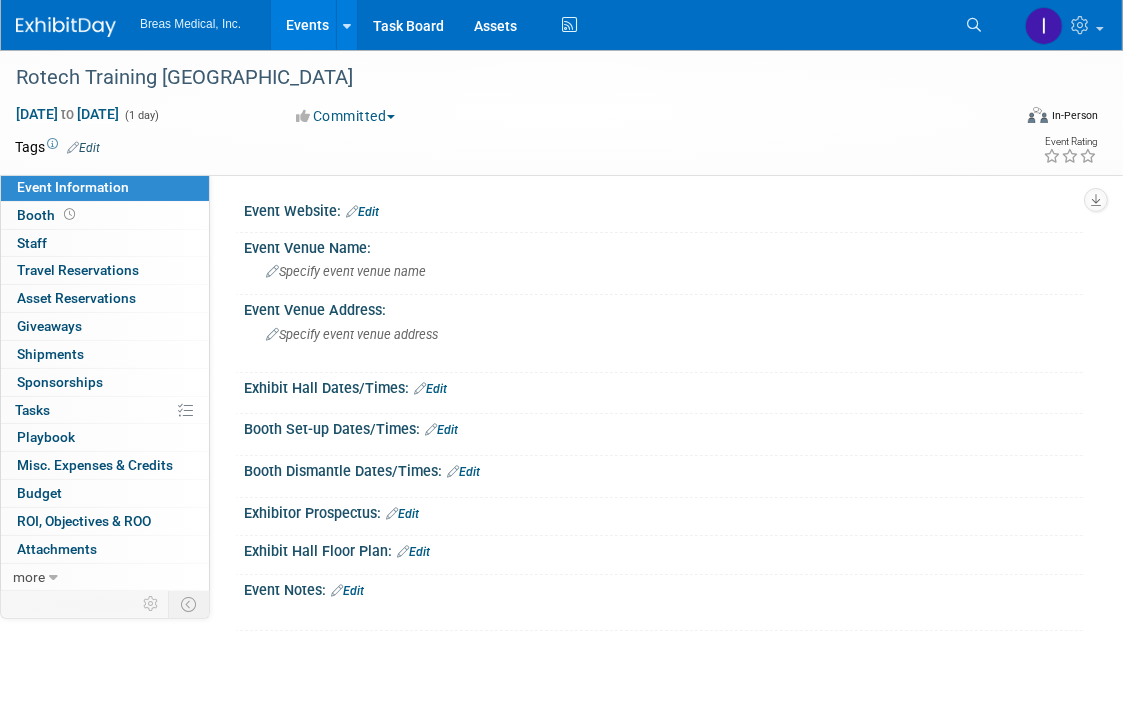 click on "Edit" at bounding box center (347, 591) 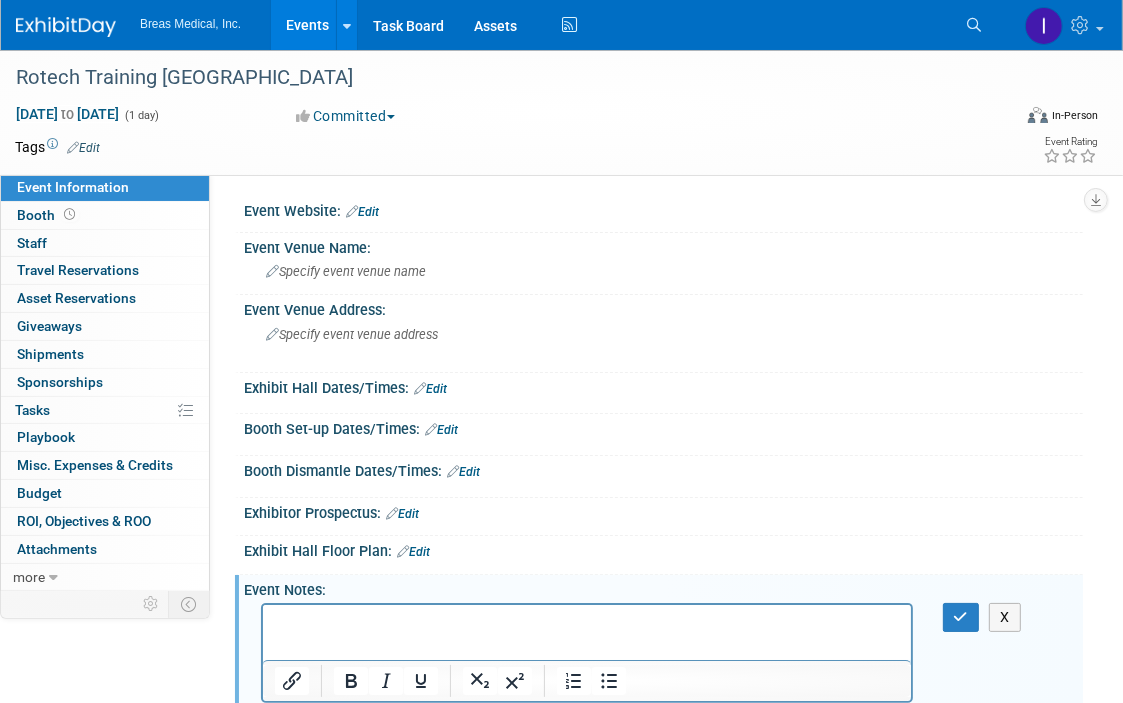 scroll, scrollTop: 0, scrollLeft: 0, axis: both 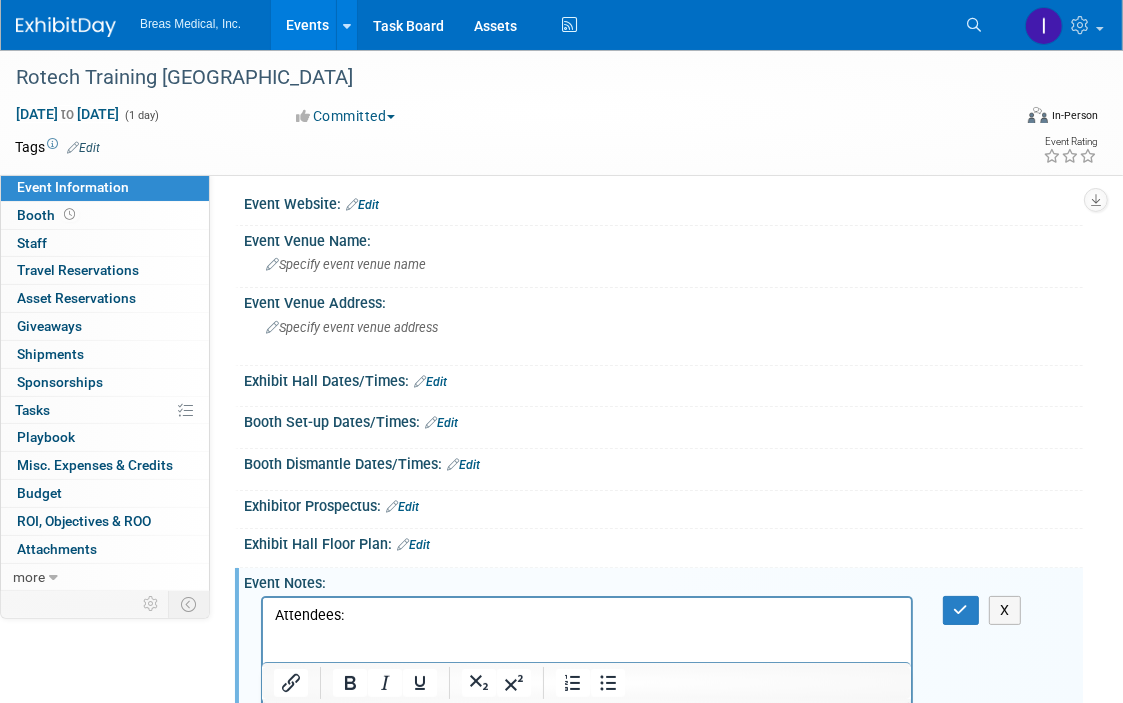 click at bounding box center (586, 635) 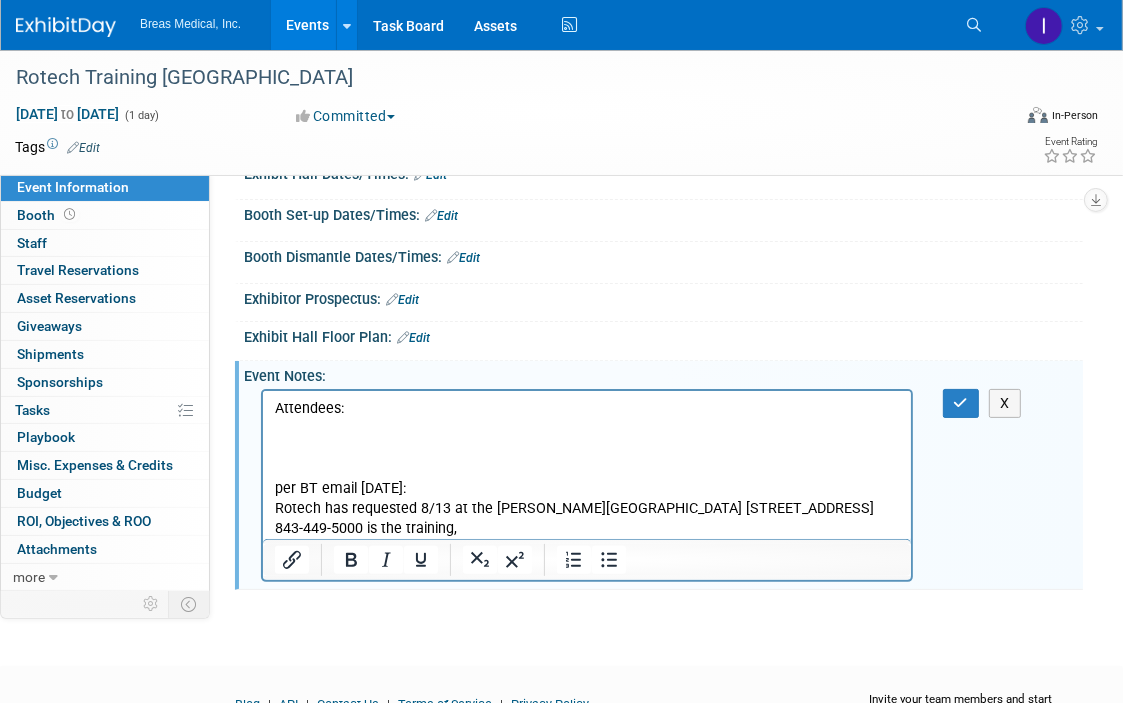scroll, scrollTop: 313, scrollLeft: 0, axis: vertical 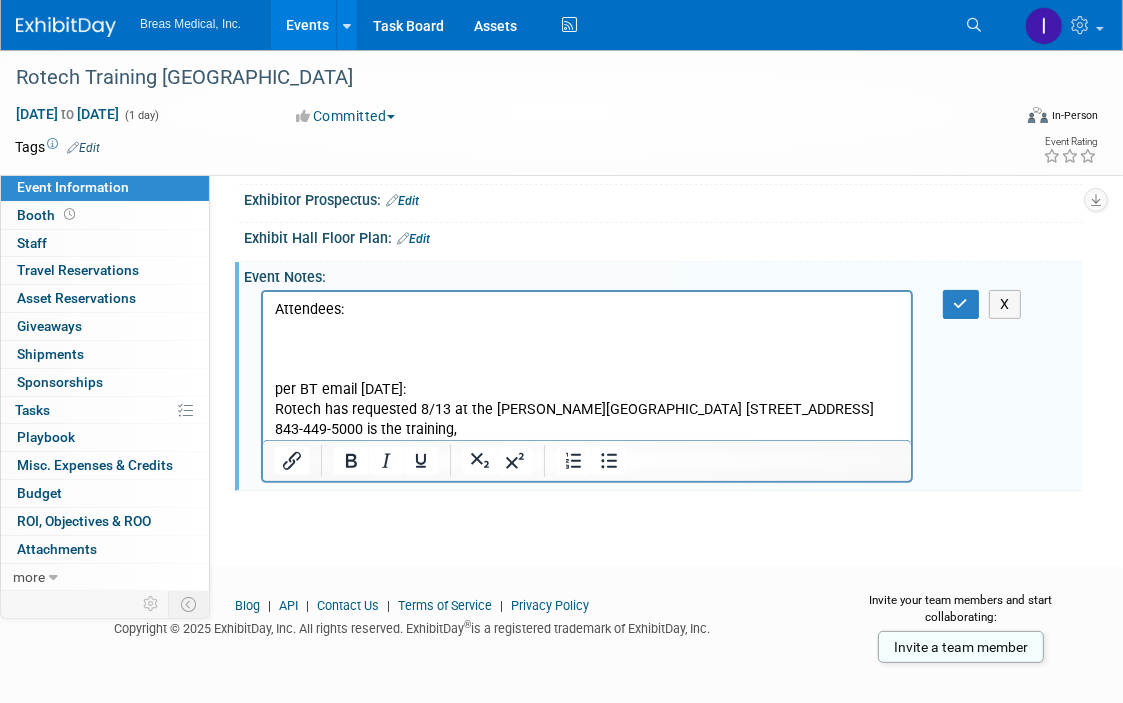 drag, startPoint x: 853, startPoint y: 731, endPoint x: 593, endPoint y: 431, distance: 396.98868 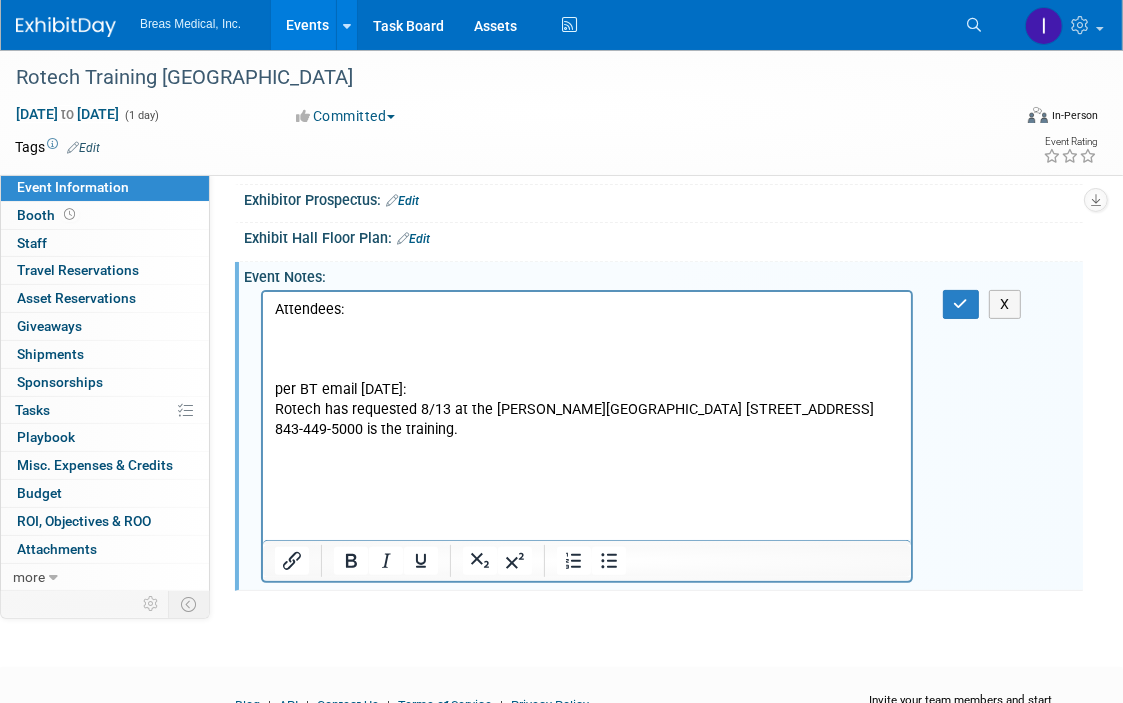 click on "Rotech has requested 8/13 at the [PERSON_NAME][GEOGRAPHIC_DATA] [STREET_ADDRESS] 843-449-5000 is the training." at bounding box center (586, 420) 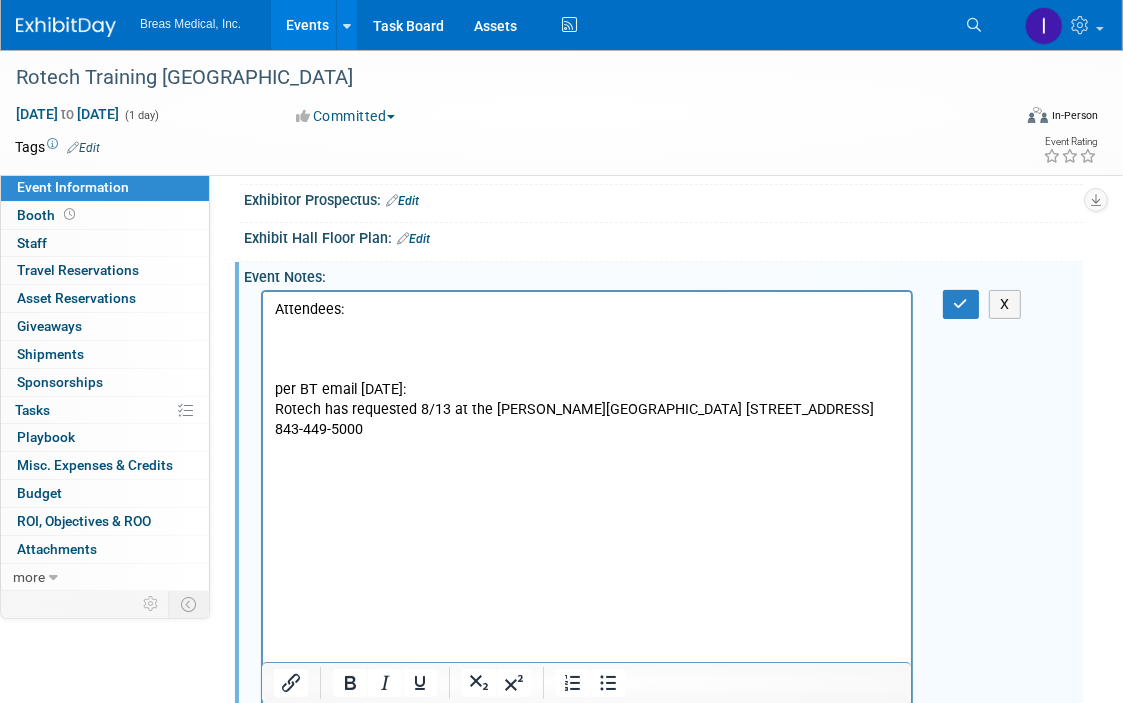 scroll, scrollTop: 328, scrollLeft: 0, axis: vertical 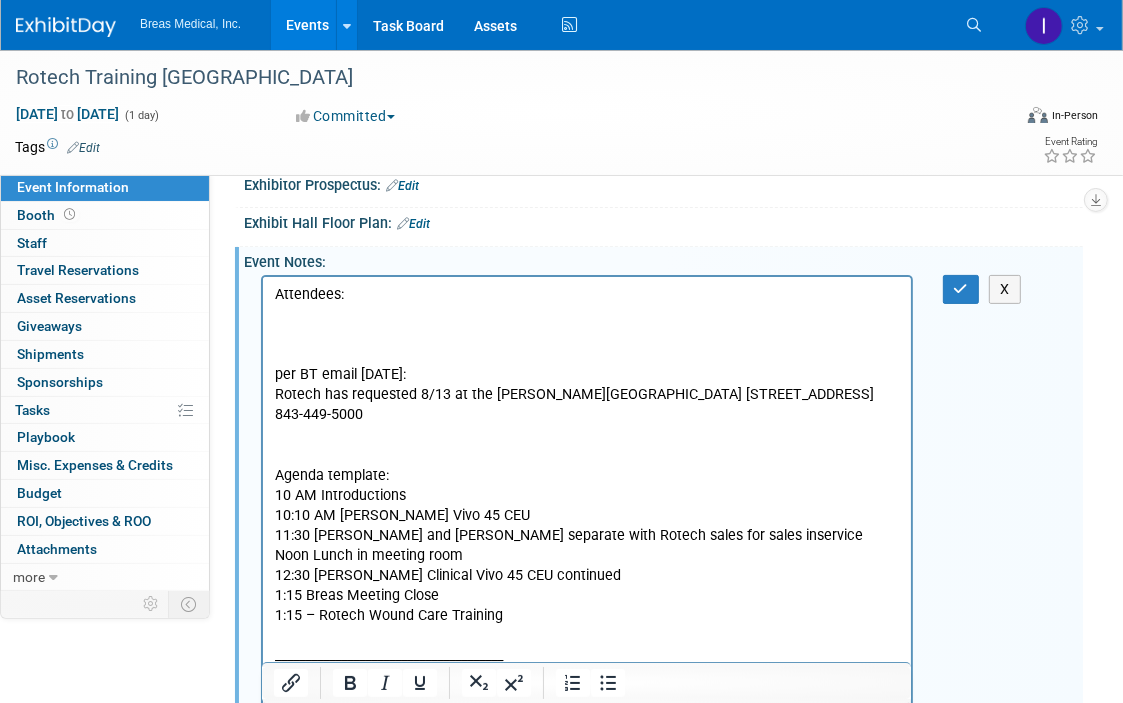 click at bounding box center (586, 456) 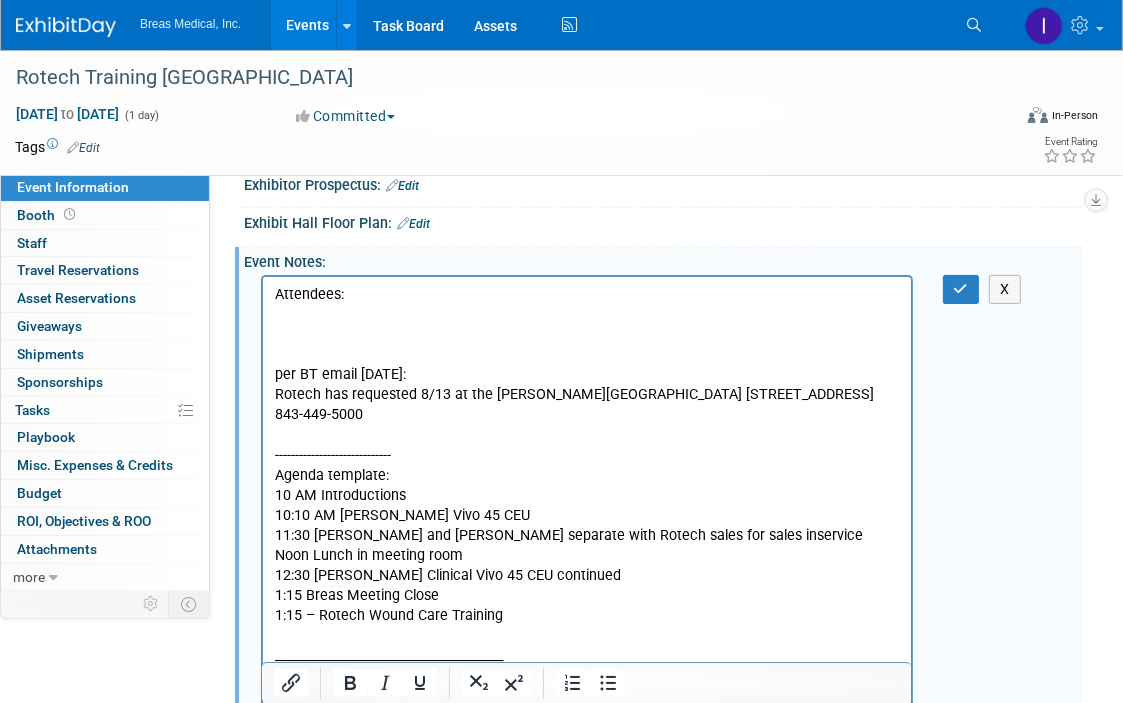 click at bounding box center (586, 315) 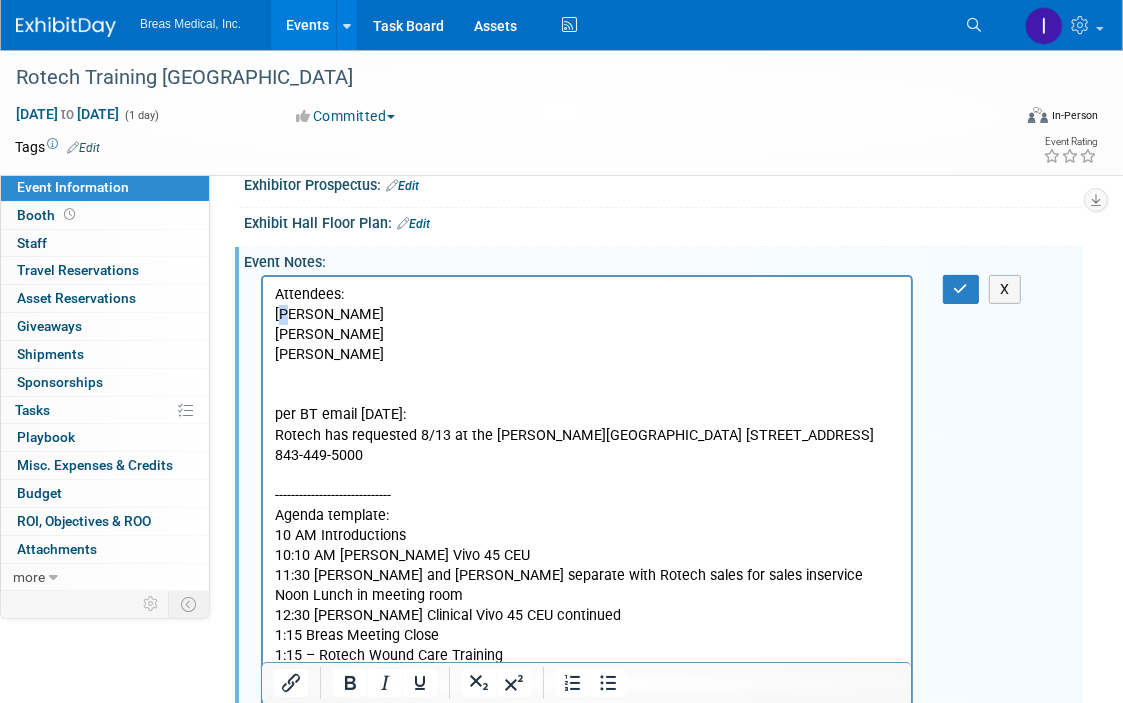 click on "BRett" at bounding box center (586, 315) 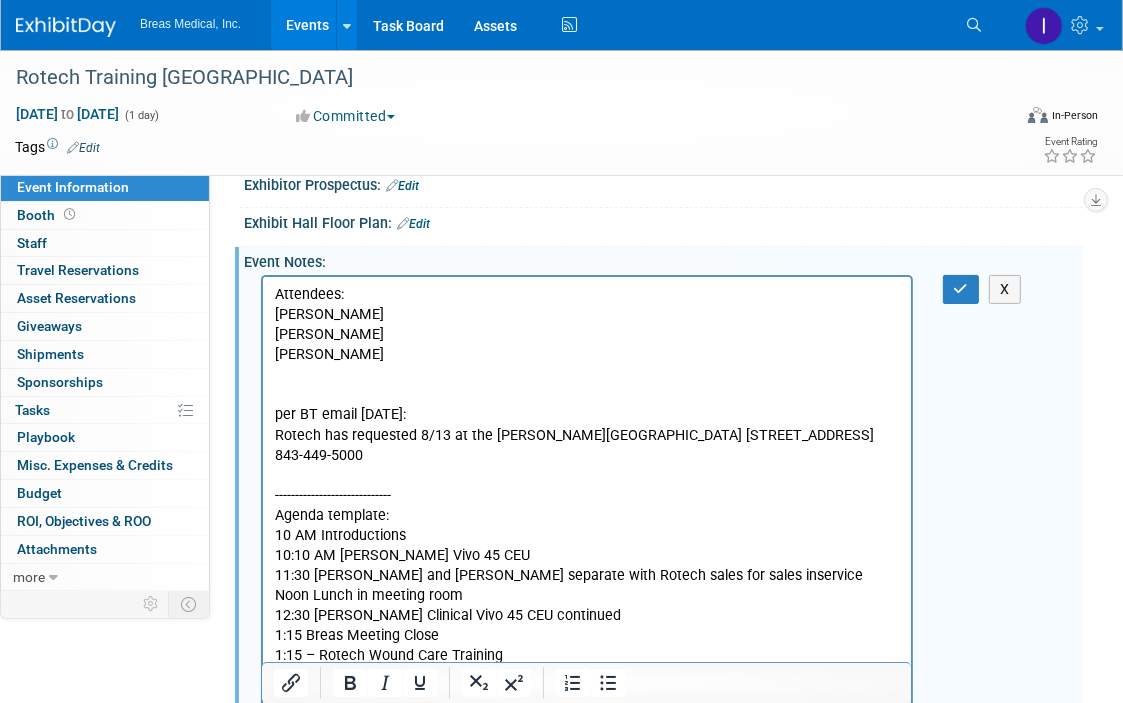 click at bounding box center [586, 395] 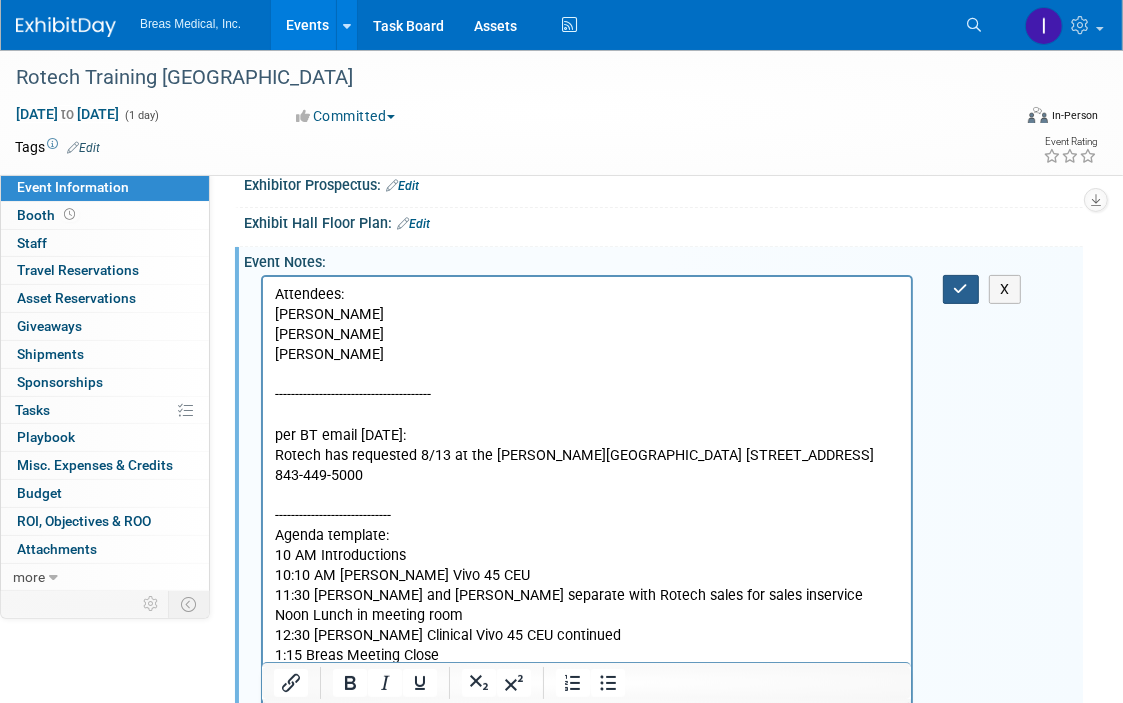 click at bounding box center [961, 289] 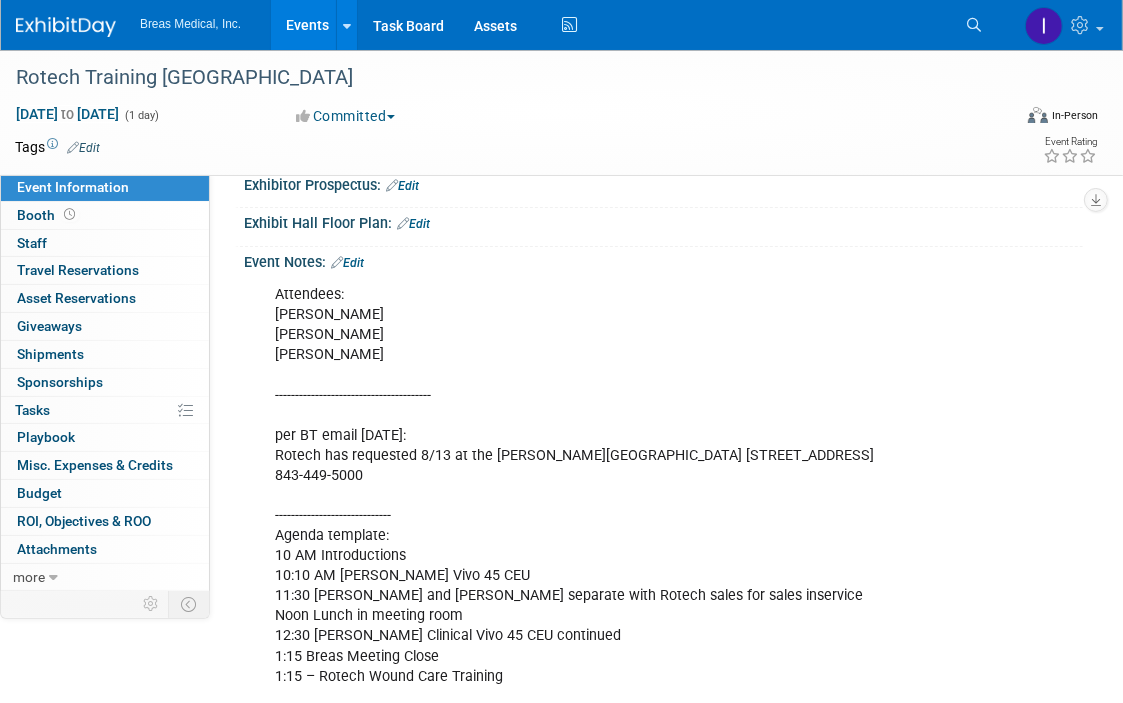 click on "Attendees: Brett Michael Matt --------------------------------------- per BT email 7-10-2025: Rotech has requested 8/13 at the Hilton Myrtle Beach Resort 10000 Beach Club Drive Myrtle Beach 29572 843-449-5000 ----------------------------- Agenda template: 10 AM Introductions 10:10 AM Michael Vivo 45 CEU 11:30 Matt and Brett separate with Rotech sales for sales inservice Noon Lunch in meeting room 12:30 Michael Clinical Vivo 45 CEU continued 1:15 Breas Meeting Close 1:15 – Rotech Wound Care Training   ______________________________________" at bounding box center (587, 506) 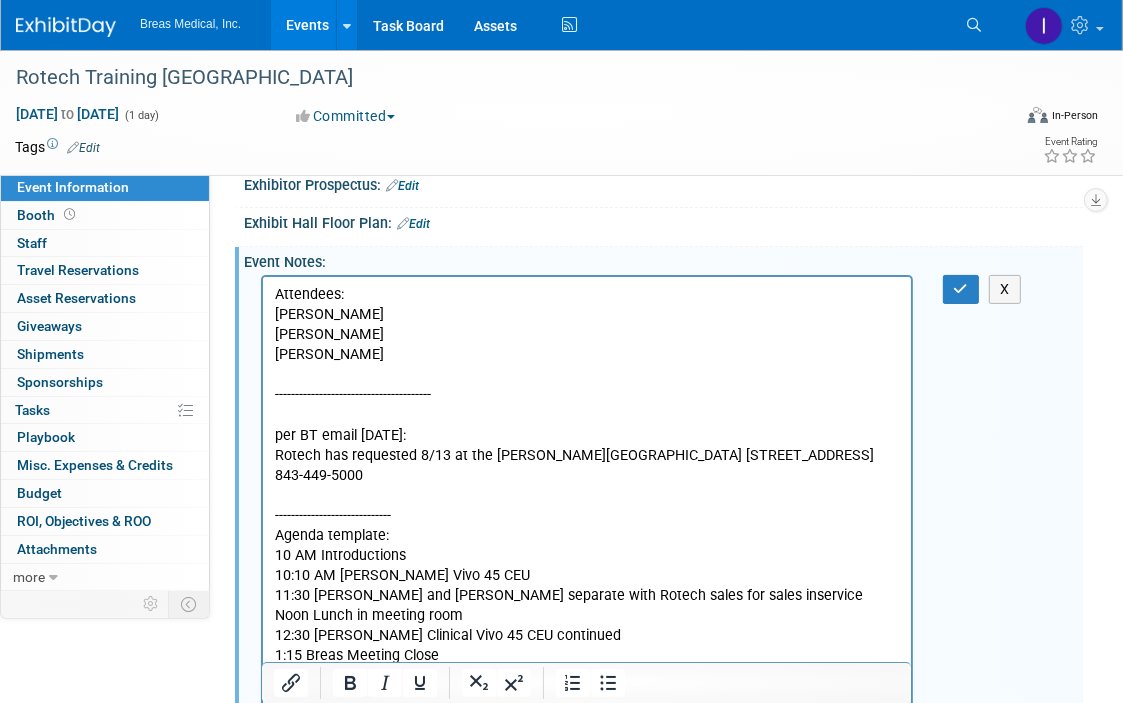 scroll, scrollTop: 0, scrollLeft: 0, axis: both 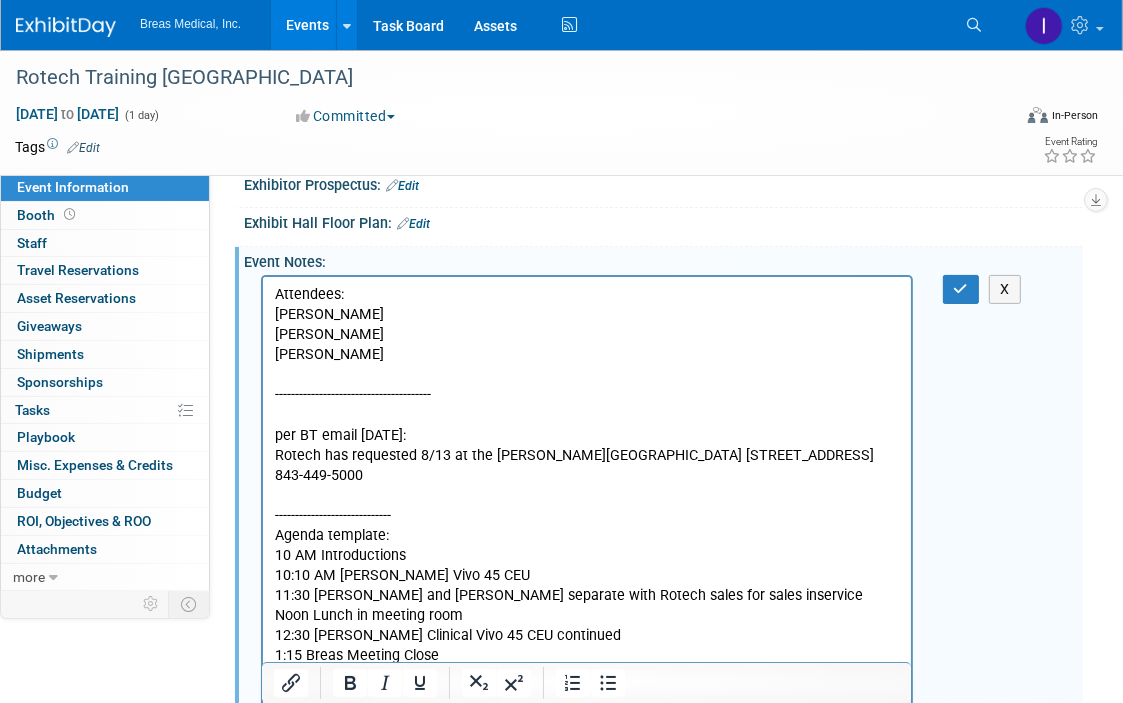 click on "Attendees: Brett Michael Matt --------------------------------------- per BT email 7-10-2025: Rotech has requested 8/13 at the Hilton Myrtle Beach Resort 10000 Beach Club Drive Myrtle Beach 29572 843-449-5000 ----------------------------- Agenda template: 10 AM Introductions 10:10 AM Michael Vivo 45 CEU 11:30 Matt and Brett separate with Rotech sales for sales inservice Noon Lunch in meeting room 12:30 Michael Clinical Vivo 45 CEU continued 1:15 Breas Meeting Close 1:15 – Rotech Wound Care Training   ______________________________________" at bounding box center [586, 506] 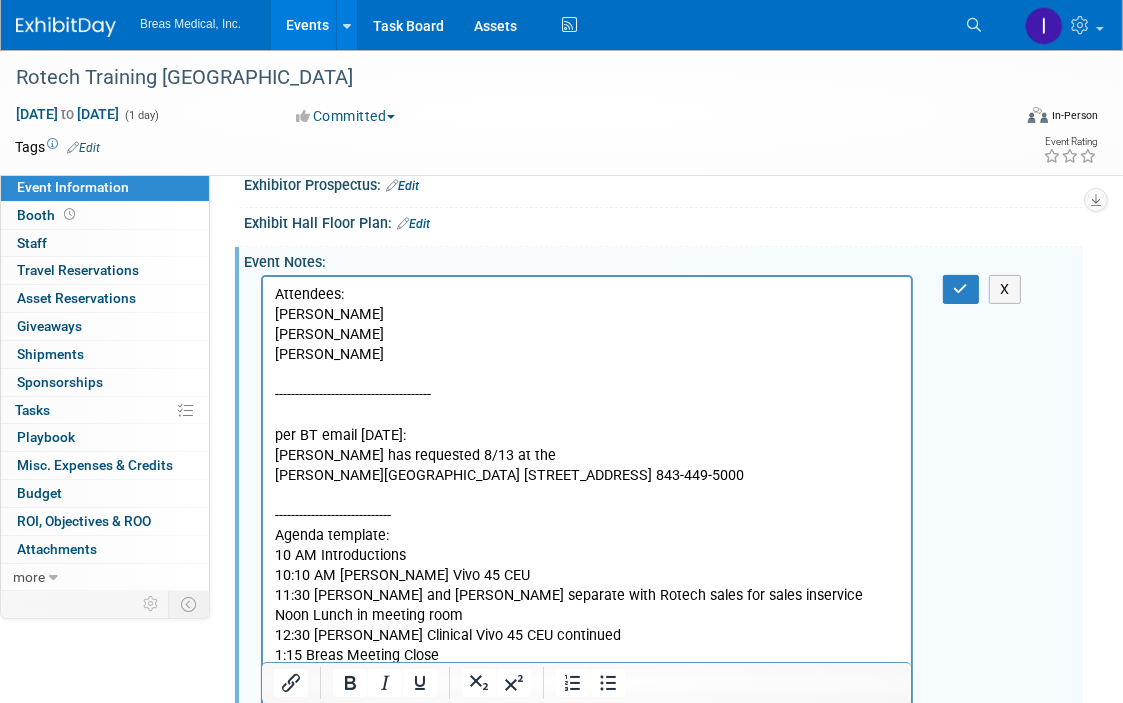 click on "Hilton Myrtle Beach Resort 10000 Beach Club Drive Myrtle Beach 29572 843-449-5000 ----------------------------- Agenda template: 10 AM Introductions 10:10 AM Michael Vivo 45 CEU 11:30 Matt and Brett separate with Rotech sales for sales inservice Noon Lunch in meeting room 12:30 Michael Clinical Vivo 45 CEU continued 1:15 Breas Meeting Close 1:15 – Rotech Wound Care Training   ______________________________________" at bounding box center [586, 596] 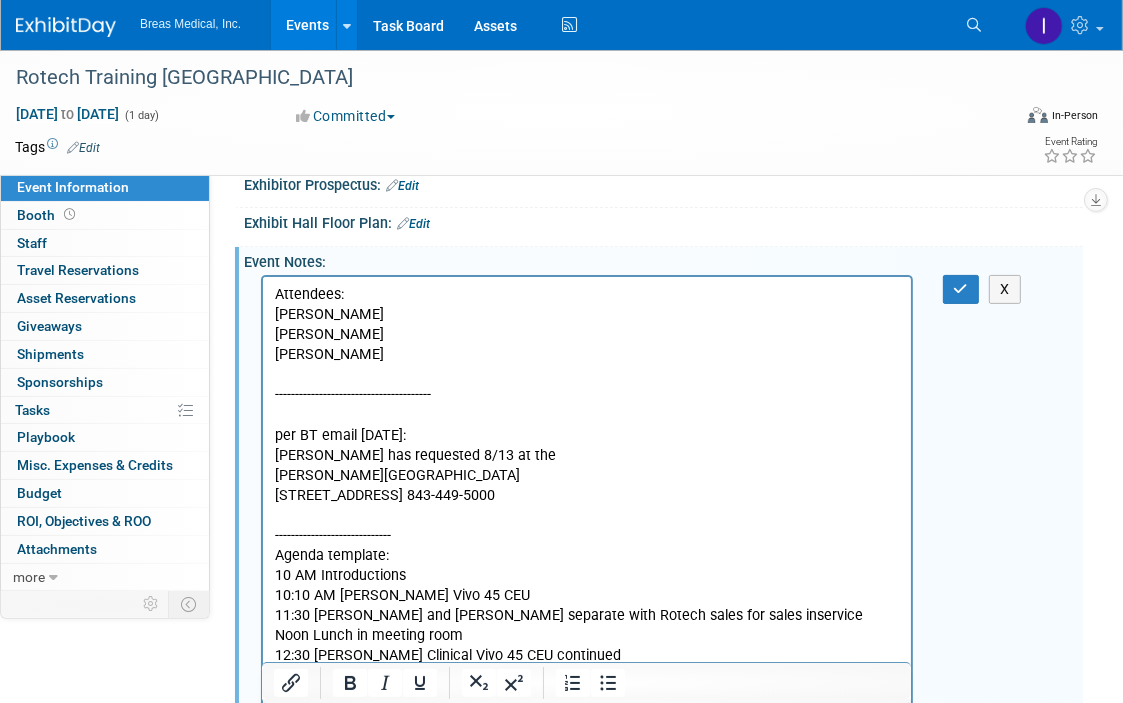 click on "10000 Beach Club Drive Myrtle Beach 29572 843-449-5000 ----------------------------- Agenda template: 10 AM Introductions 10:10 AM Michael Vivo 45 CEU 11:30 Matt and Brett separate with Rotech sales for sales inservice Noon Lunch in meeting room 12:30 Michael Clinical Vivo 45 CEU continued 1:15 Breas Meeting Close 1:15 – Rotech Wound Care Training   ______________________________________" at bounding box center (586, 616) 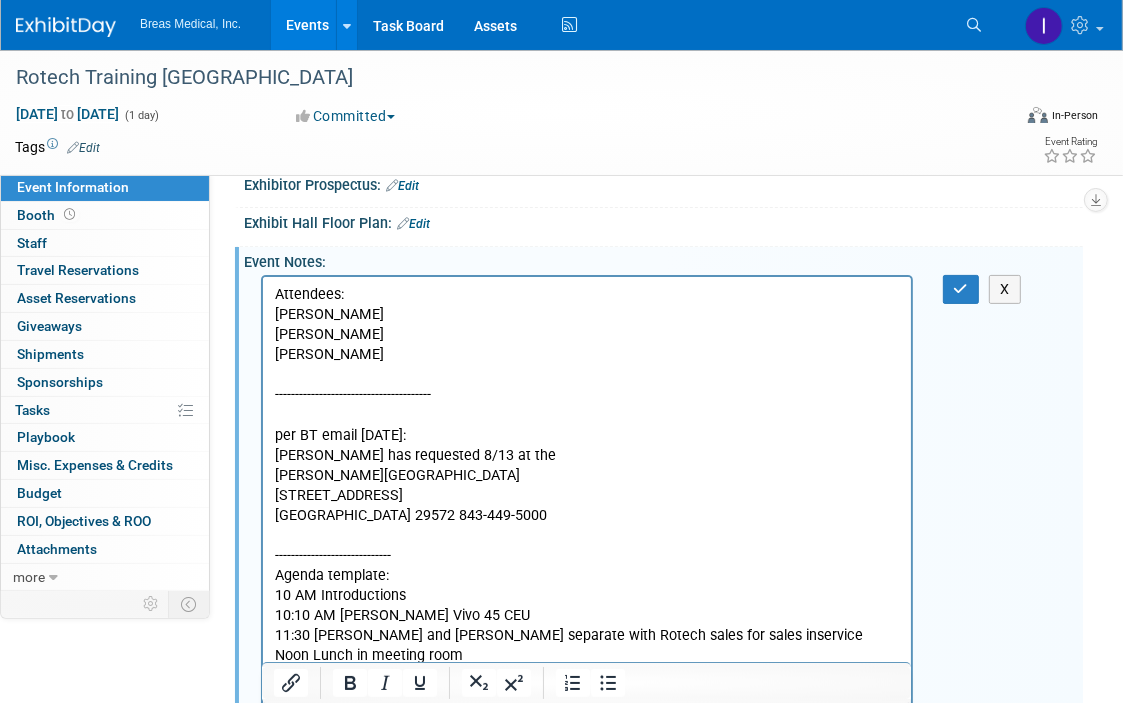 click on "Myrtle Beach 29572 843-449-5000 ----------------------------- Agenda template: 10 AM Introductions 10:10 AM Michael Vivo 45 CEU 11:30 Matt and Brett separate with Rotech sales for sales inservice Noon Lunch in meeting room 12:30 Michael Clinical Vivo 45 CEU continued 1:15 Breas Meeting Close 1:15 – Rotech Wound Care Training   ______________________________________" at bounding box center (586, 636) 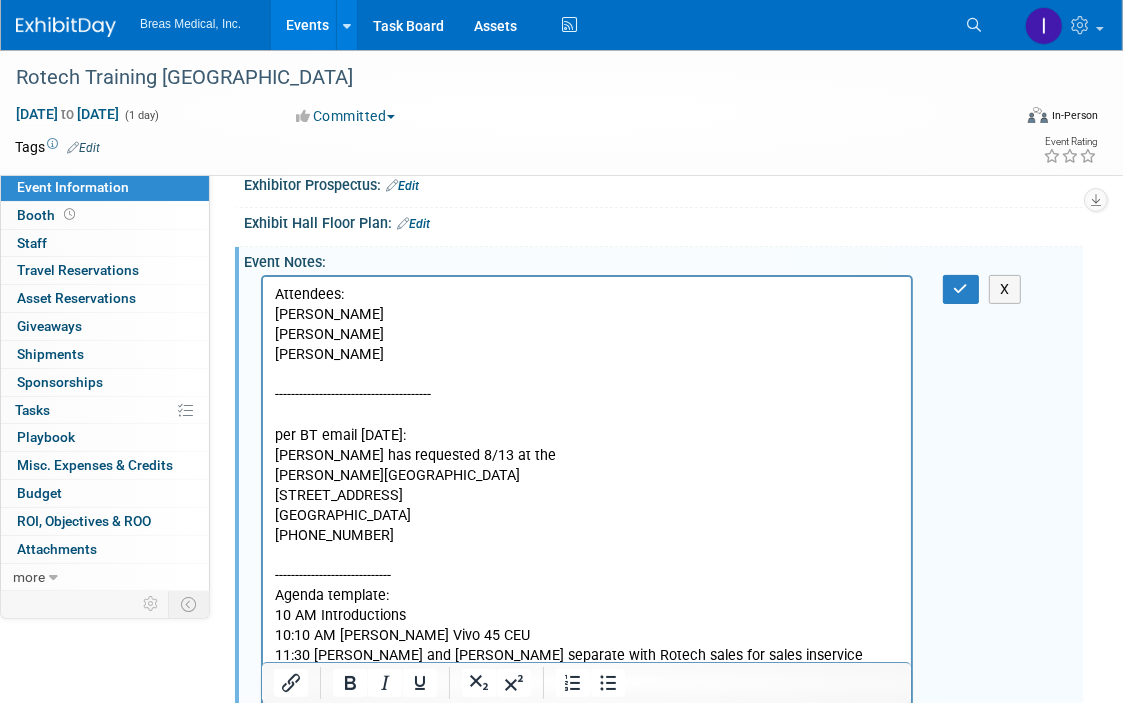 click on "843-449-5000 ----------------------------- Agenda template: 10 AM Introductions 10:10 AM Michael Vivo 45 CEU 11:30 Matt and Brett separate with Rotech sales for sales inservice Noon Lunch in meeting room 12:30 Michael Clinical Vivo 45 CEU continued 1:15 Breas Meeting Close 1:15 – Rotech Wound Care Training   ______________________________________" at bounding box center (586, 656) 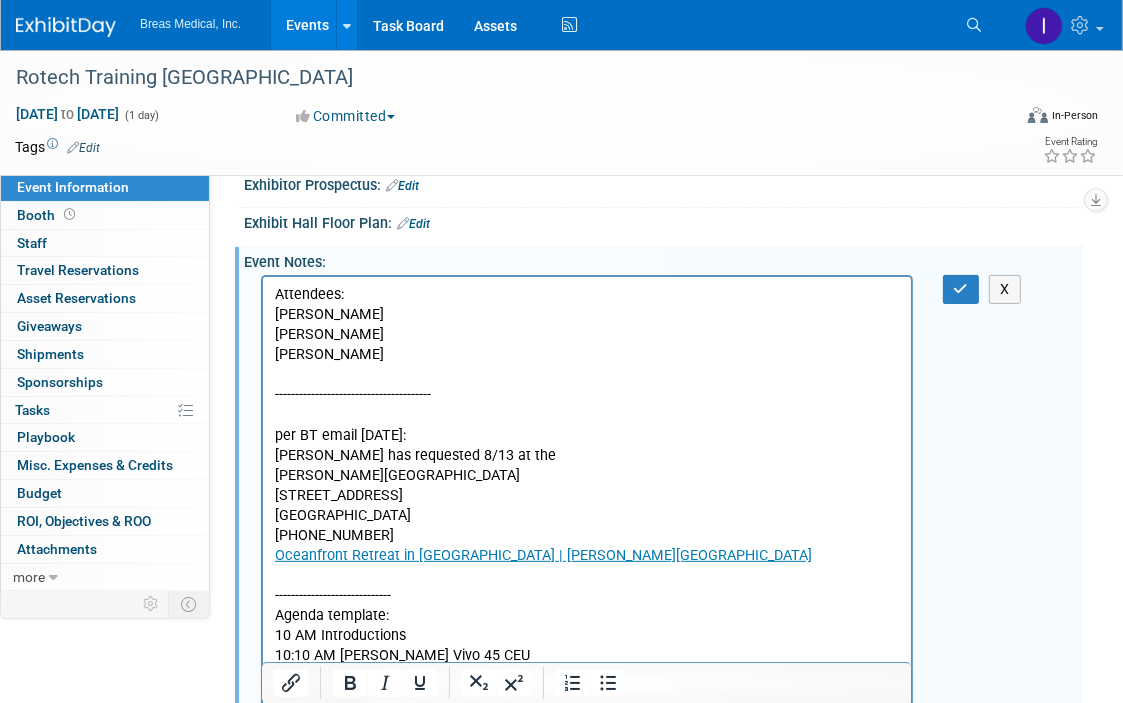 click on "Myrtle Beach 29572" at bounding box center [586, 516] 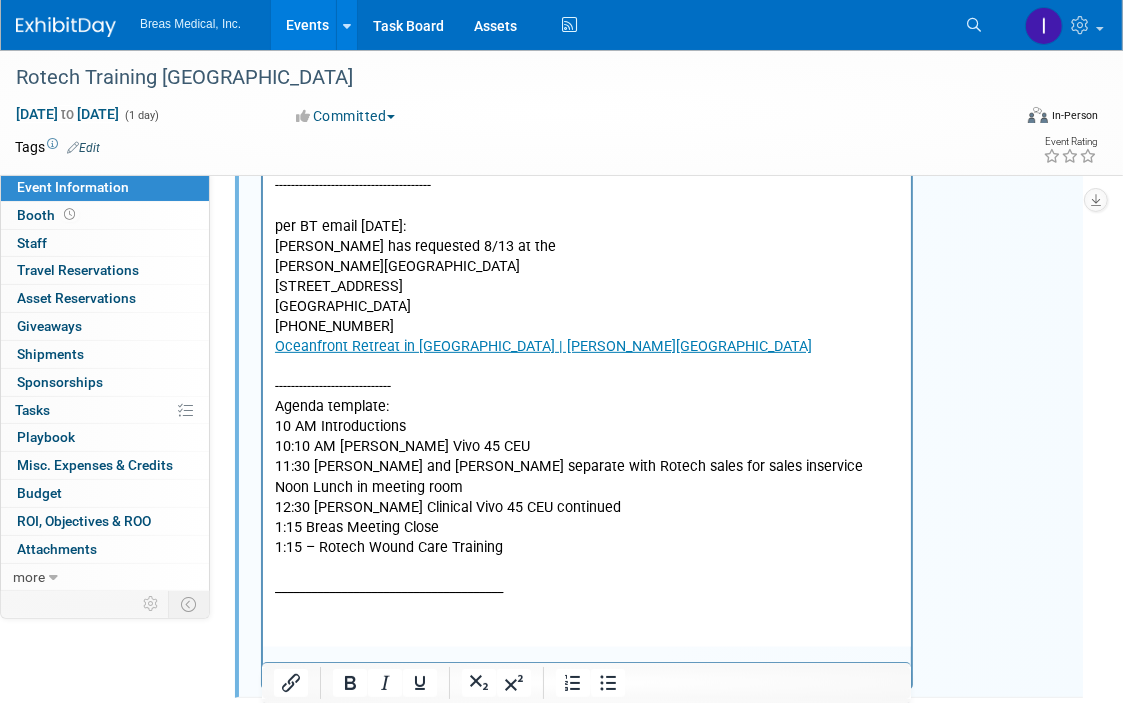 scroll, scrollTop: 428, scrollLeft: 0, axis: vertical 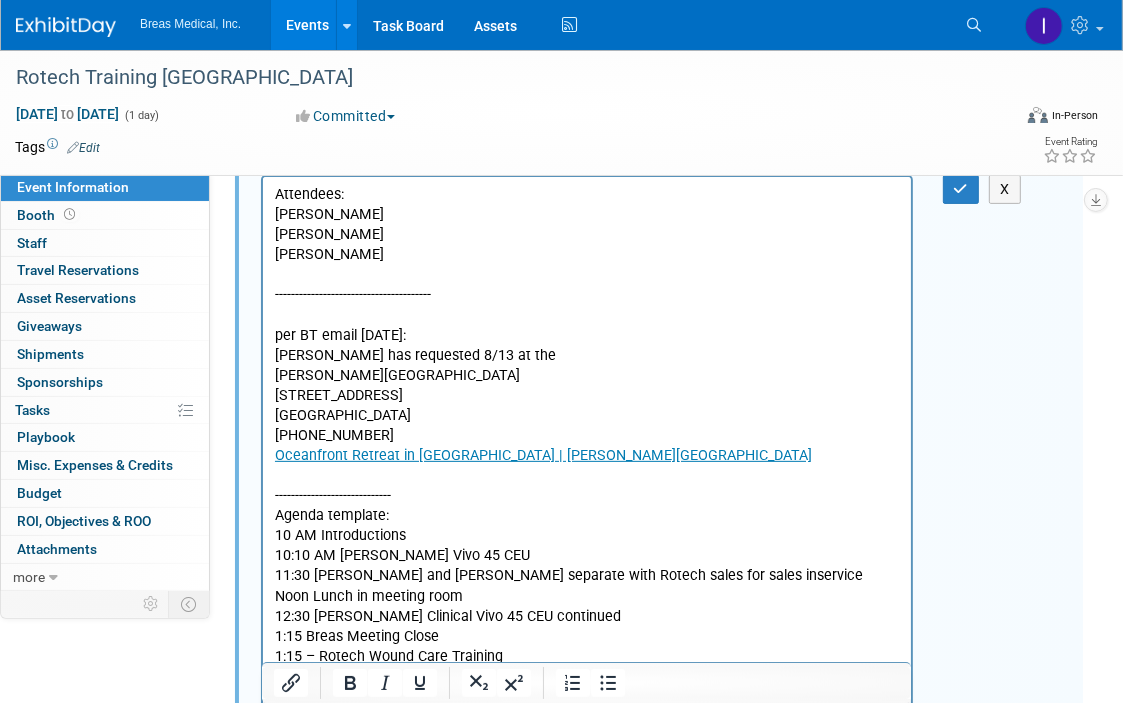 click on "Oceanfront Retreat in Myrtle Beach | Hilton Myrtle Beach Resort ----------------------------- Agenda template: 10 AM Introductions 10:10 AM Michael Vivo 45 CEU 11:30 Matt and Brett separate with Rotech sales for sales inservice Noon Lunch in meeting room 12:30 Michael Clinical Vivo 45 CEU continued 1:15 Breas Meeting Close 1:15 – Rotech Wound Care Training   ______________________________________" at bounding box center (586, 576) 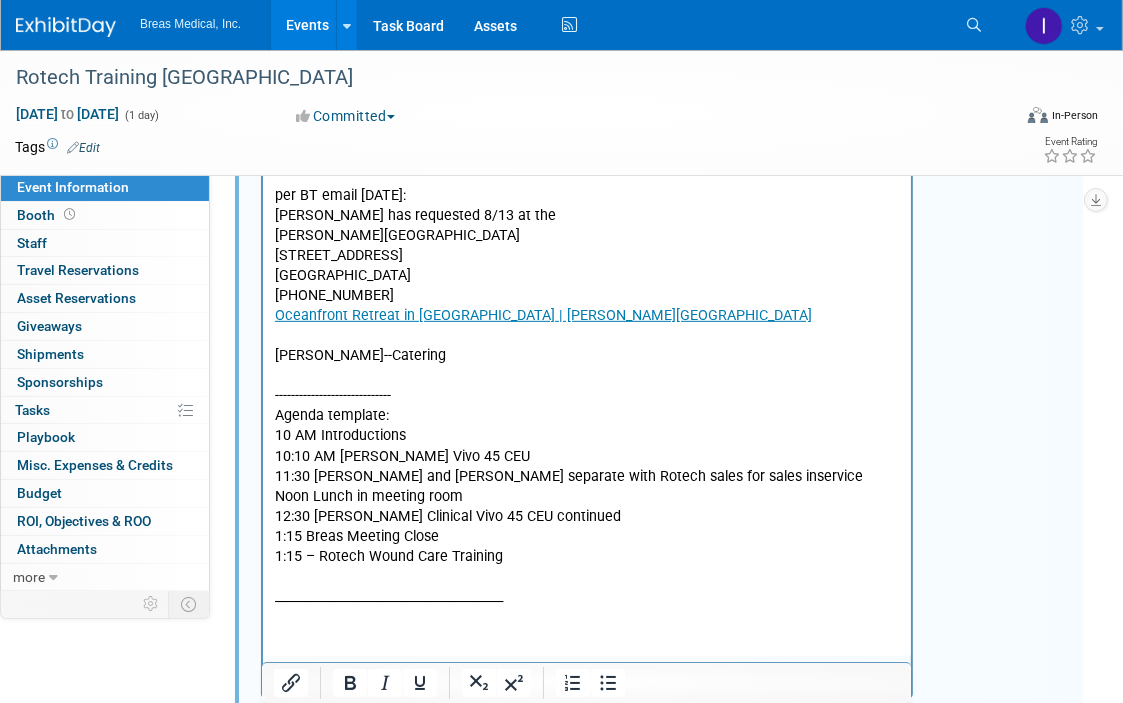 scroll, scrollTop: 572, scrollLeft: 0, axis: vertical 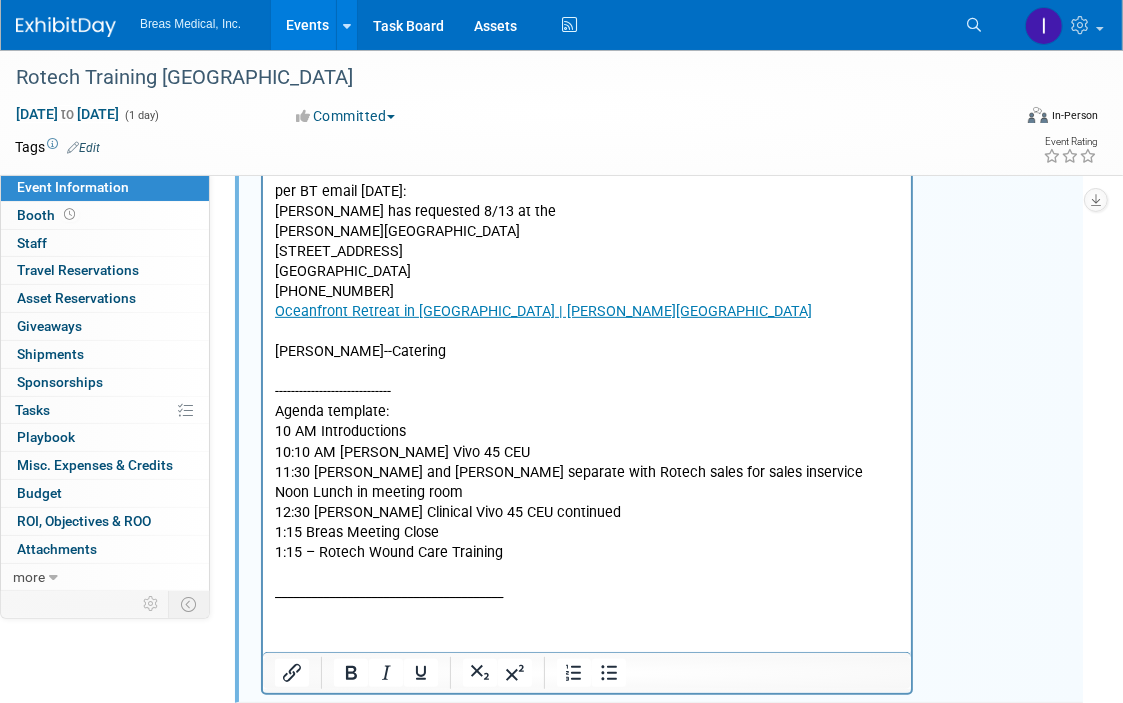 click on "Joseph--Catering" at bounding box center (586, 352) 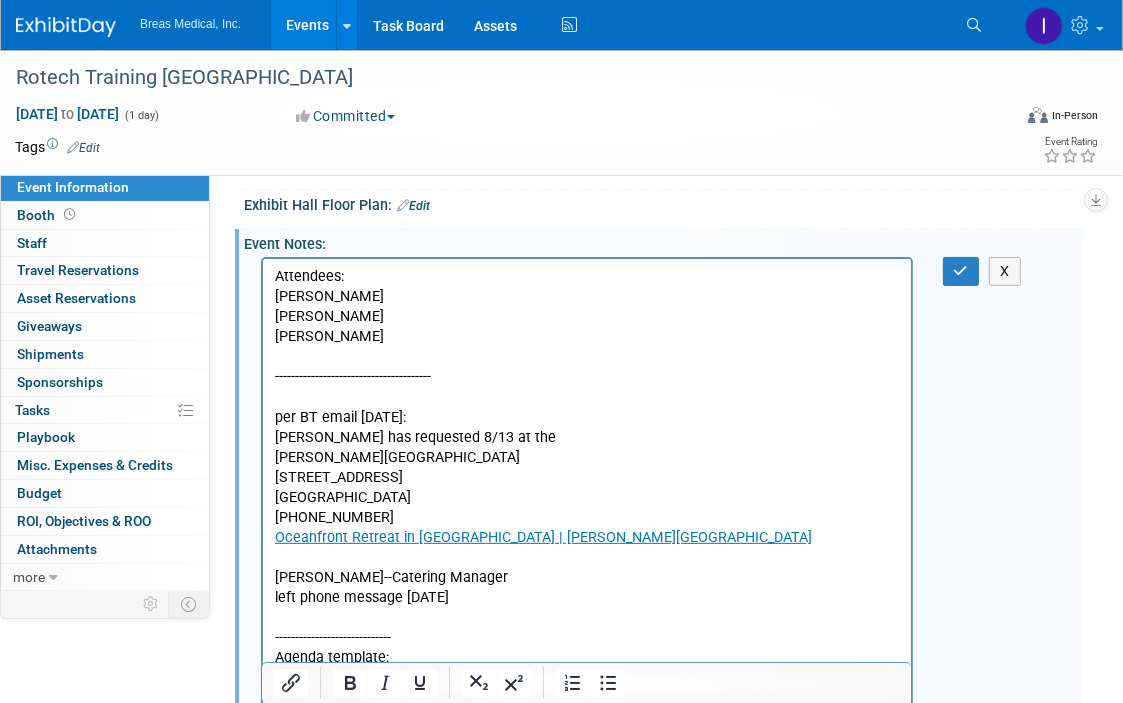 scroll, scrollTop: 304, scrollLeft: 0, axis: vertical 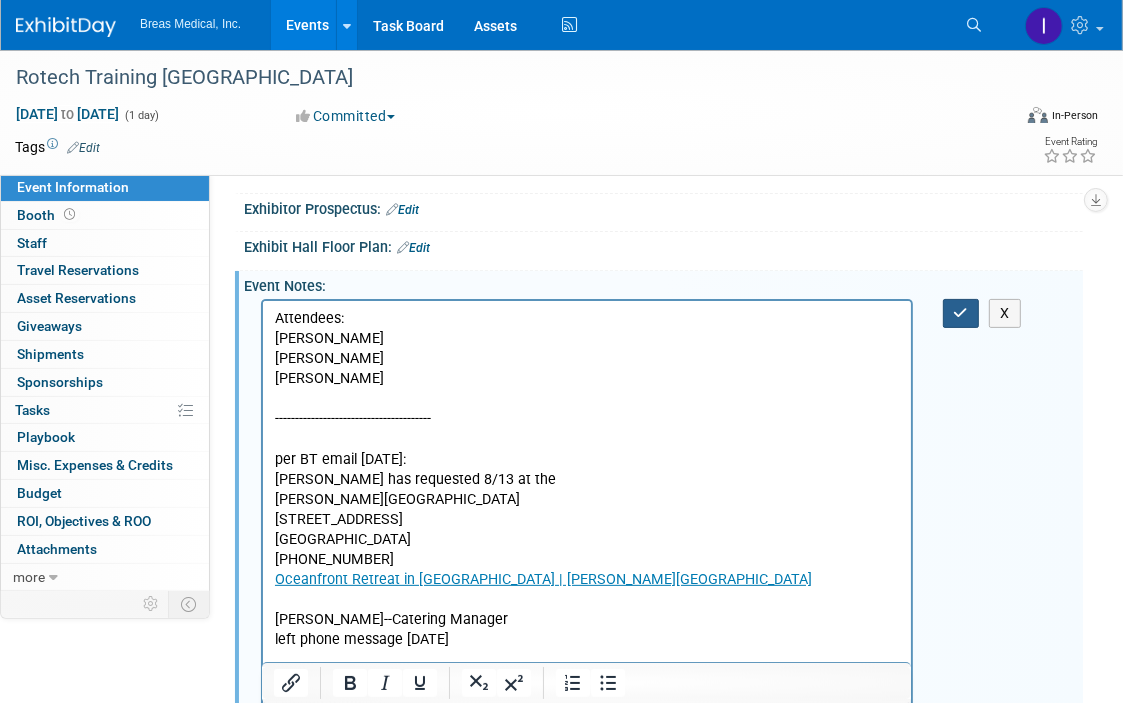 click at bounding box center (961, 313) 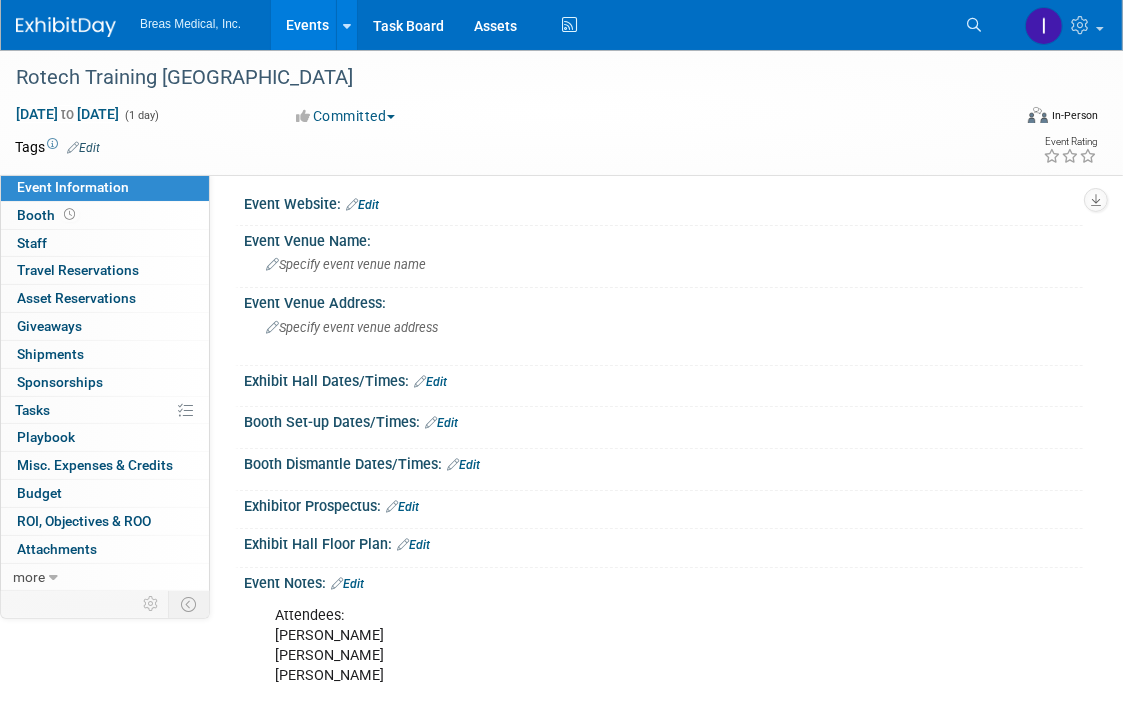 scroll, scrollTop: 0, scrollLeft: 0, axis: both 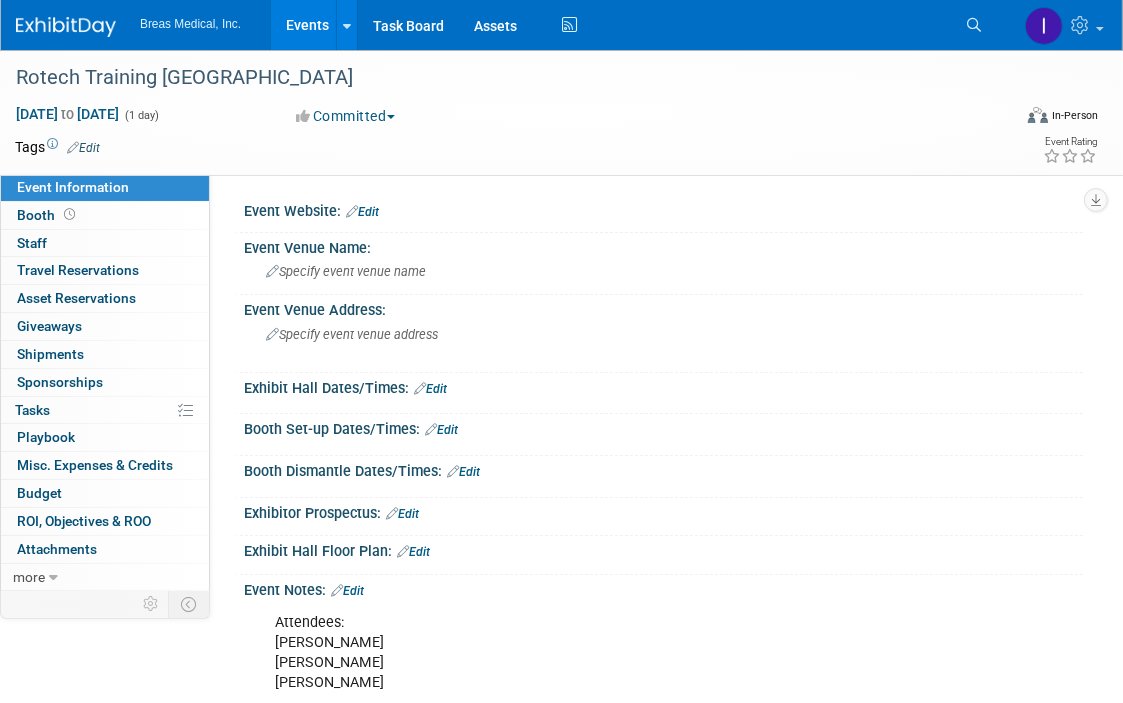 click on "Events" at bounding box center (307, 25) 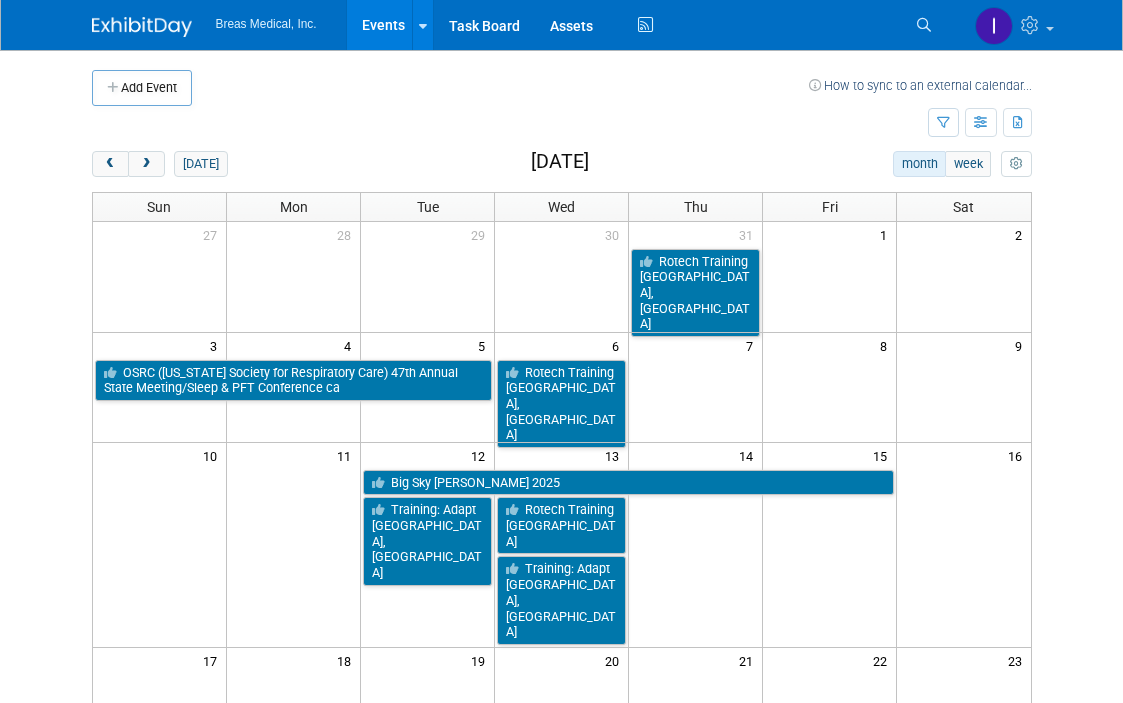 scroll, scrollTop: 0, scrollLeft: 0, axis: both 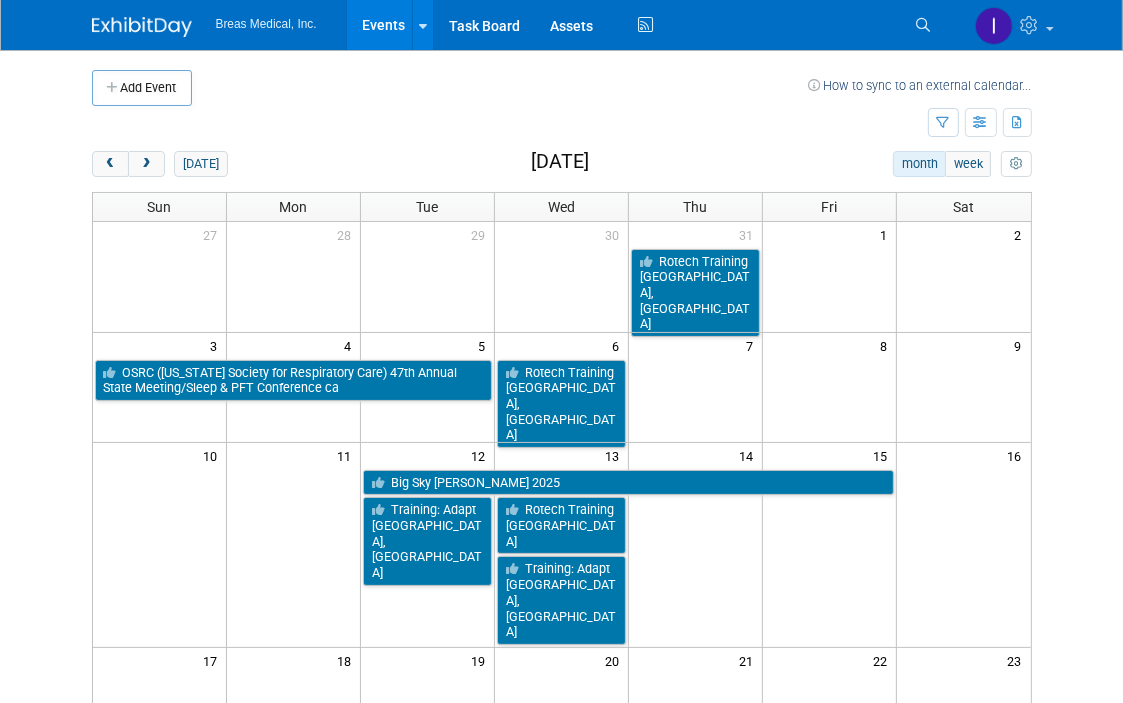 click on "Breas Medical, Inc.
Events
Add Event
Bulk Upload Events
Shareable Event Boards
Recently Viewed Events:
Rotech Training [GEOGRAPHIC_DATA]
[DATE]  to  [DATE]
Rotech Training [GEOGRAPHIC_DATA], [GEOGRAPHIC_DATA]
[GEOGRAPHIC_DATA], [GEOGRAPHIC_DATA]
[DATE]  to  [DATE]
Training: [GEOGRAPHIC_DATA], [GEOGRAPHIC_DATA]
[GEOGRAPHIC_DATA], [GEOGRAPHIC_DATA]
[DATE]  to  [DATE]
Task Board
Assets
Activity Feed
My Account
My Profile & Preferences
Sync to External Calendar...
Team Workspace
Users and Permissions
Workspace Settings
Metrics & Analytics
Upgrade
Budgeting, ROI & ROO
Annual Budgets (all events)
Refer & Earn
Contact us
Sign out
Search
Recently Viewed Events:" at bounding box center (561, 351) 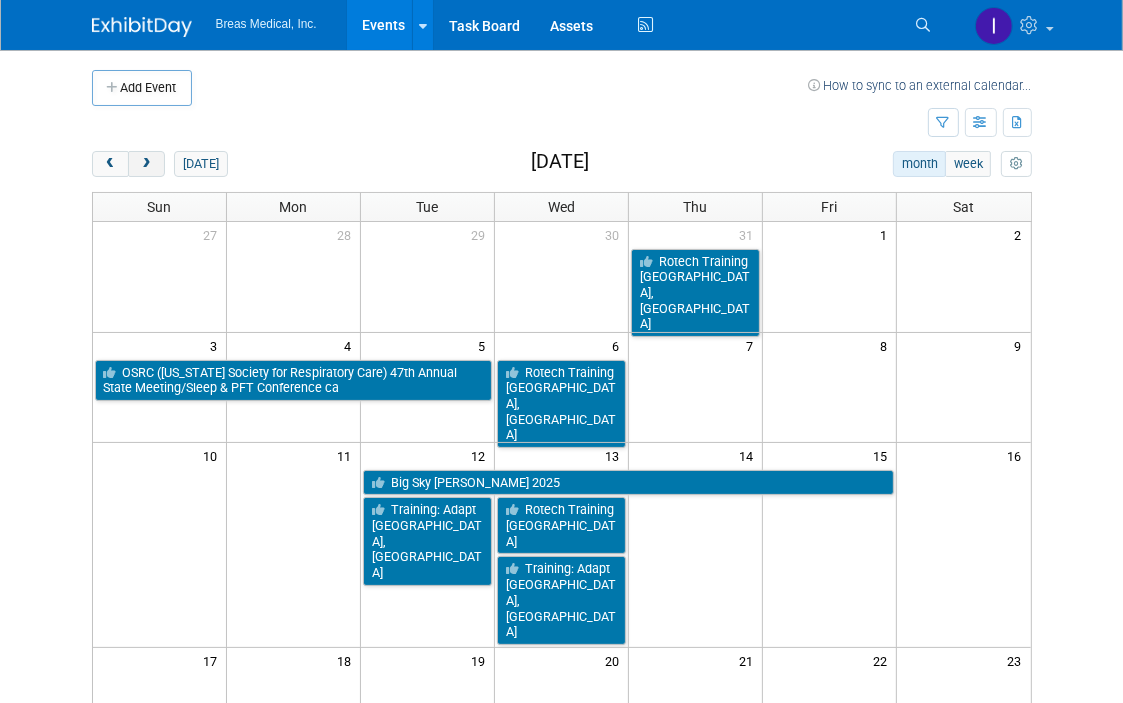click at bounding box center (146, 164) 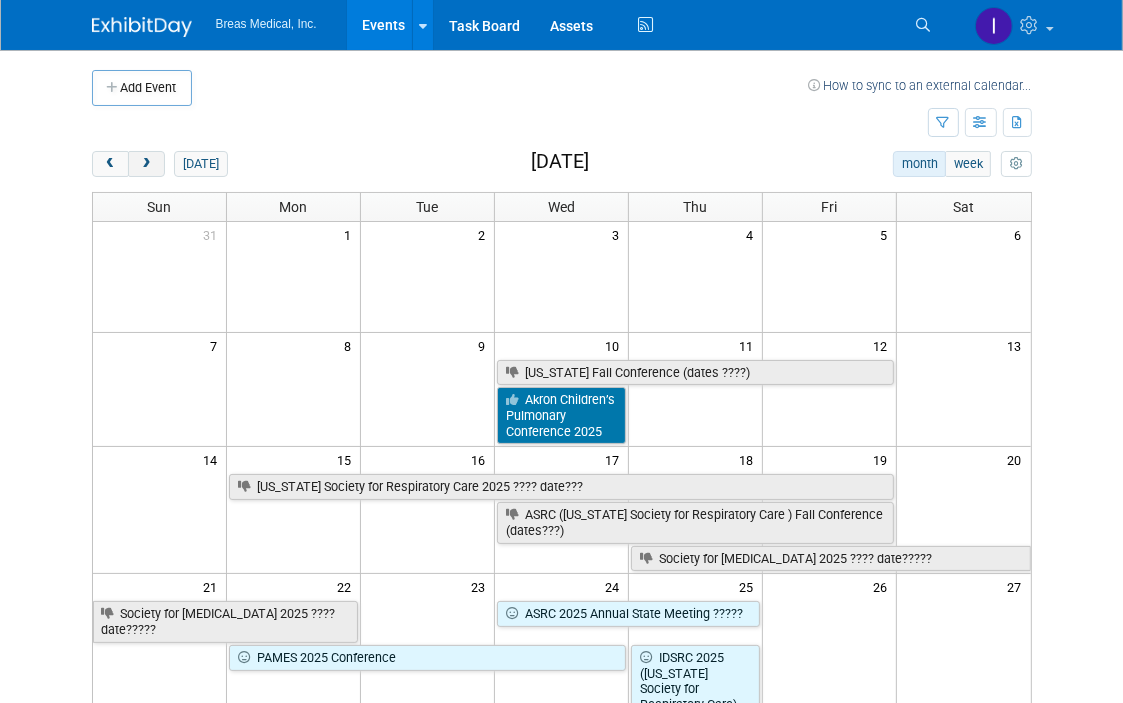 click at bounding box center [146, 164] 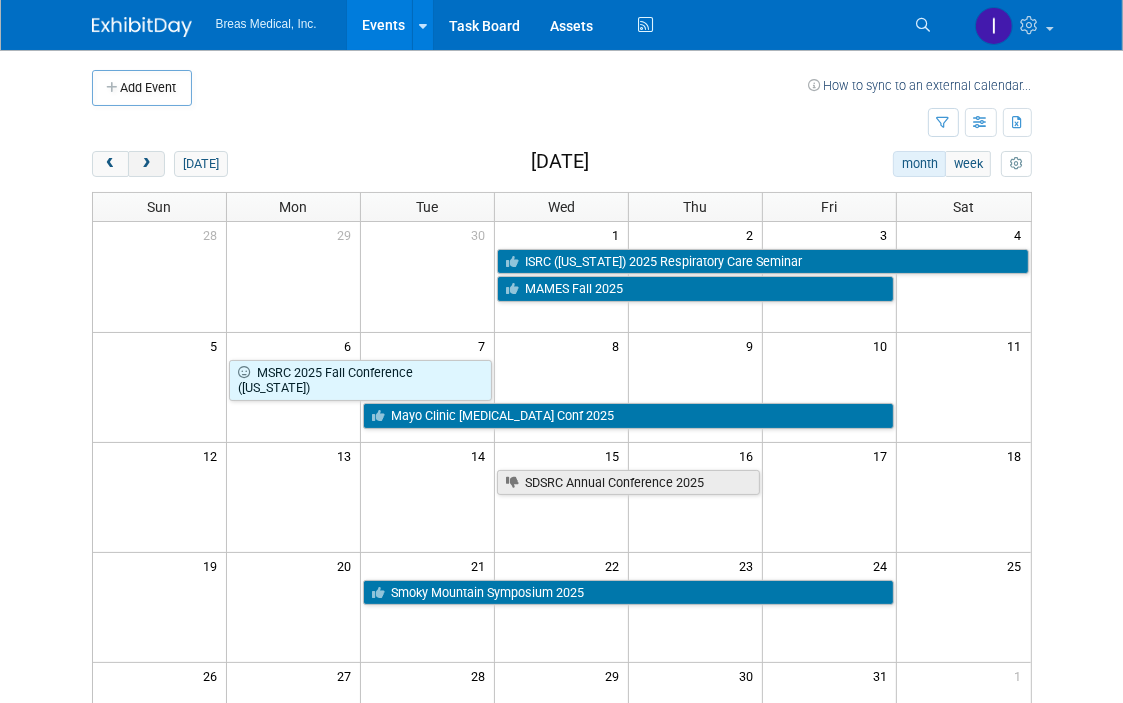 click at bounding box center [146, 164] 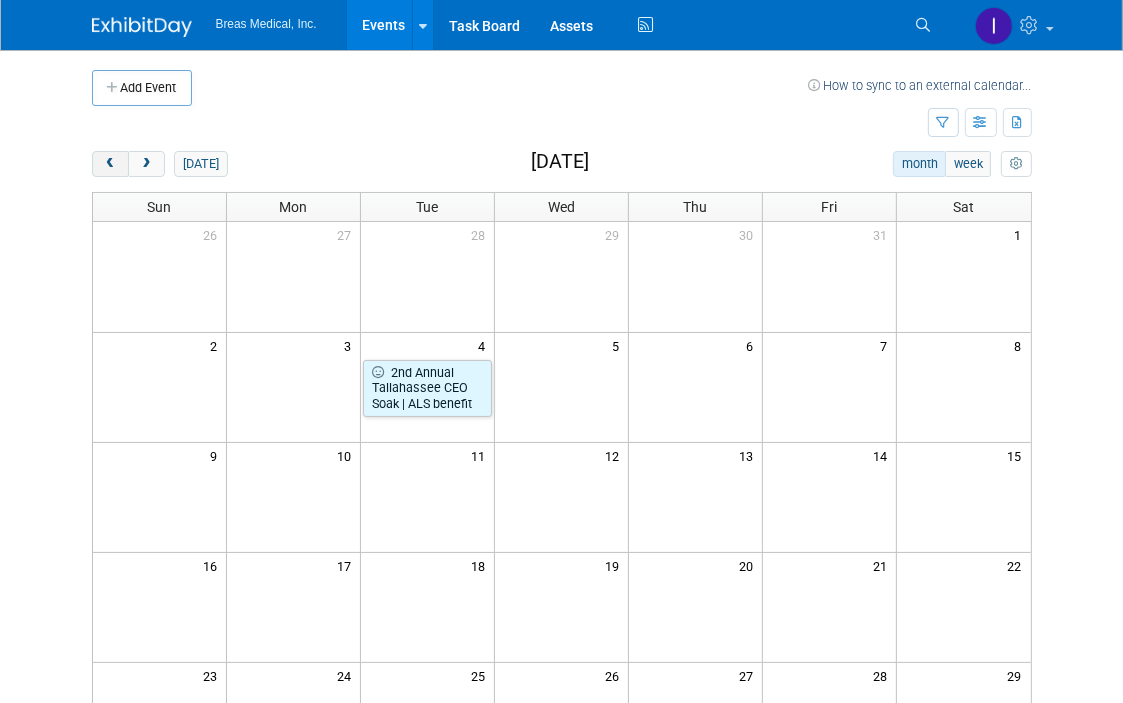 click at bounding box center [110, 164] 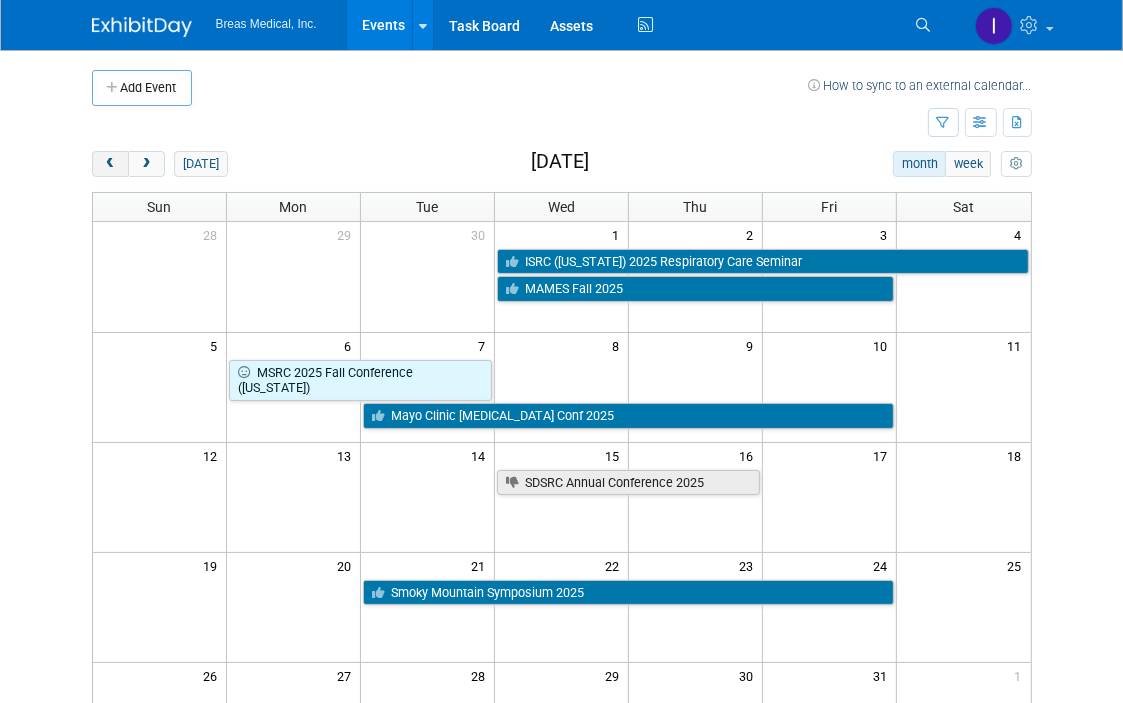 click at bounding box center (110, 164) 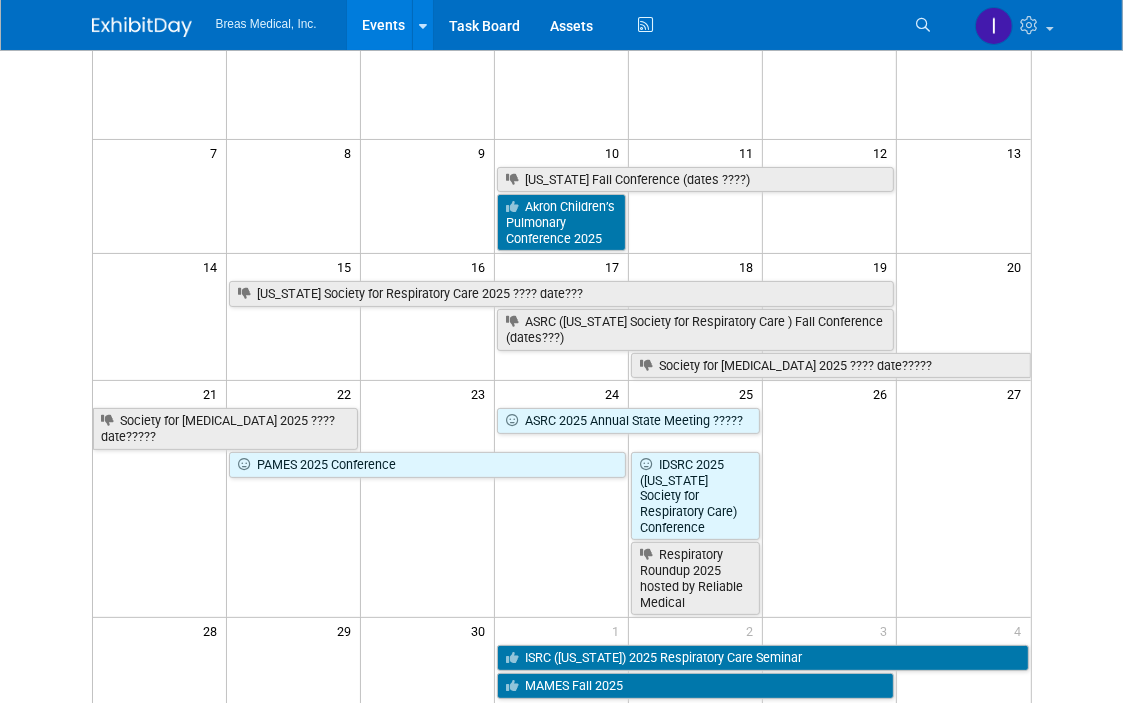 scroll, scrollTop: 200, scrollLeft: 0, axis: vertical 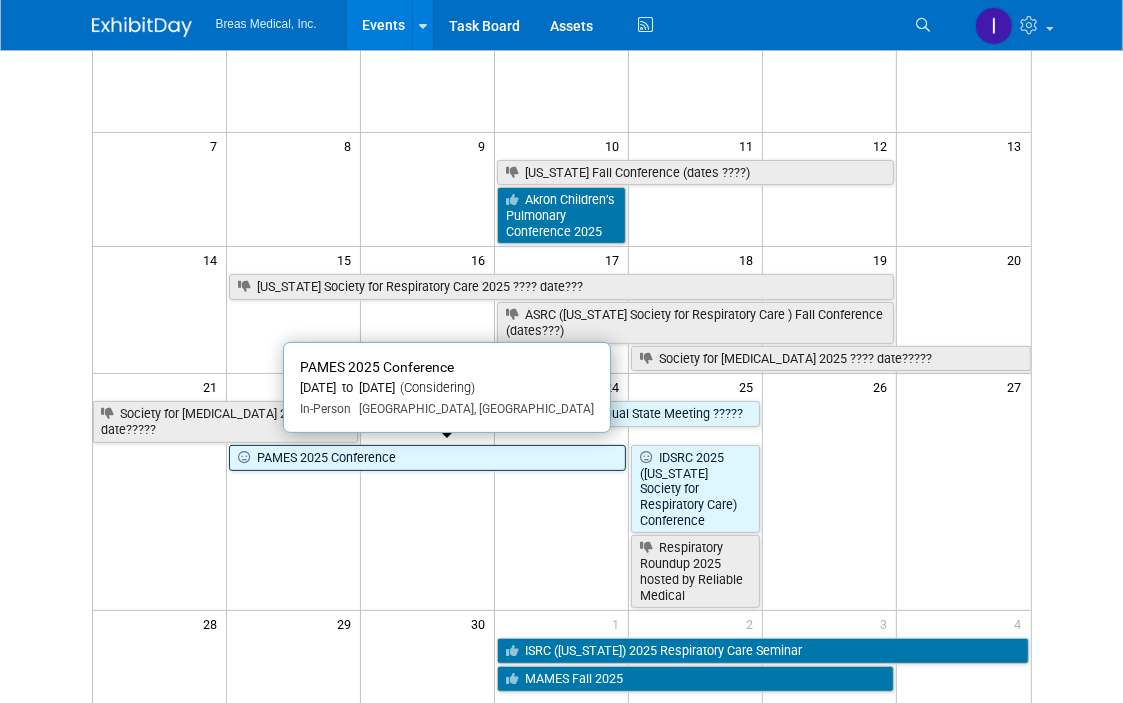 click on "PAMES 2025 Conference" at bounding box center (427, 458) 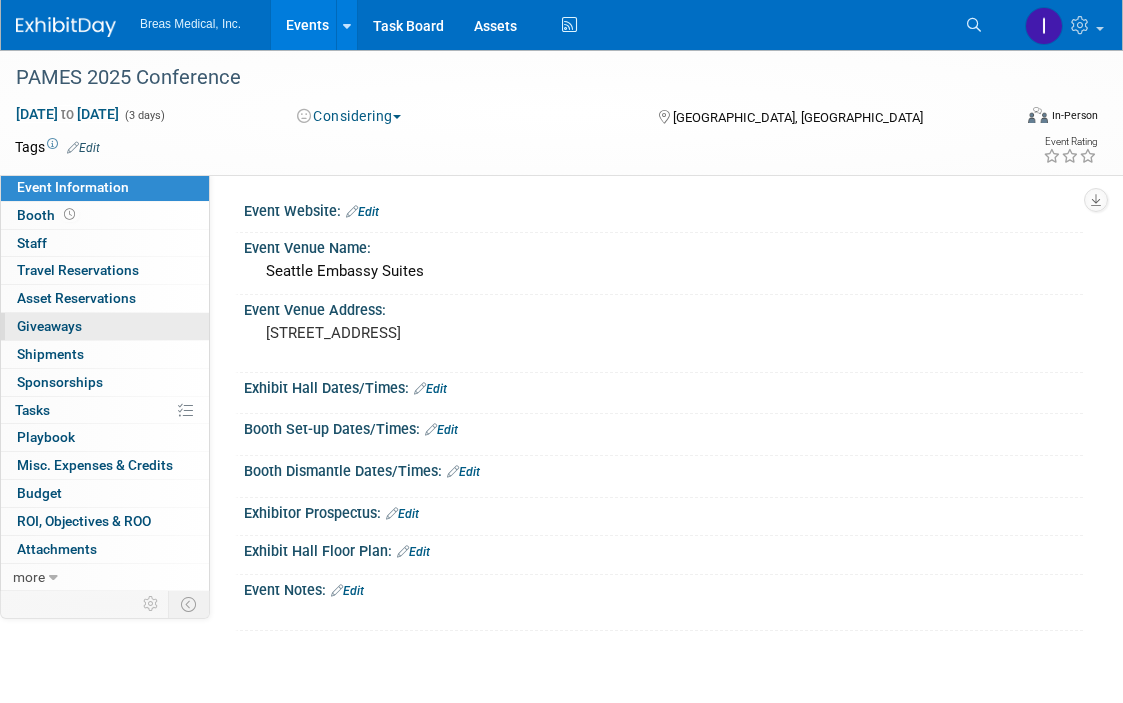 scroll, scrollTop: 0, scrollLeft: 0, axis: both 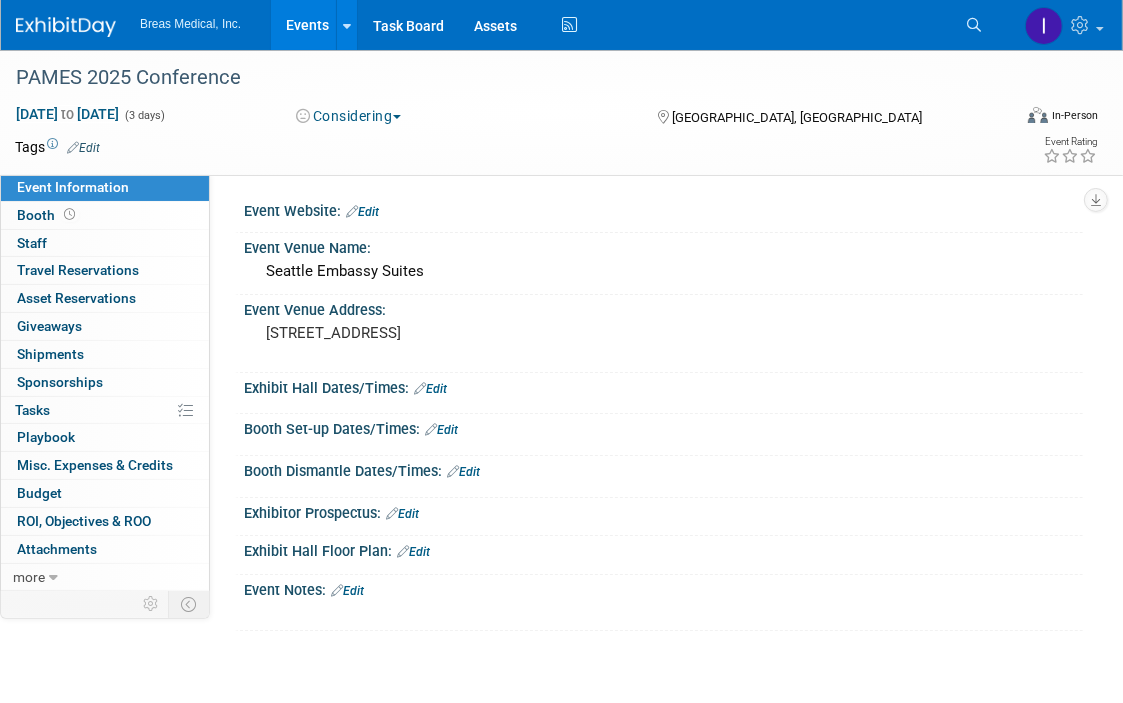 drag, startPoint x: 1026, startPoint y: 467, endPoint x: 1000, endPoint y: 452, distance: 30.016663 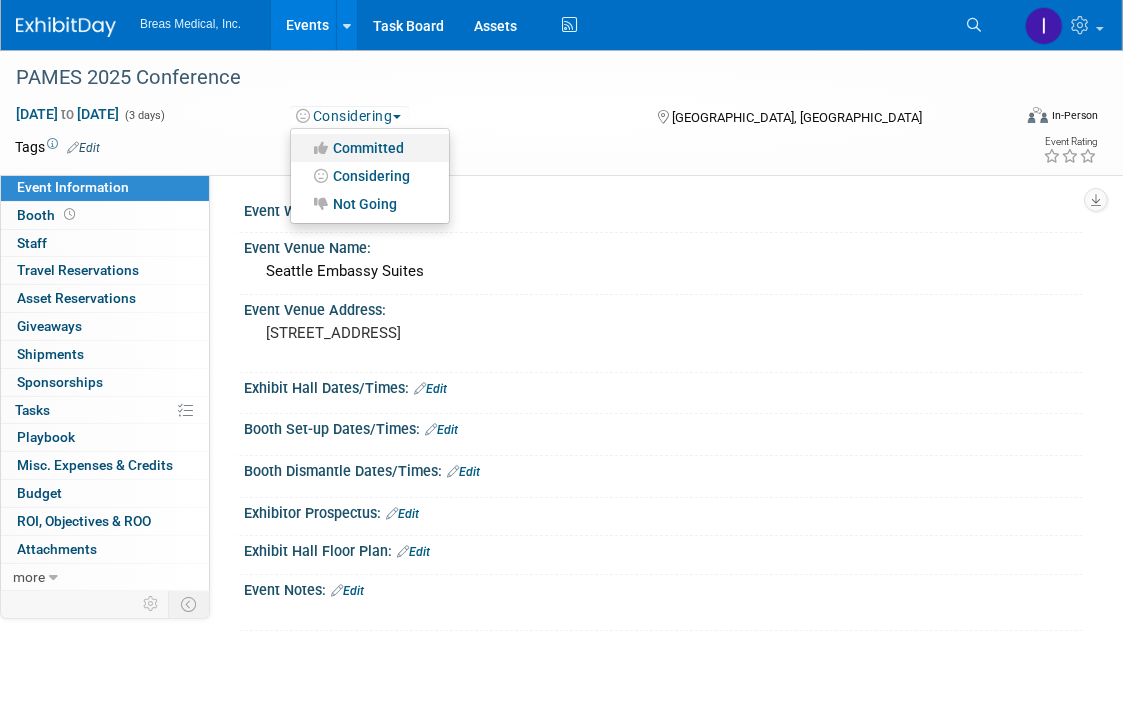 click on "Committed" at bounding box center [370, 148] 